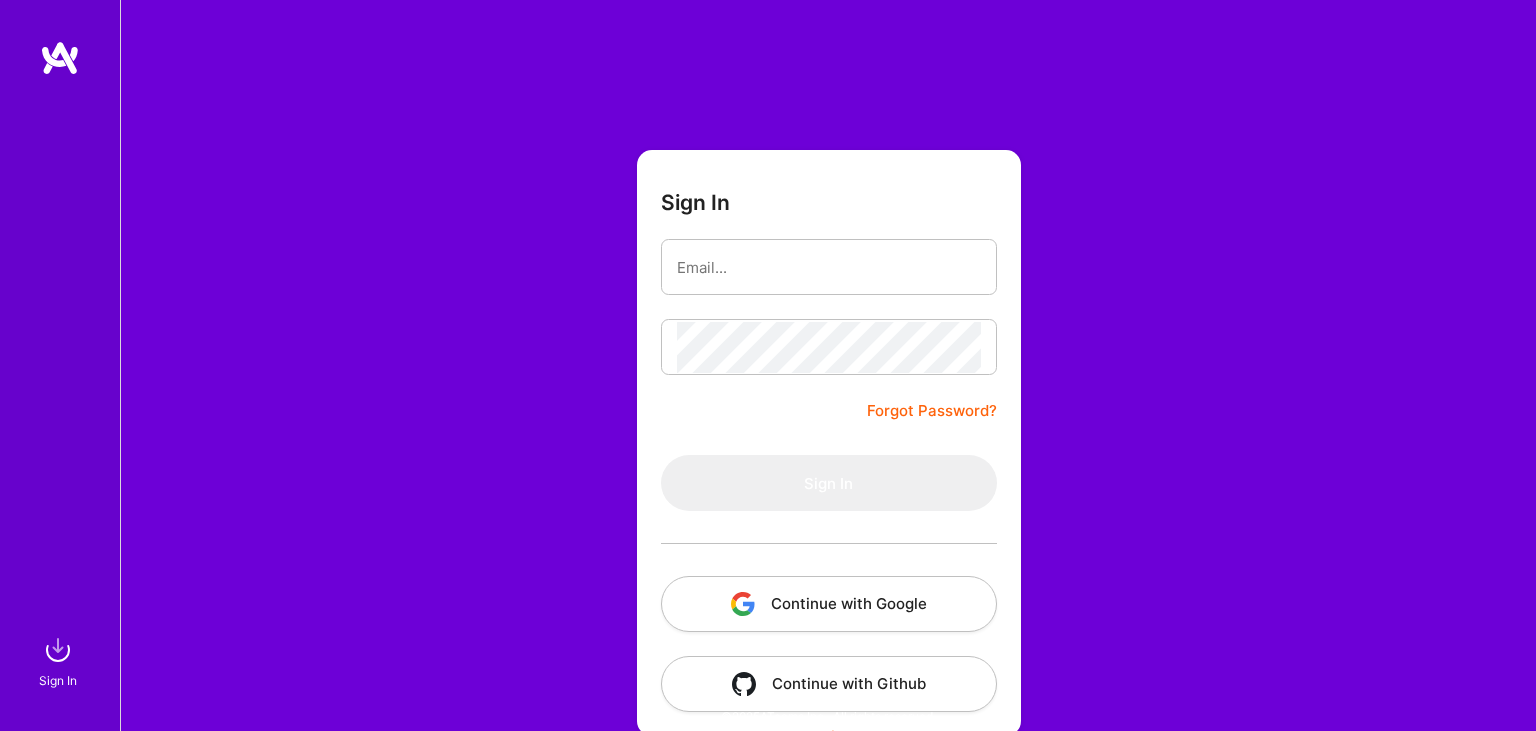 scroll, scrollTop: 0, scrollLeft: 0, axis: both 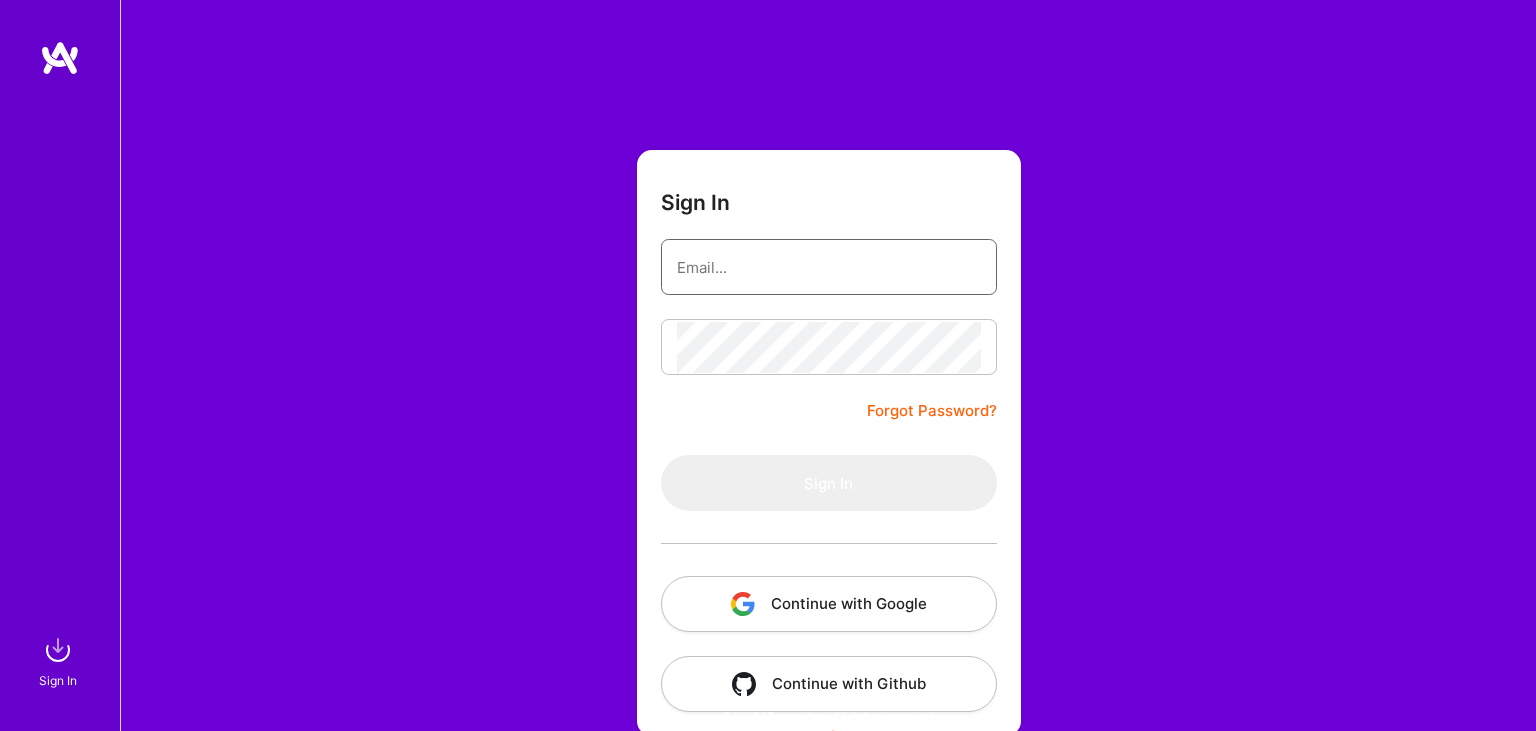 click at bounding box center (829, 267) 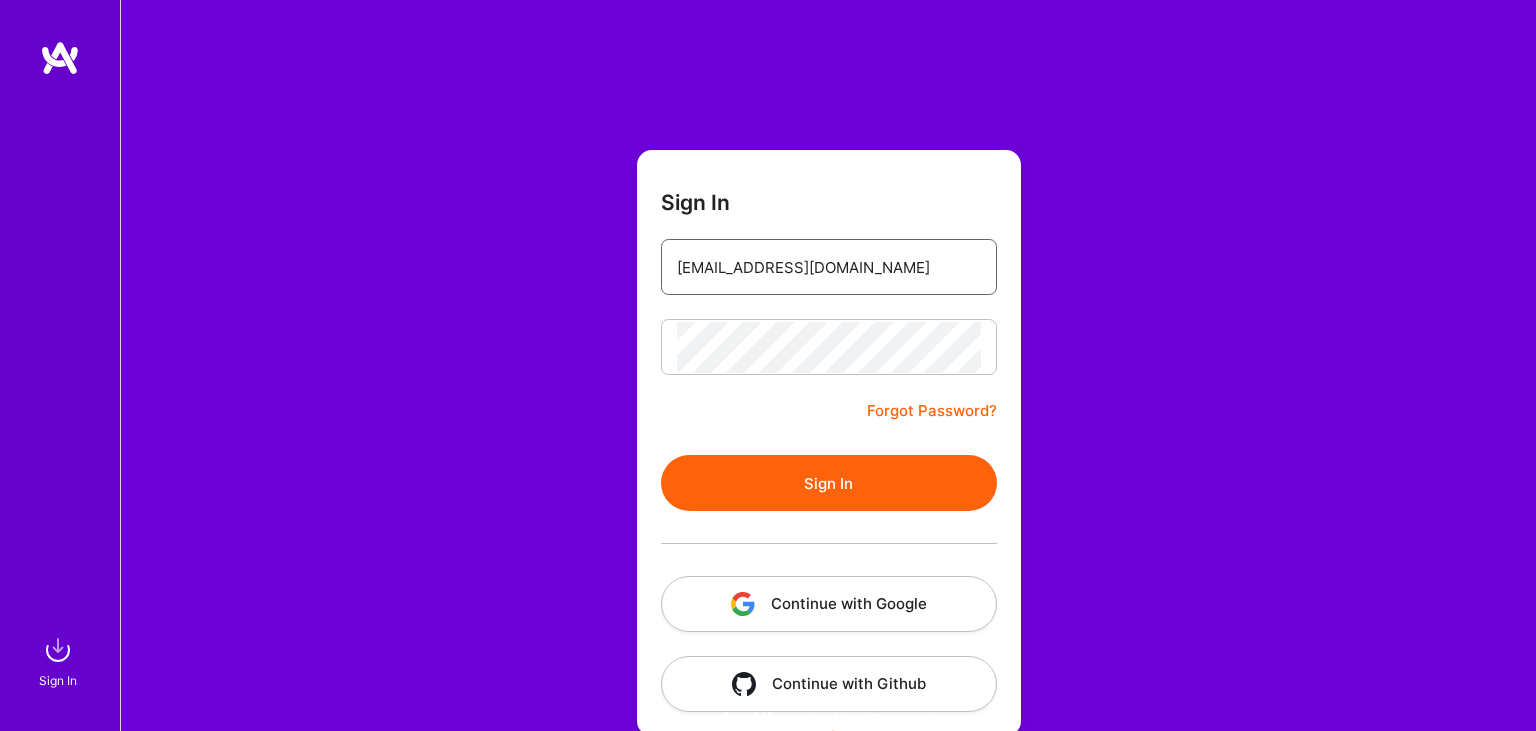 type on "[EMAIL_ADDRESS][DOMAIN_NAME]" 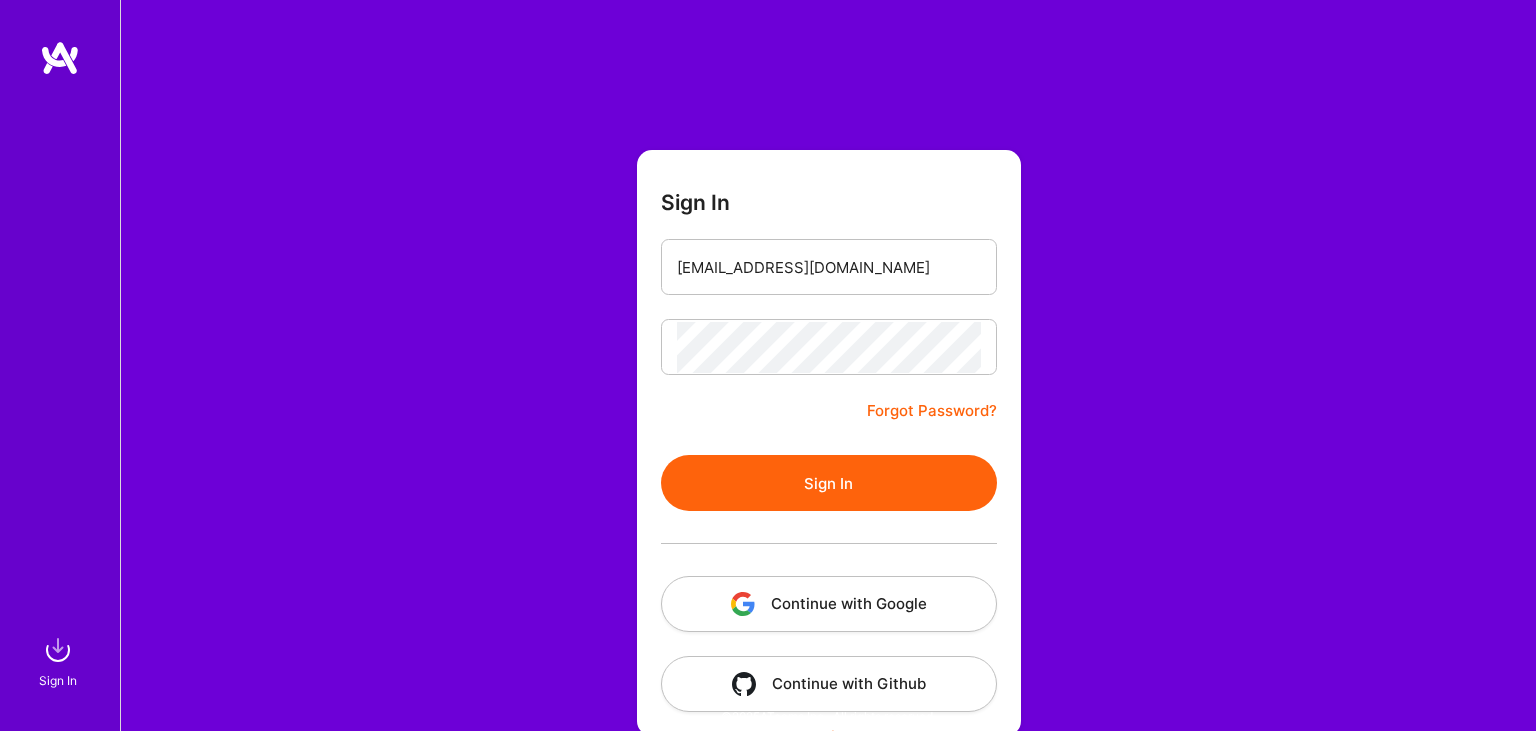 click on "Sign In" at bounding box center [829, 483] 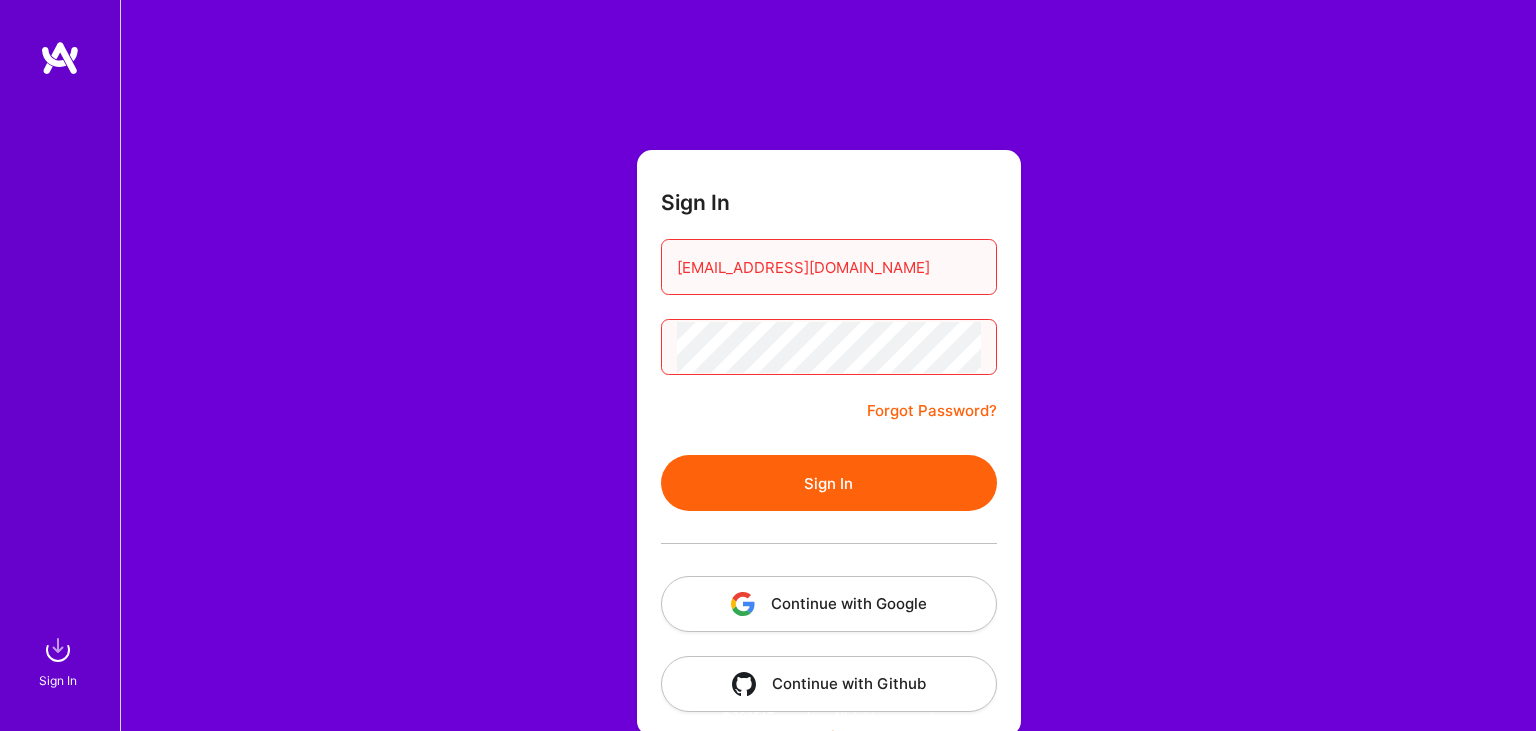 click on "Sign In" at bounding box center [829, 483] 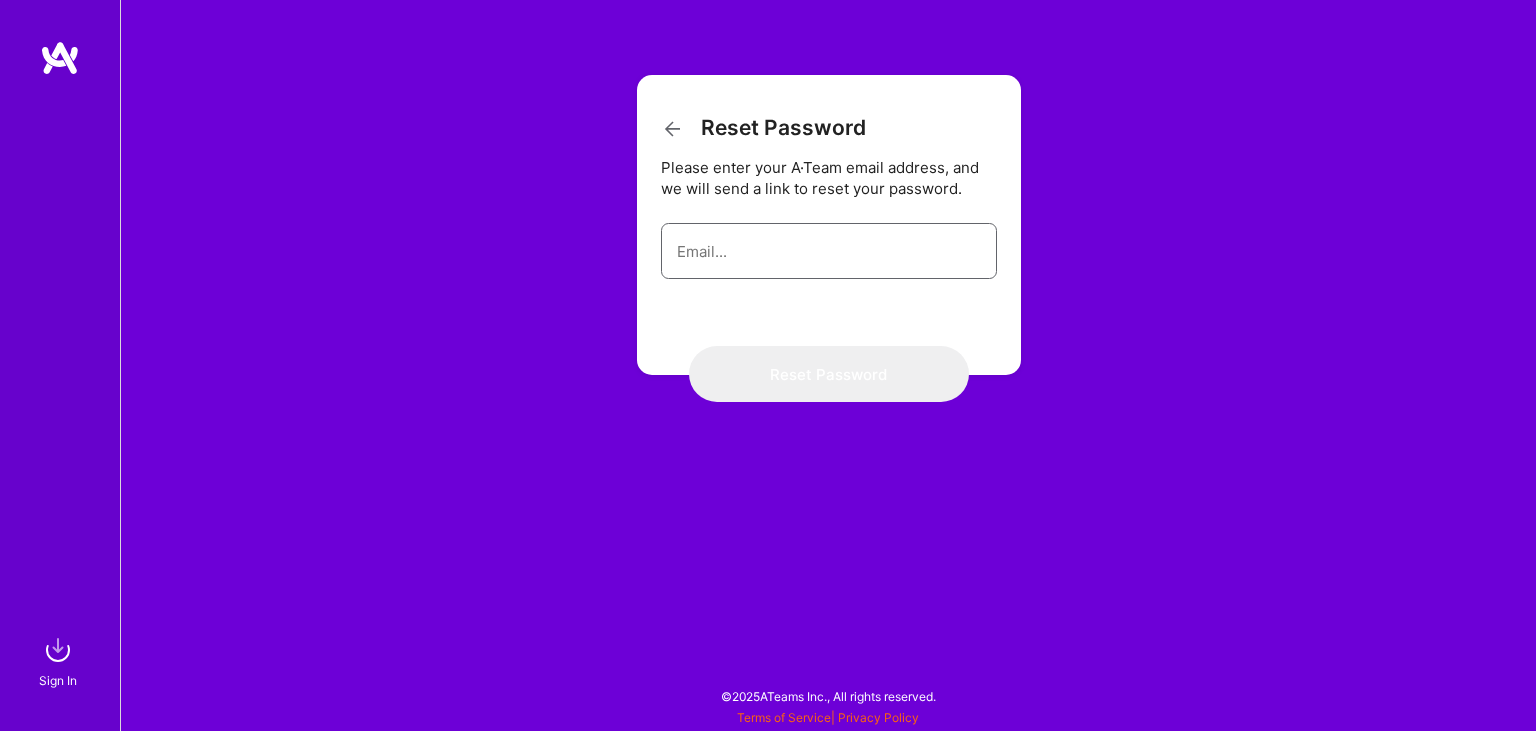 click at bounding box center [829, 251] 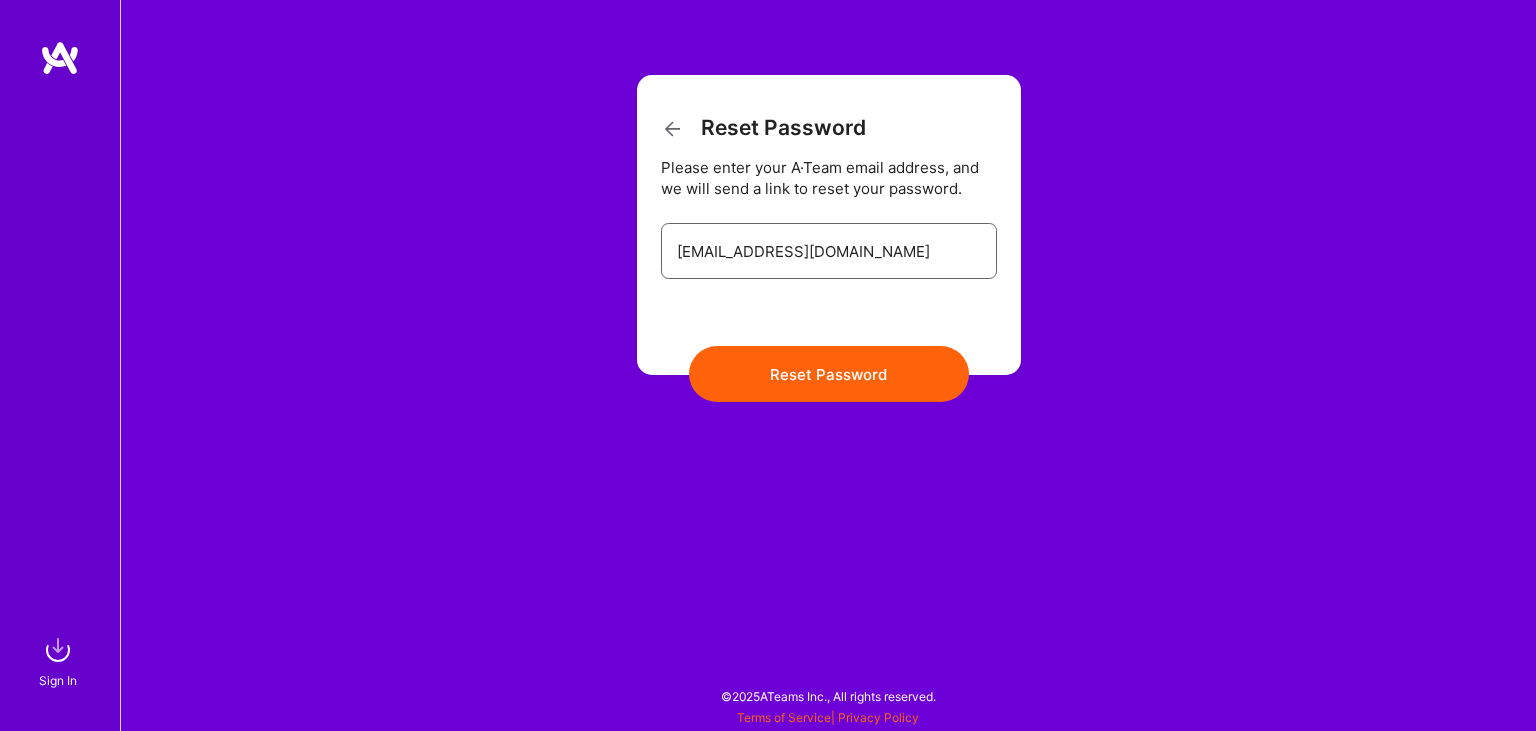 type on "penelopejones@proximus.be" 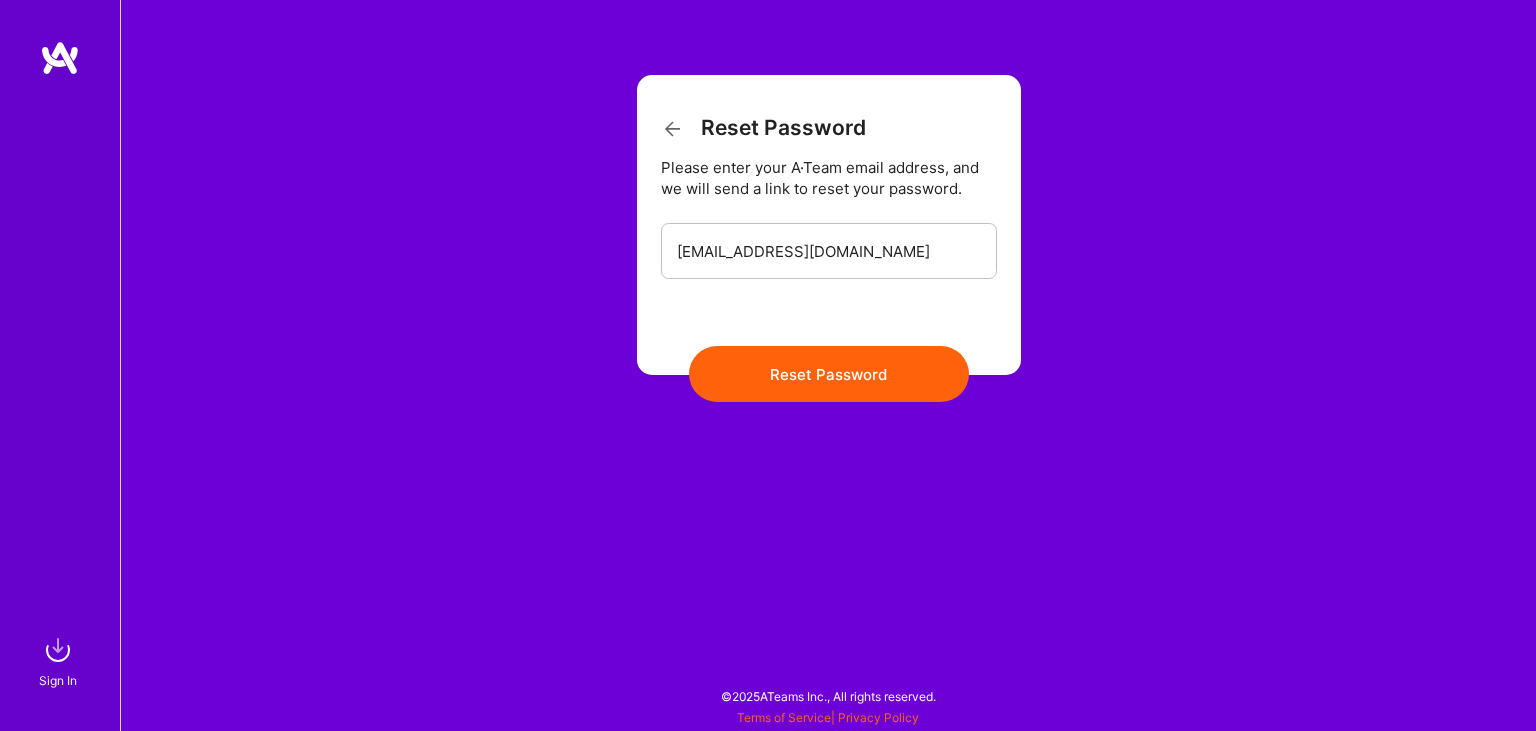 click on "Reset Password" at bounding box center [829, 374] 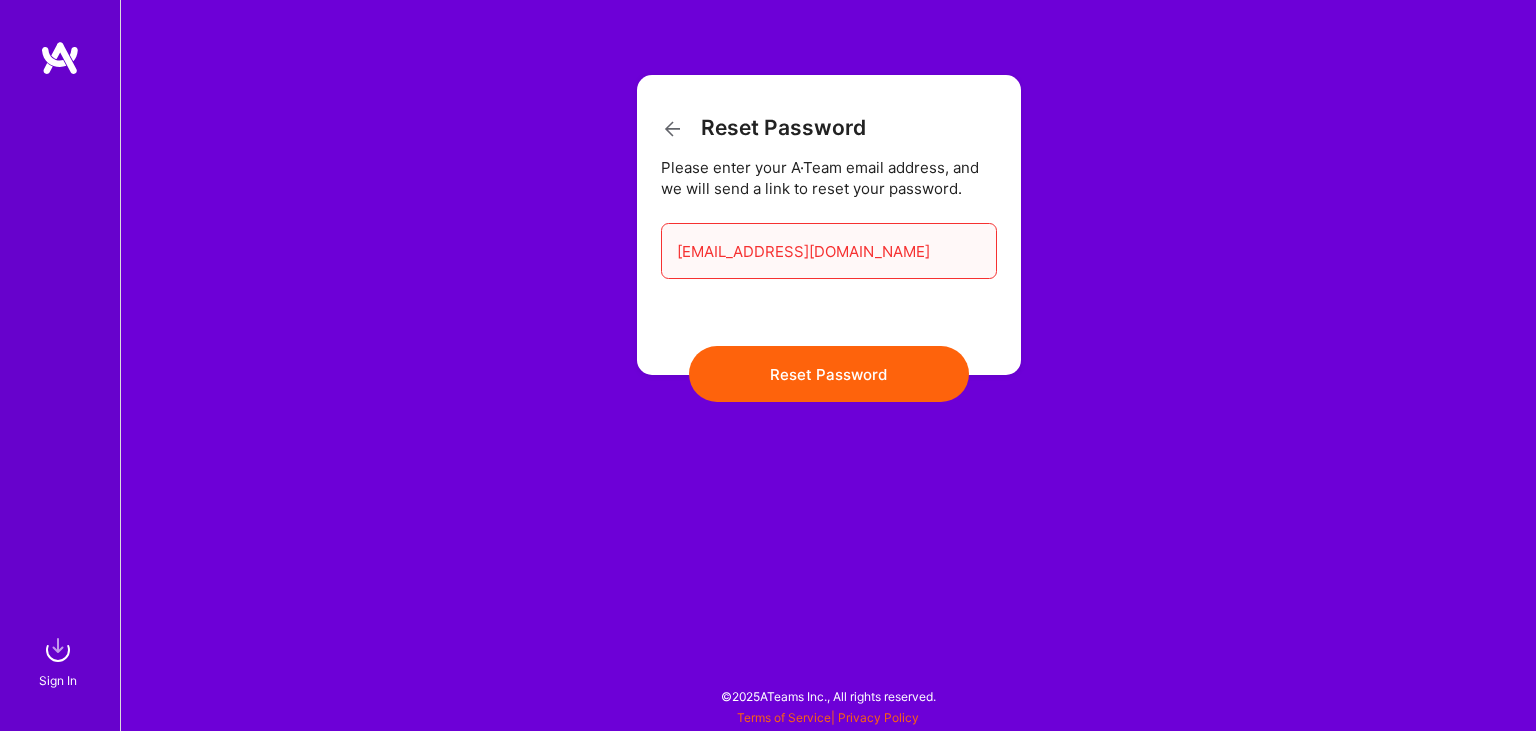 click on "Please enter your A·Team email address, and we will send a link to reset your password." at bounding box center (829, 178) 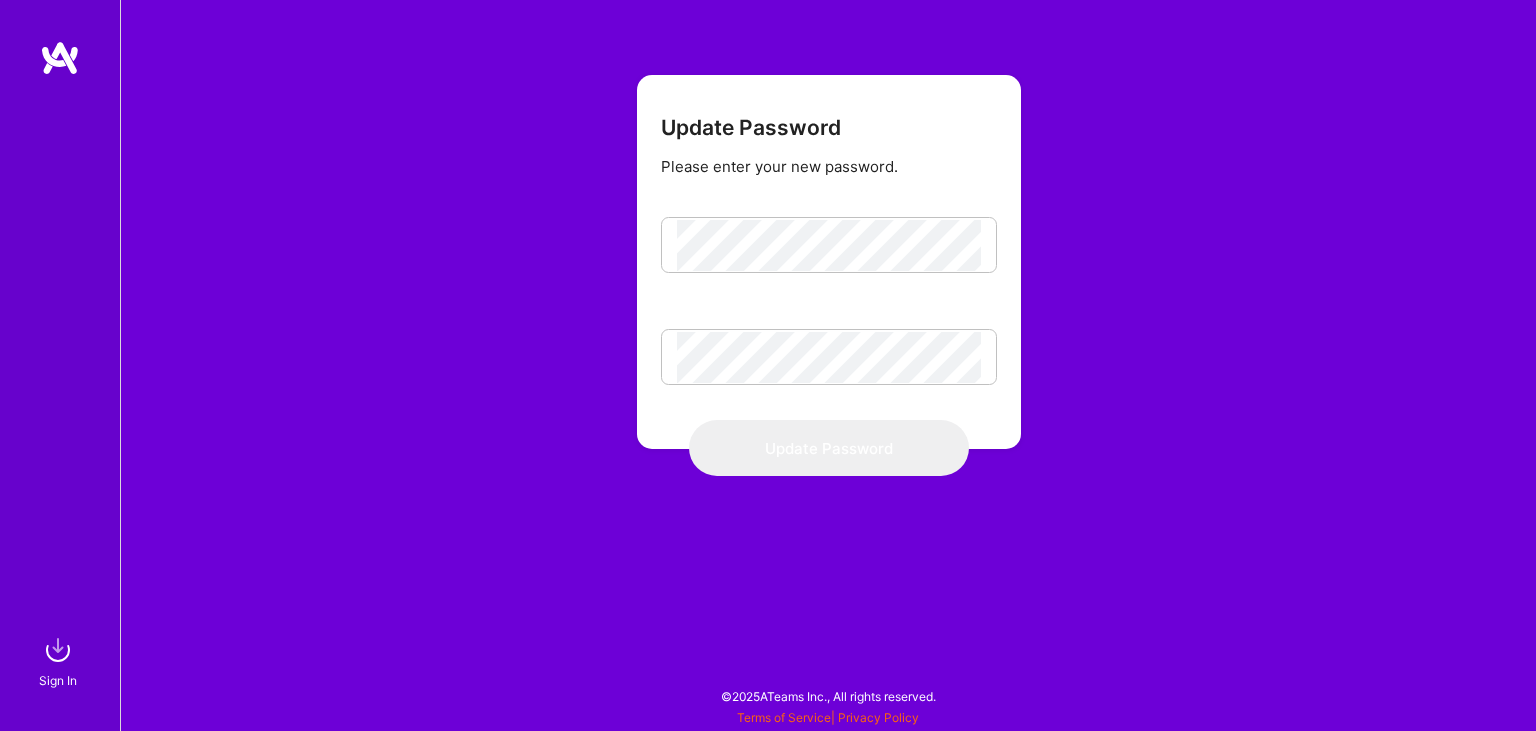 scroll, scrollTop: 0, scrollLeft: 0, axis: both 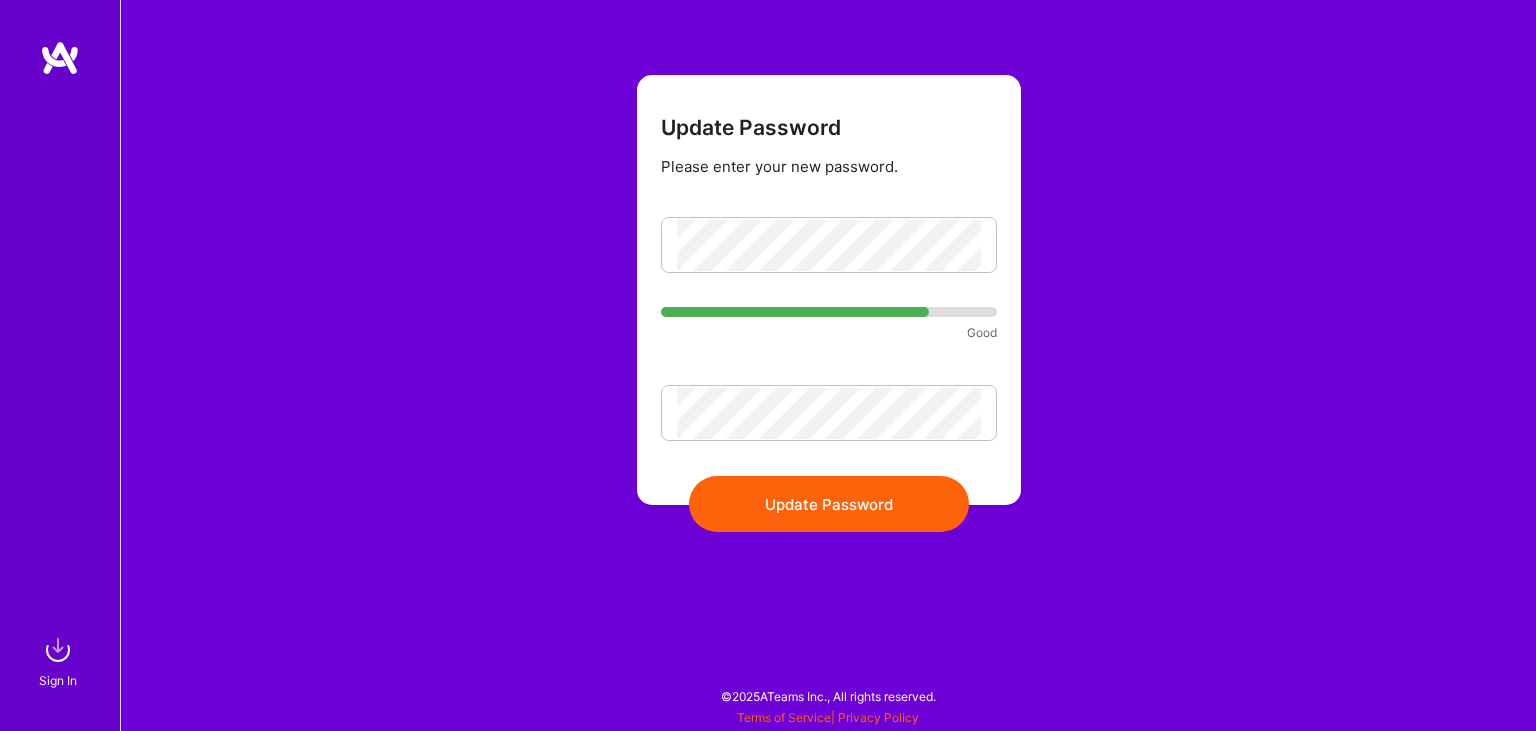 click on "Update Password" at bounding box center [829, 504] 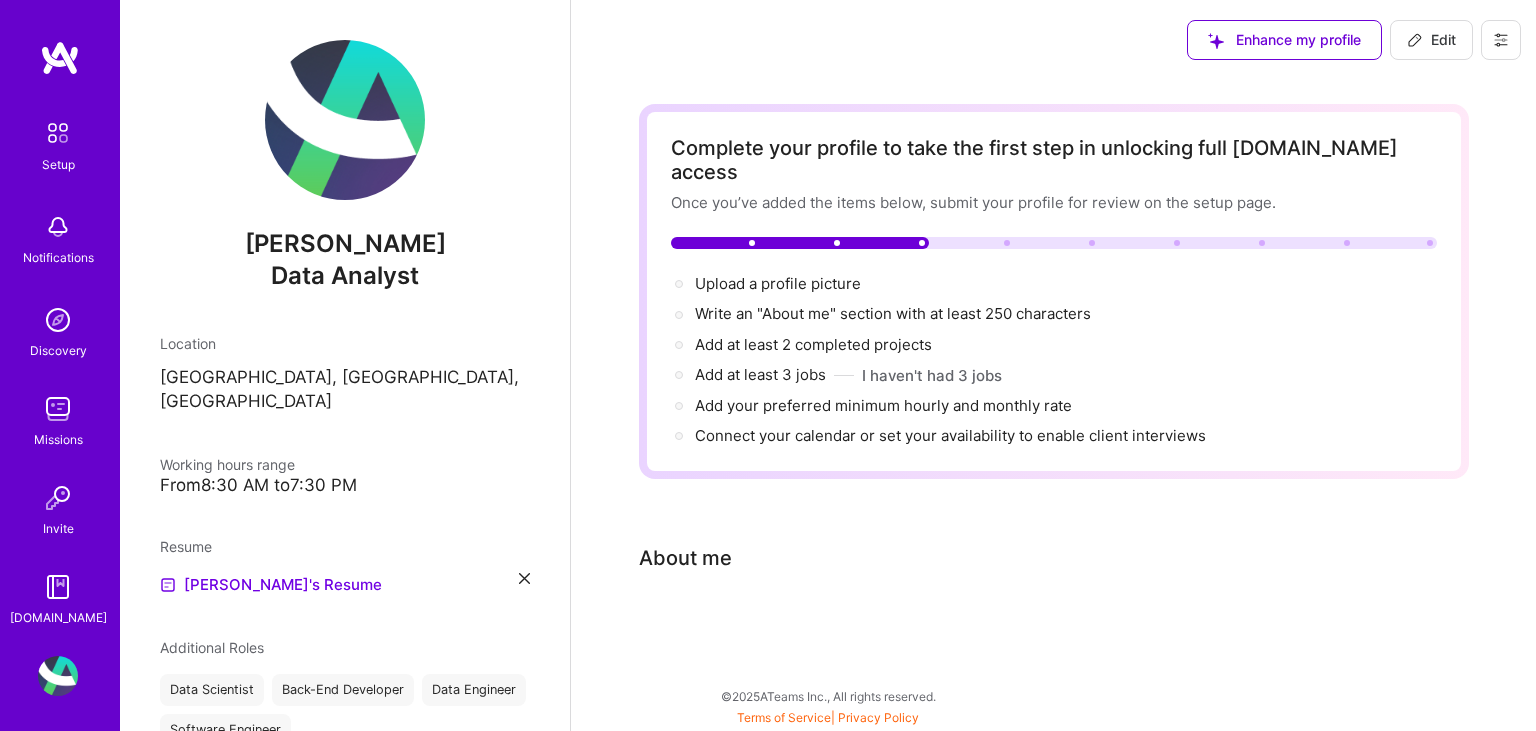click on "About me" at bounding box center [685, 558] 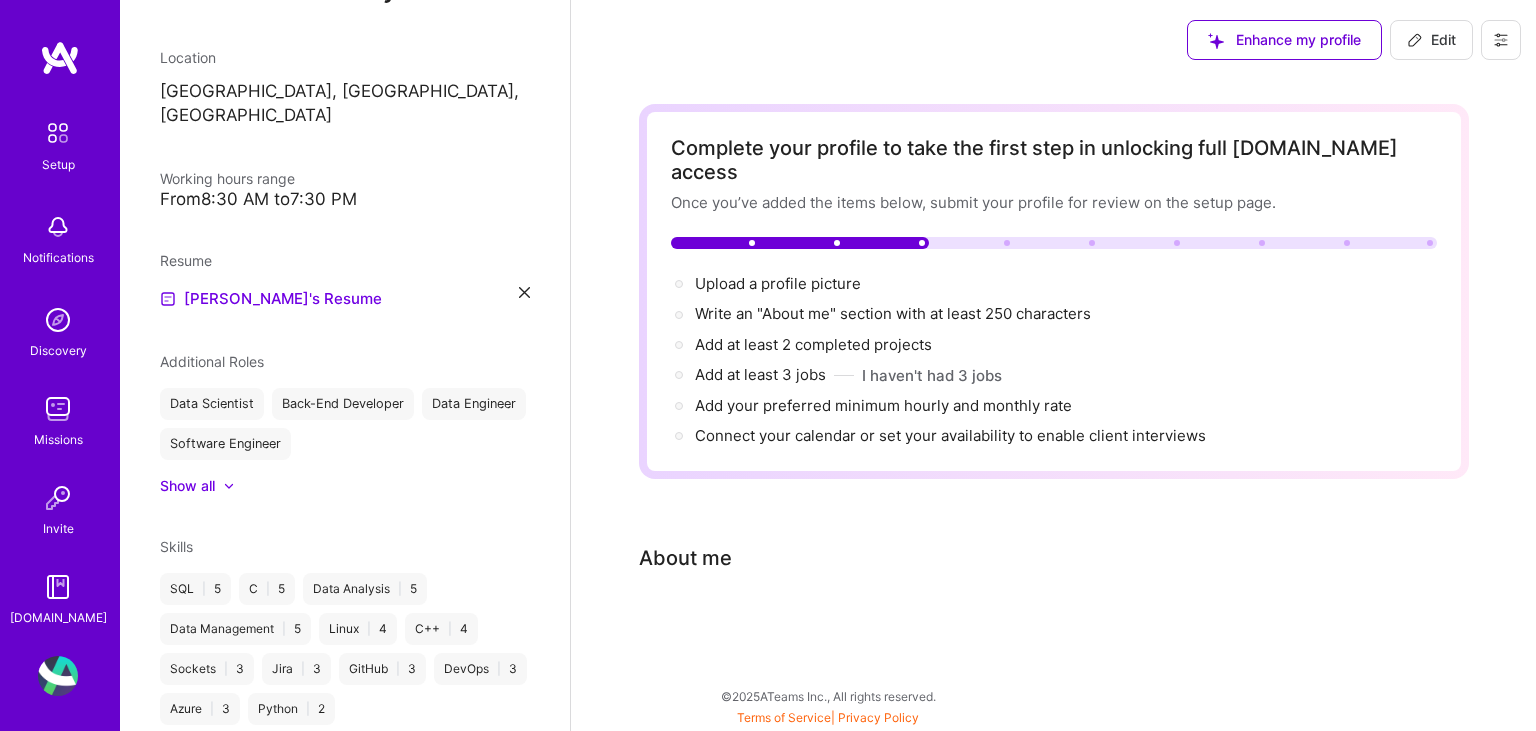 scroll, scrollTop: 442, scrollLeft: 0, axis: vertical 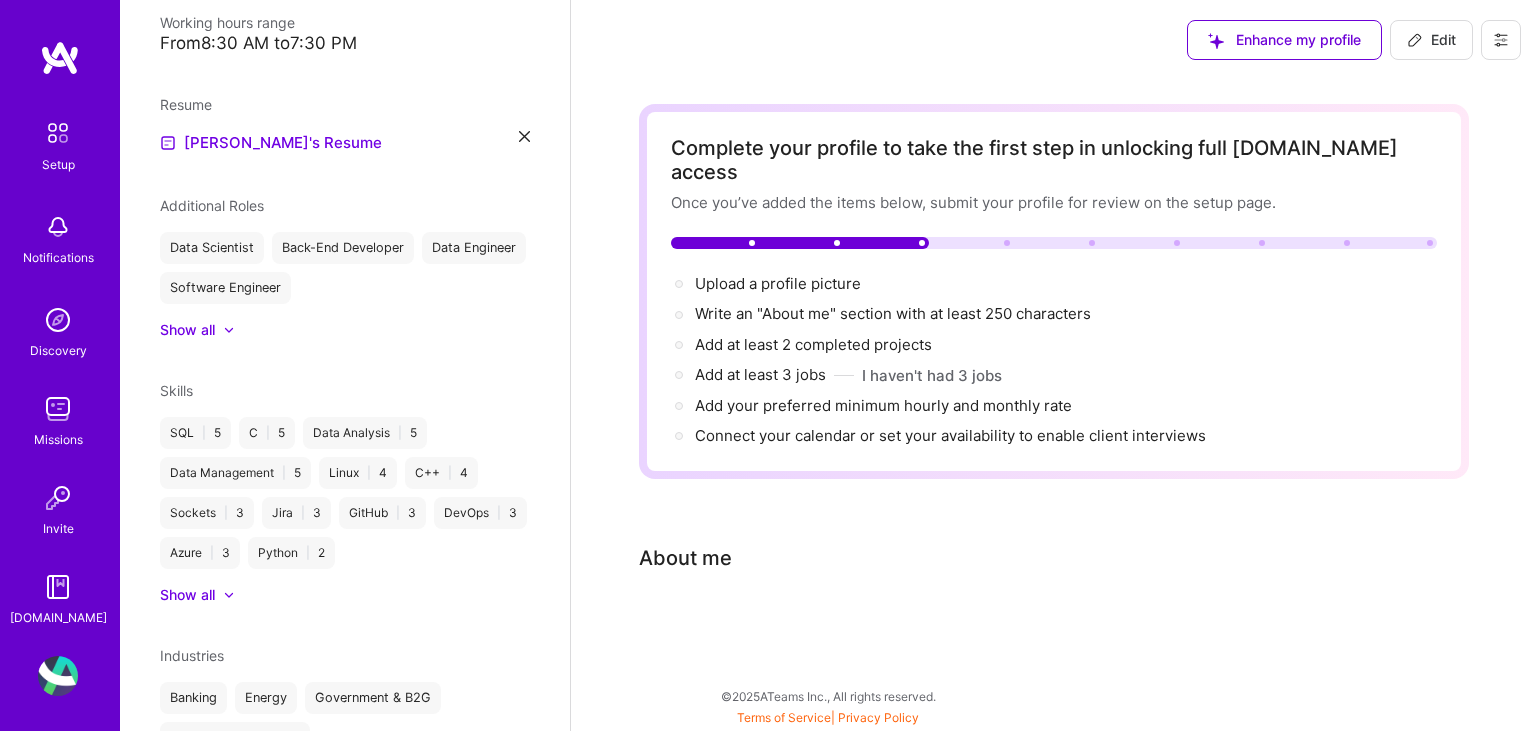 click on "About me" at bounding box center (685, 558) 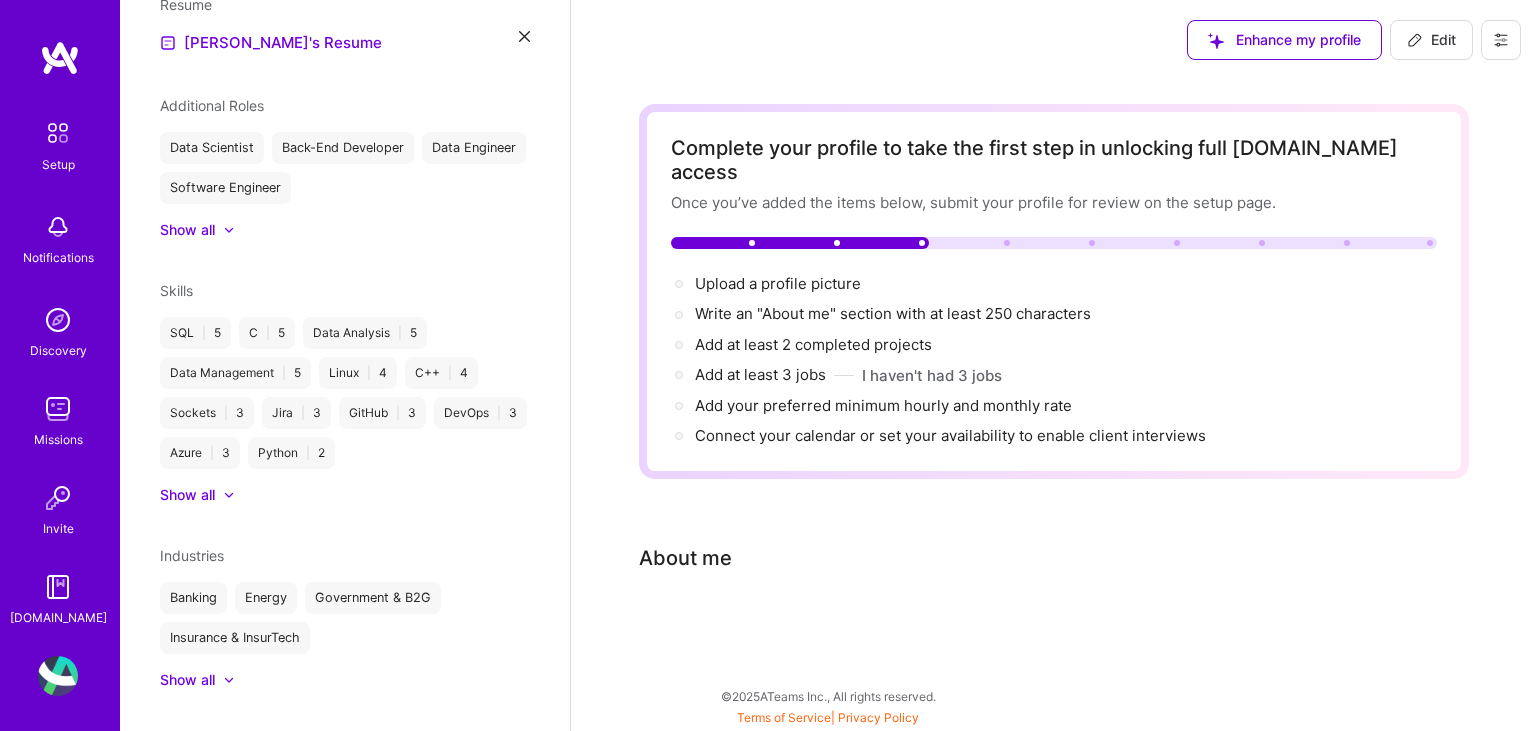 scroll, scrollTop: 557, scrollLeft: 0, axis: vertical 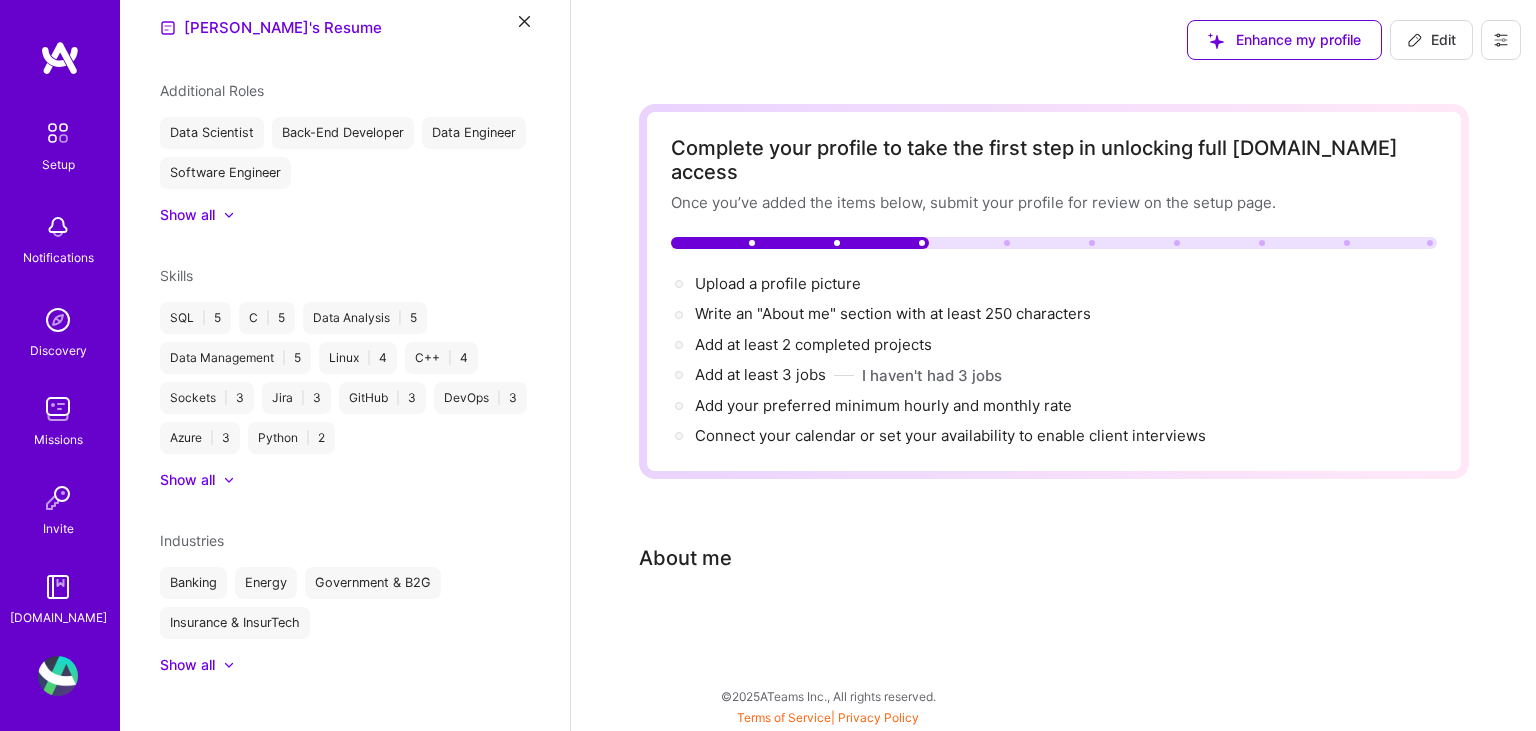 click at bounding box center (58, 133) 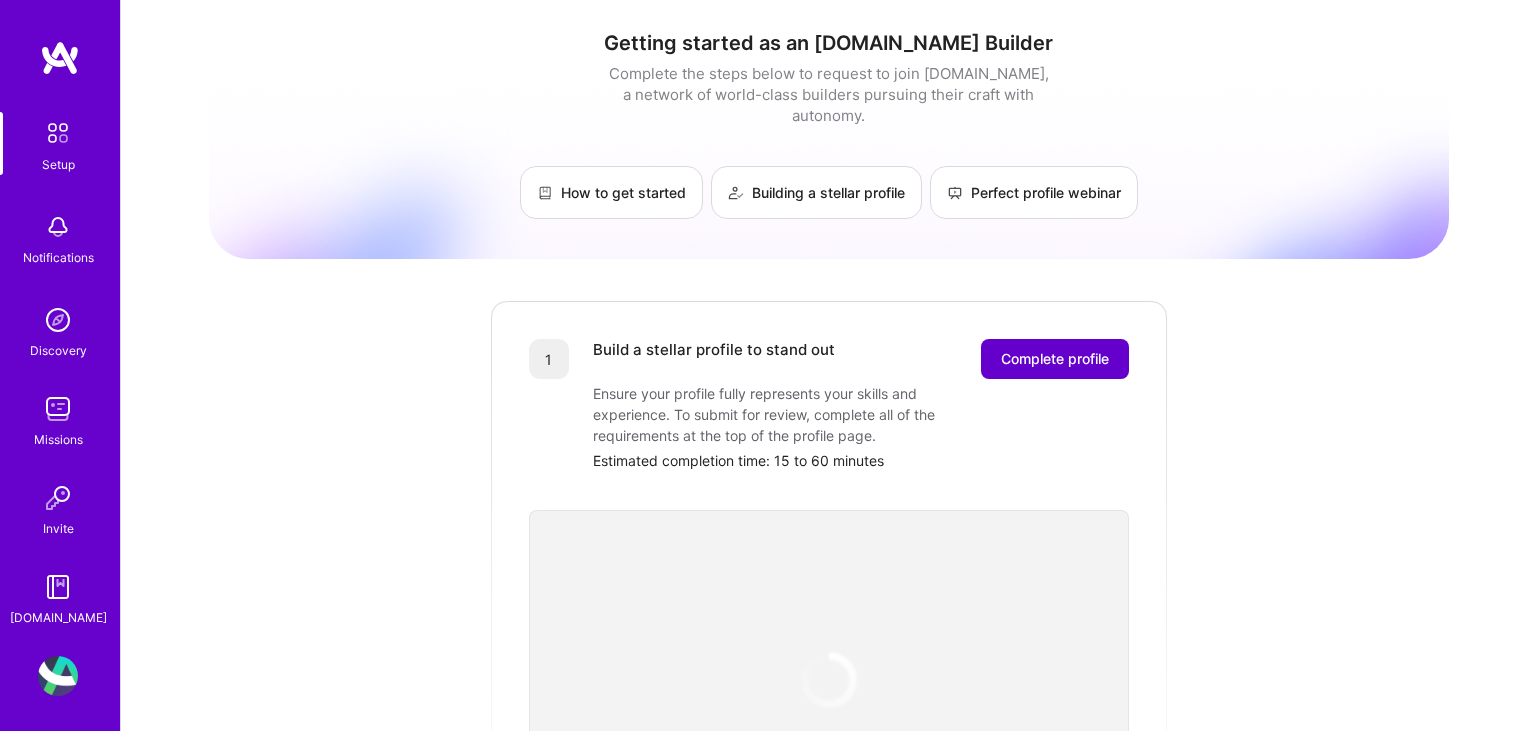 click on "Complete profile" at bounding box center (1055, 359) 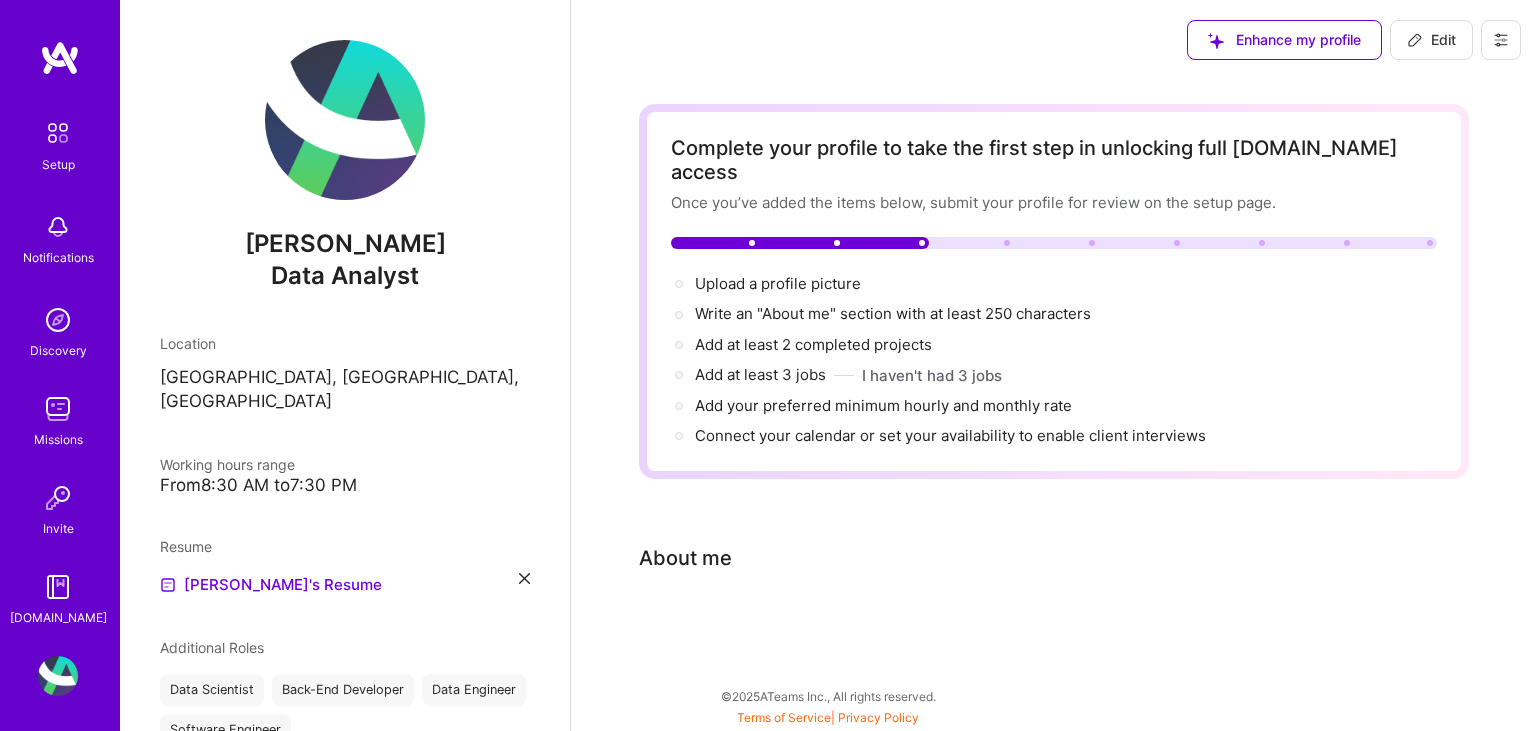 click on "About me" at bounding box center (685, 558) 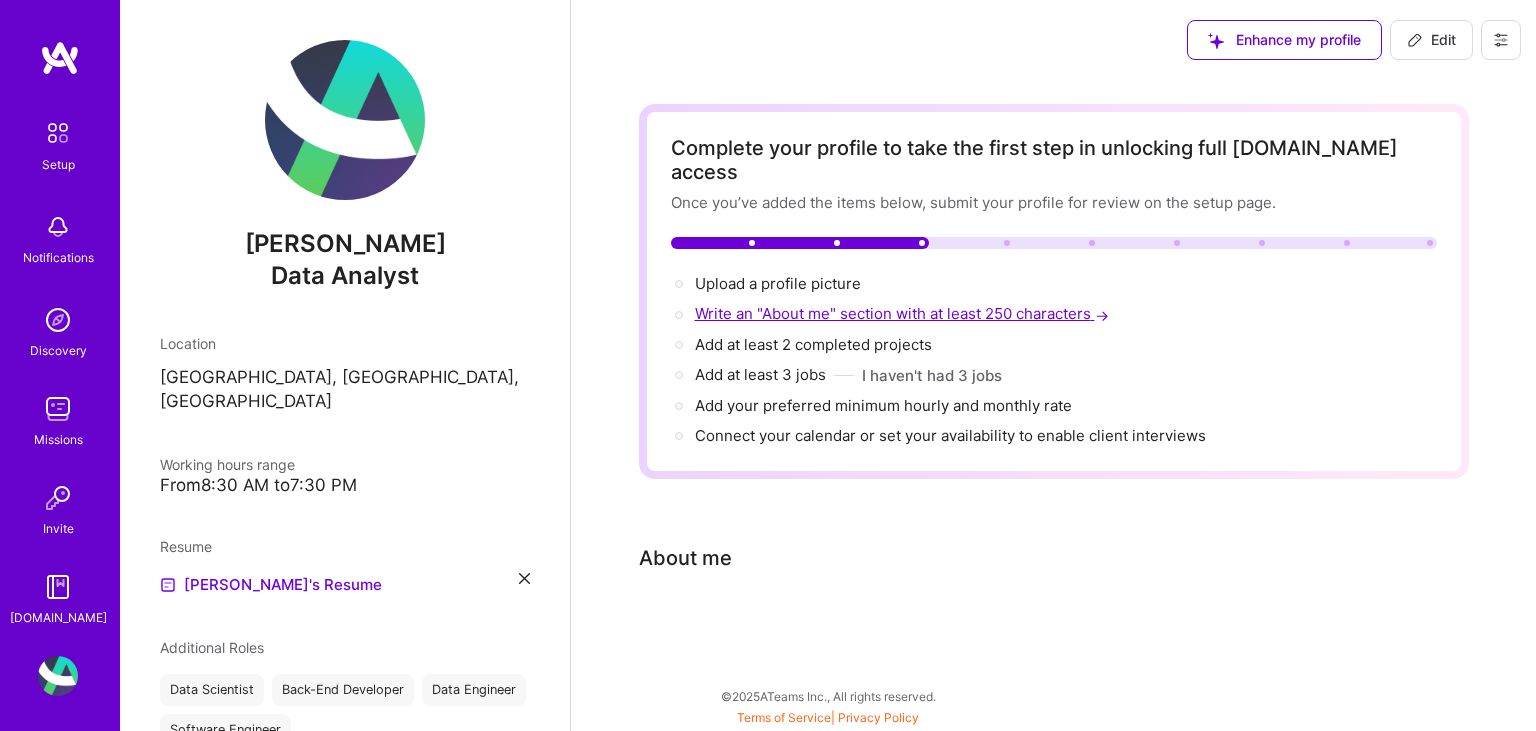 click on "Write an "About me" section with at least 250 characters   →" at bounding box center [904, 313] 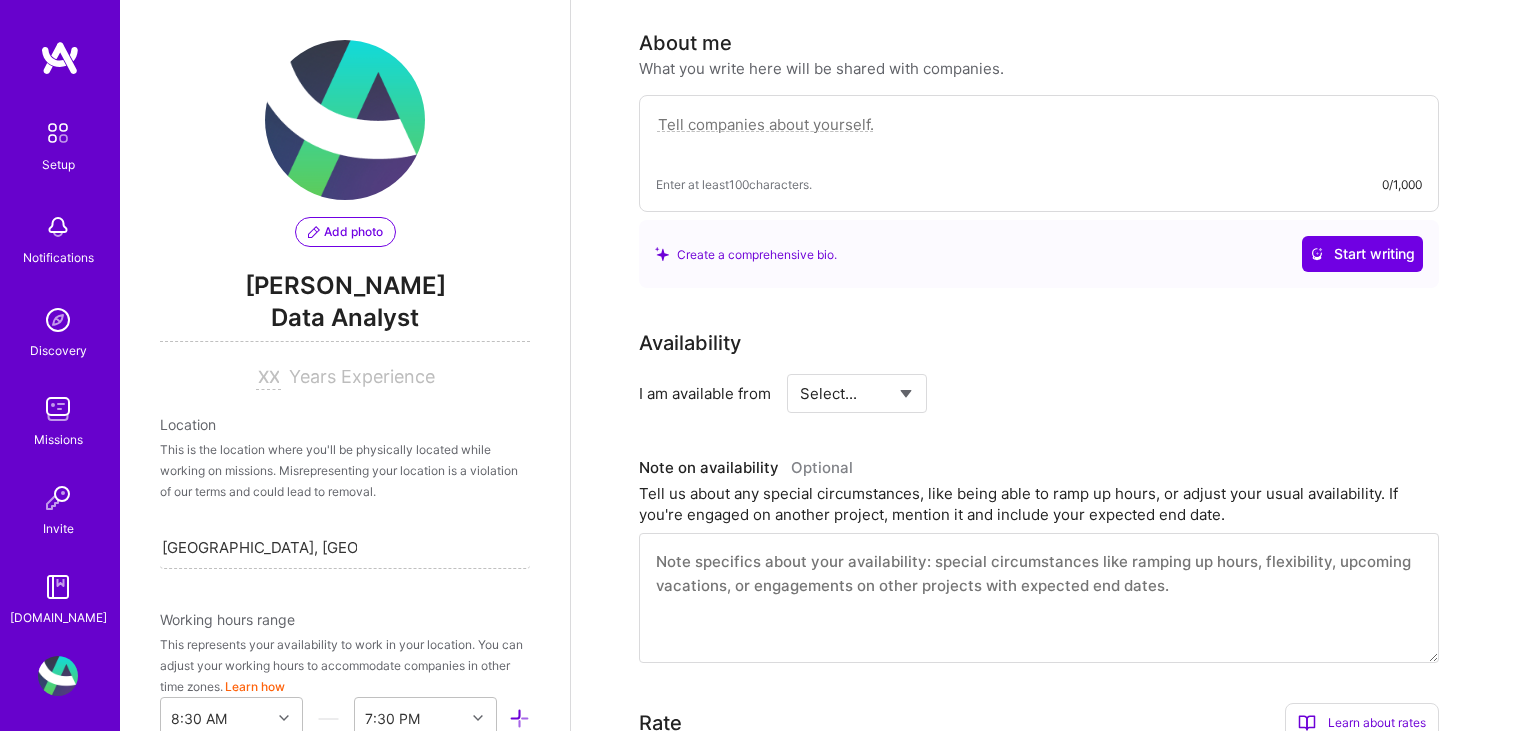 scroll, scrollTop: 517, scrollLeft: 0, axis: vertical 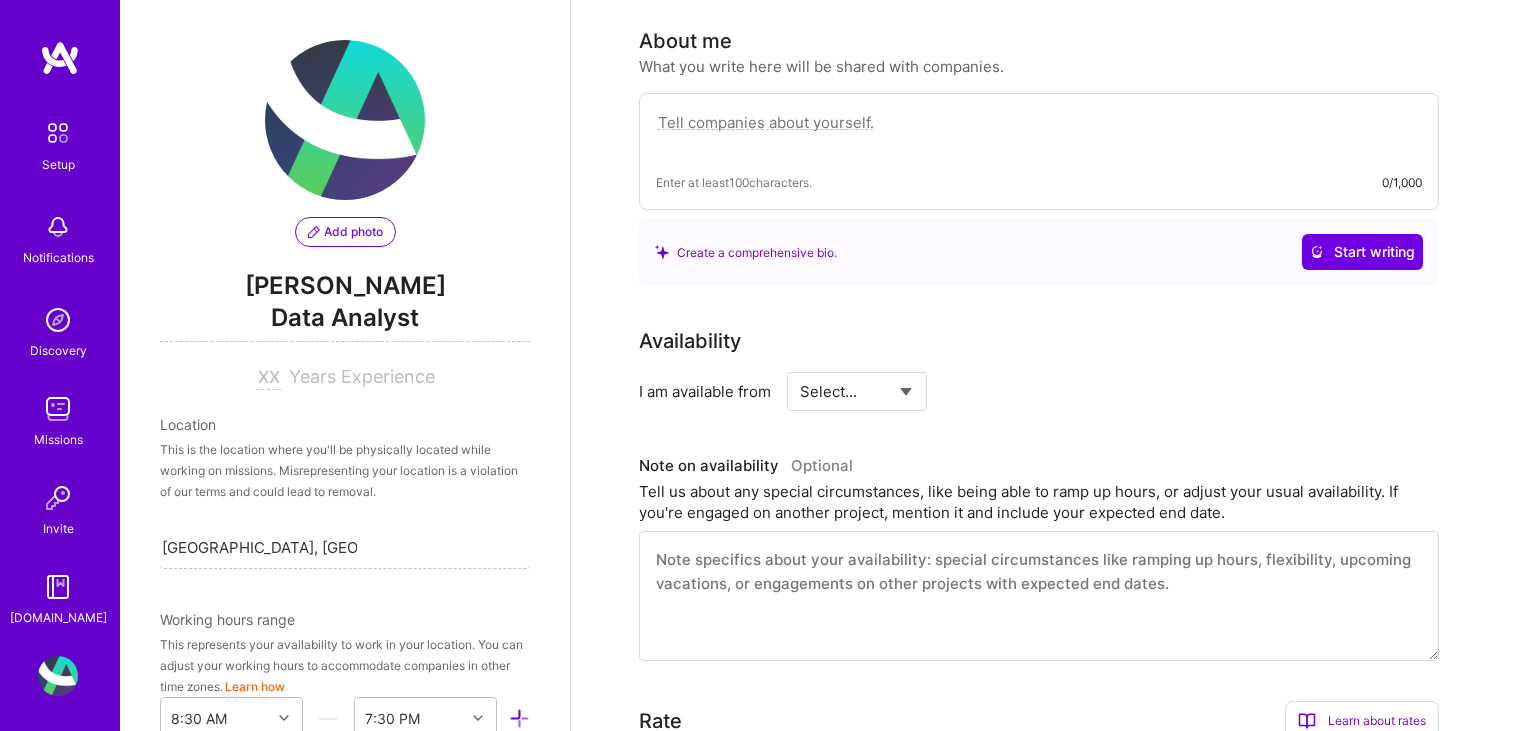 click at bounding box center (1039, 133) 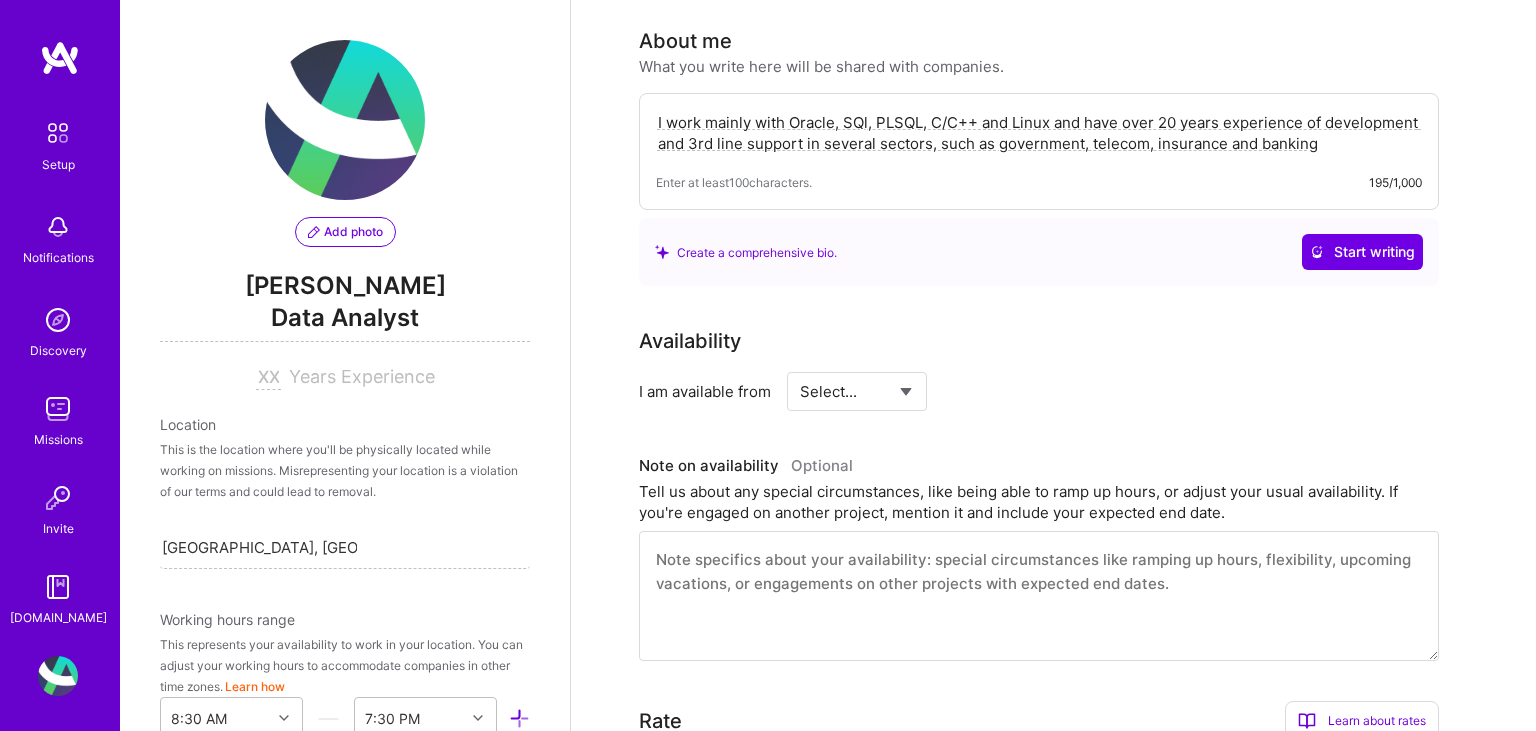 click on "I work mainly with Oracle, SQl, PLSQL, C/C++ and Linux and have over 20 years experience of development and 3rd line support in several sectors, such as government, telecom, insurance and banking" at bounding box center (1039, 133) 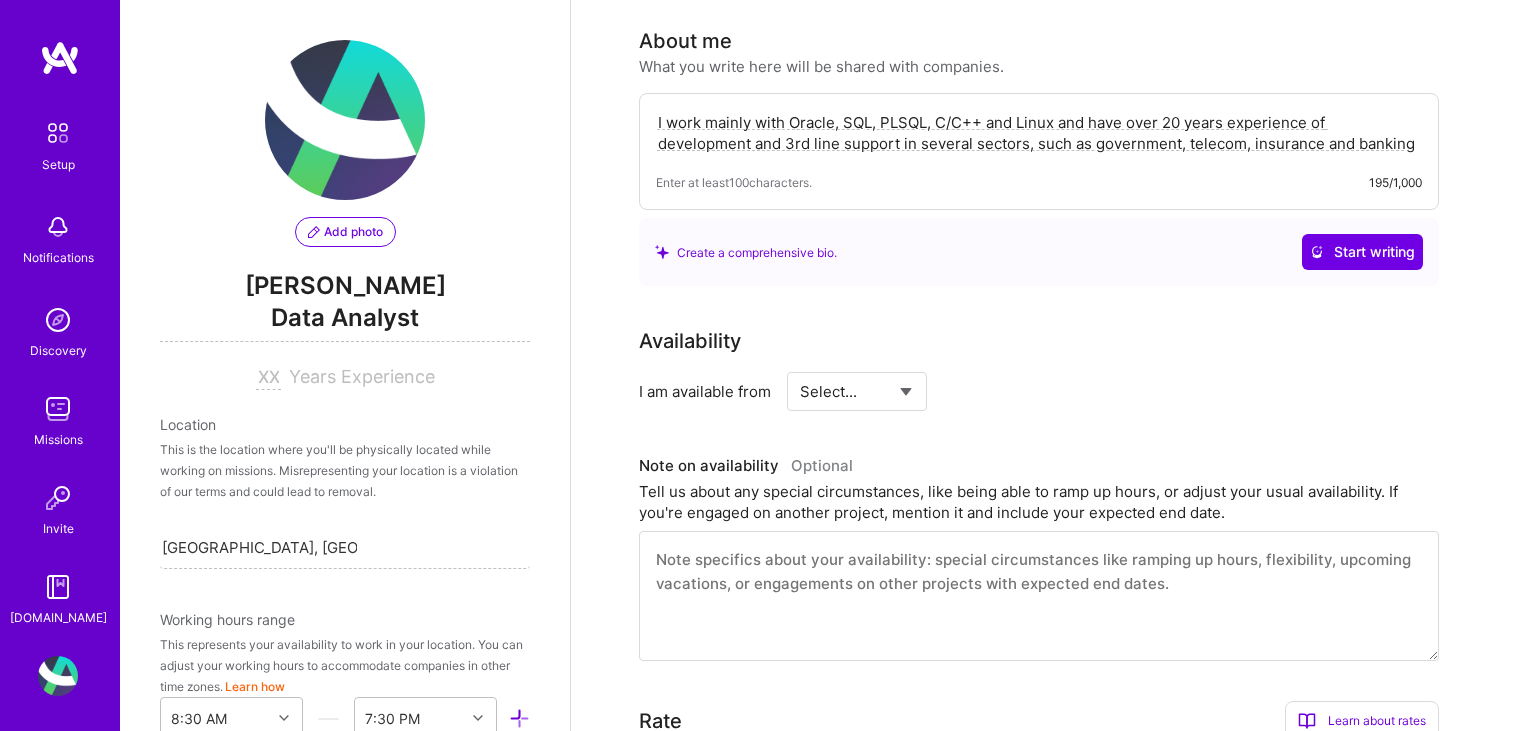 click on "I work mainly with Oracle, SQL, PLSQL, C/C++ and Linux and have over 20 years experience of development and 3rd line support in several sectors, such as government, telecom, insurance and banking" at bounding box center [1039, 133] 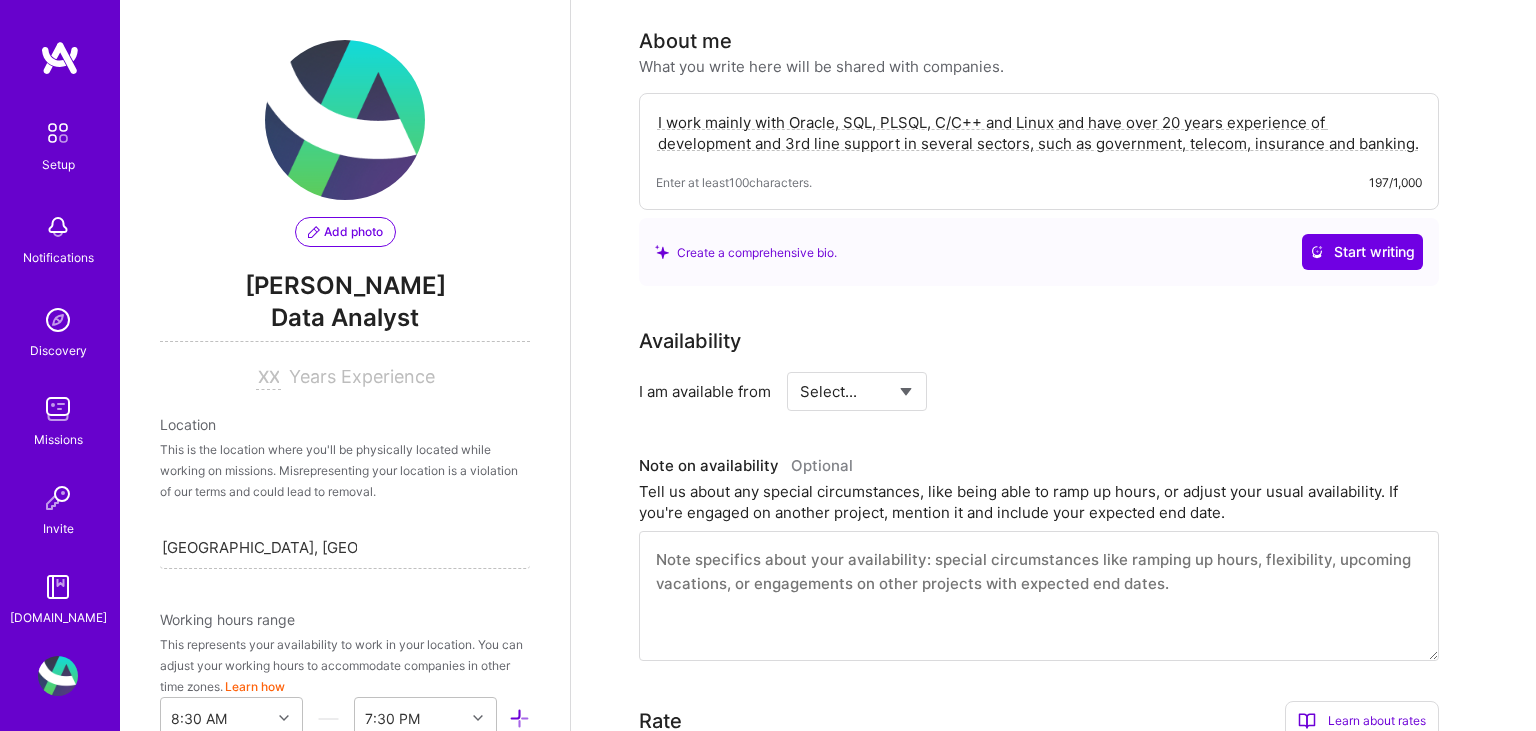 type on "I work mainly with Oracle, SQL, PLSQL, C/C++ and Linux and have over 20 years experience of development and 3rd line support in several sectors, such as government, telecom, insurance and banking." 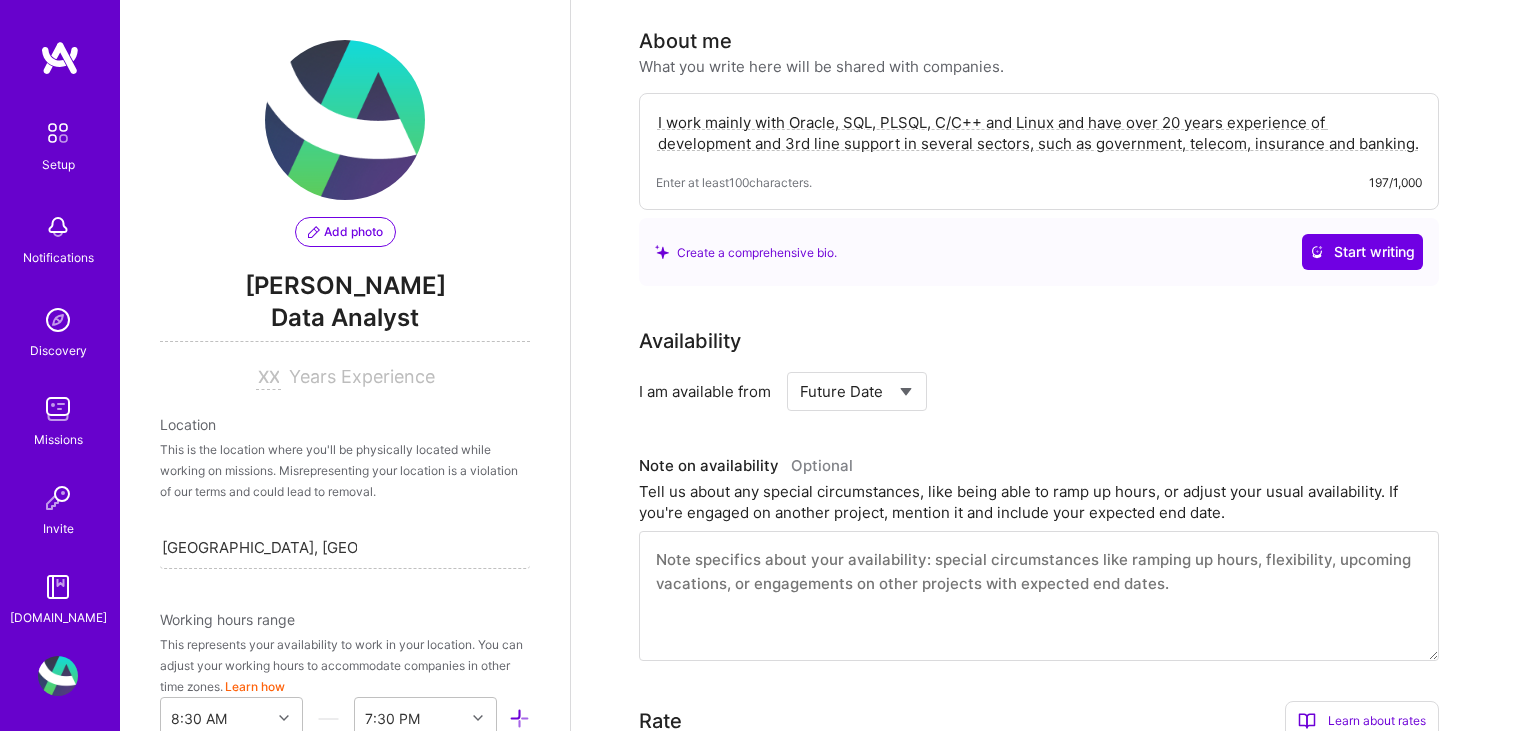 click on "Future Date" at bounding box center (0, 0) 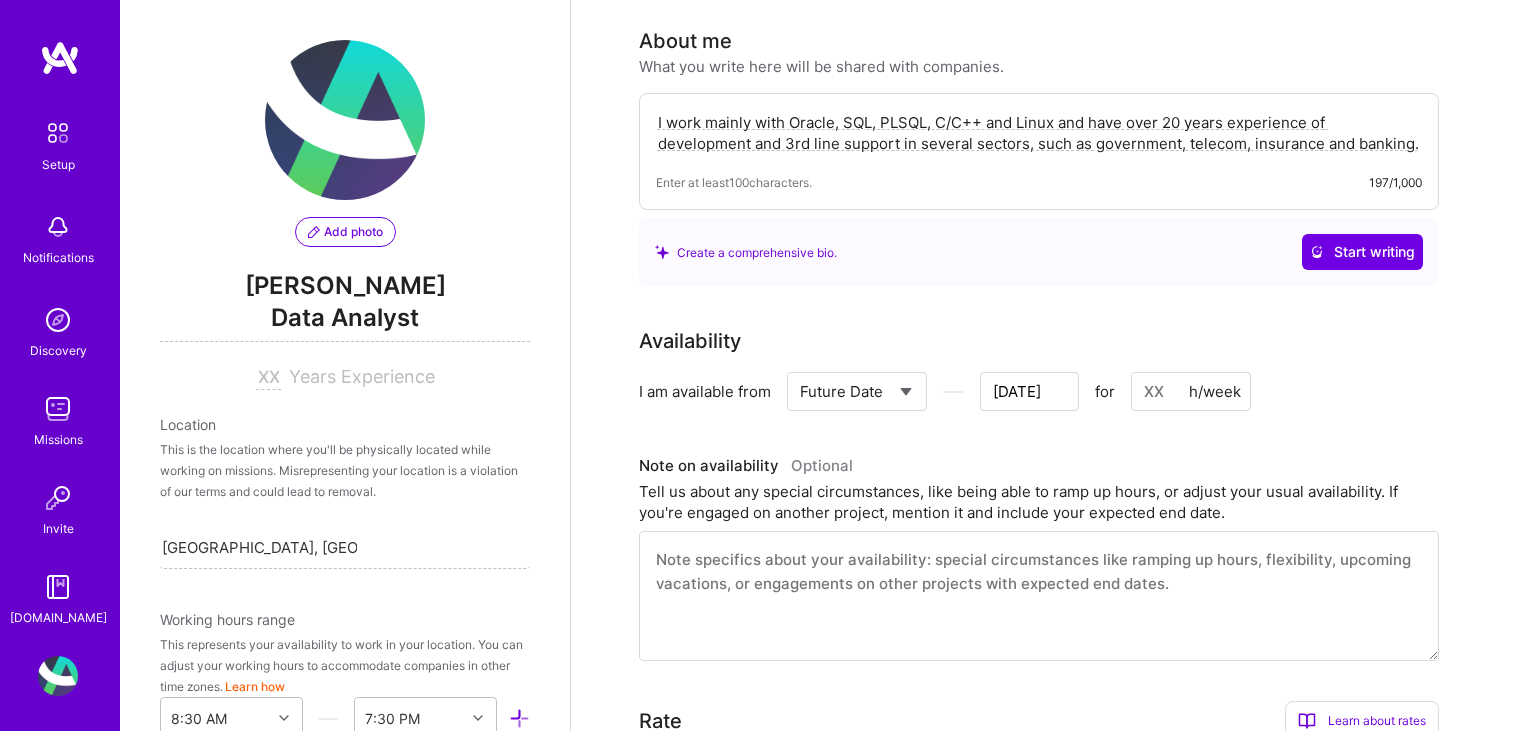 click on "[DATE]" at bounding box center (1029, 391) 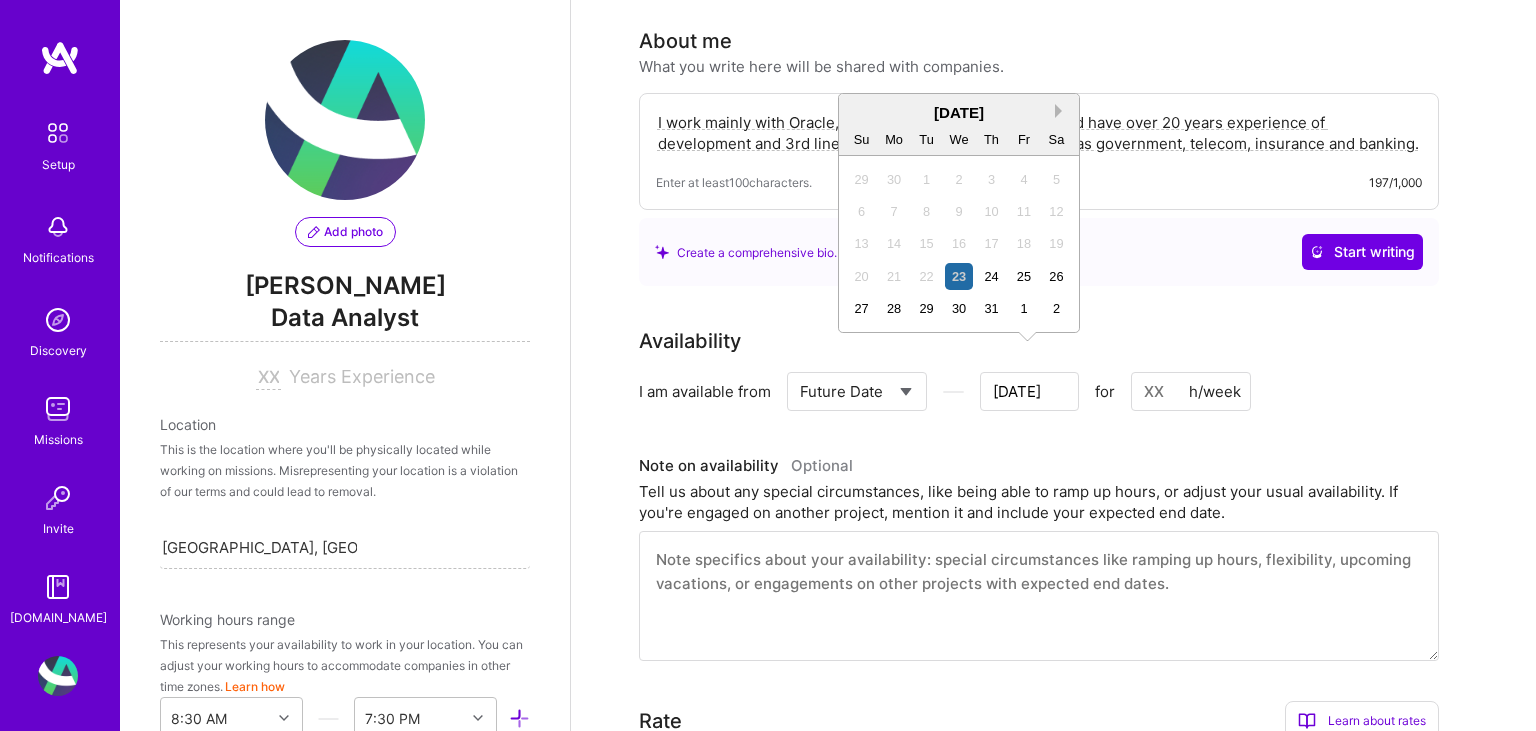 click on "Next Month" at bounding box center (1062, 111) 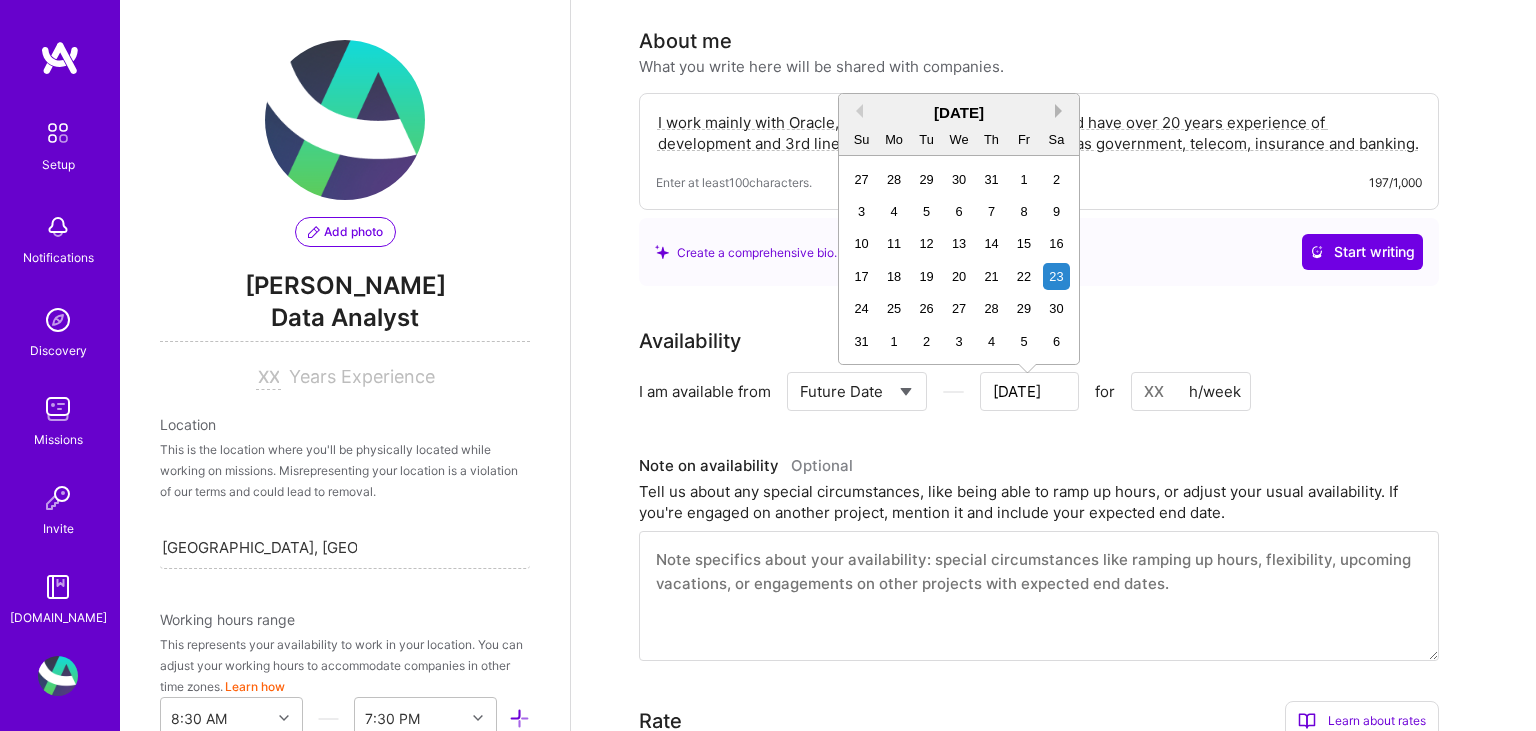 click on "Next Month" at bounding box center [1062, 111] 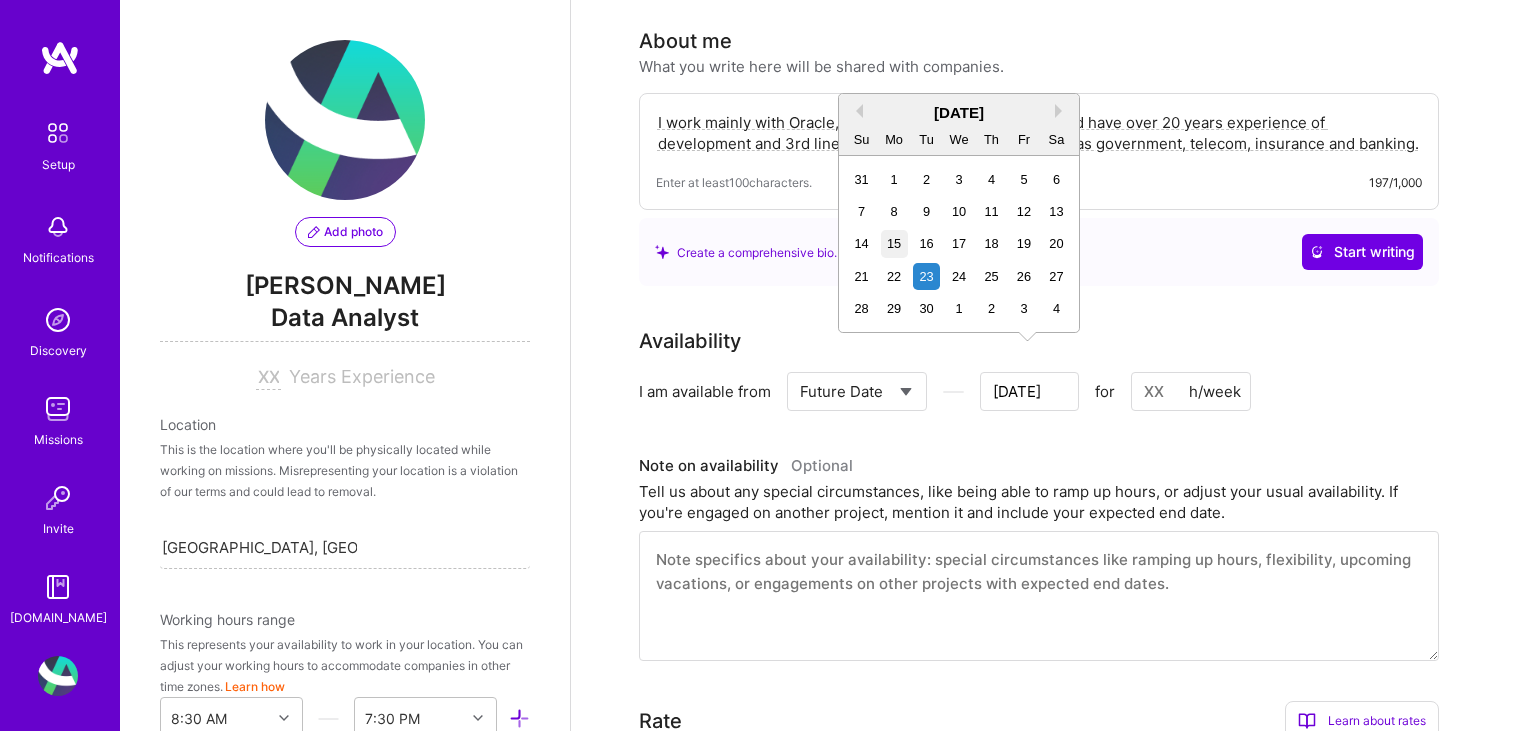 click on "15" at bounding box center (894, 243) 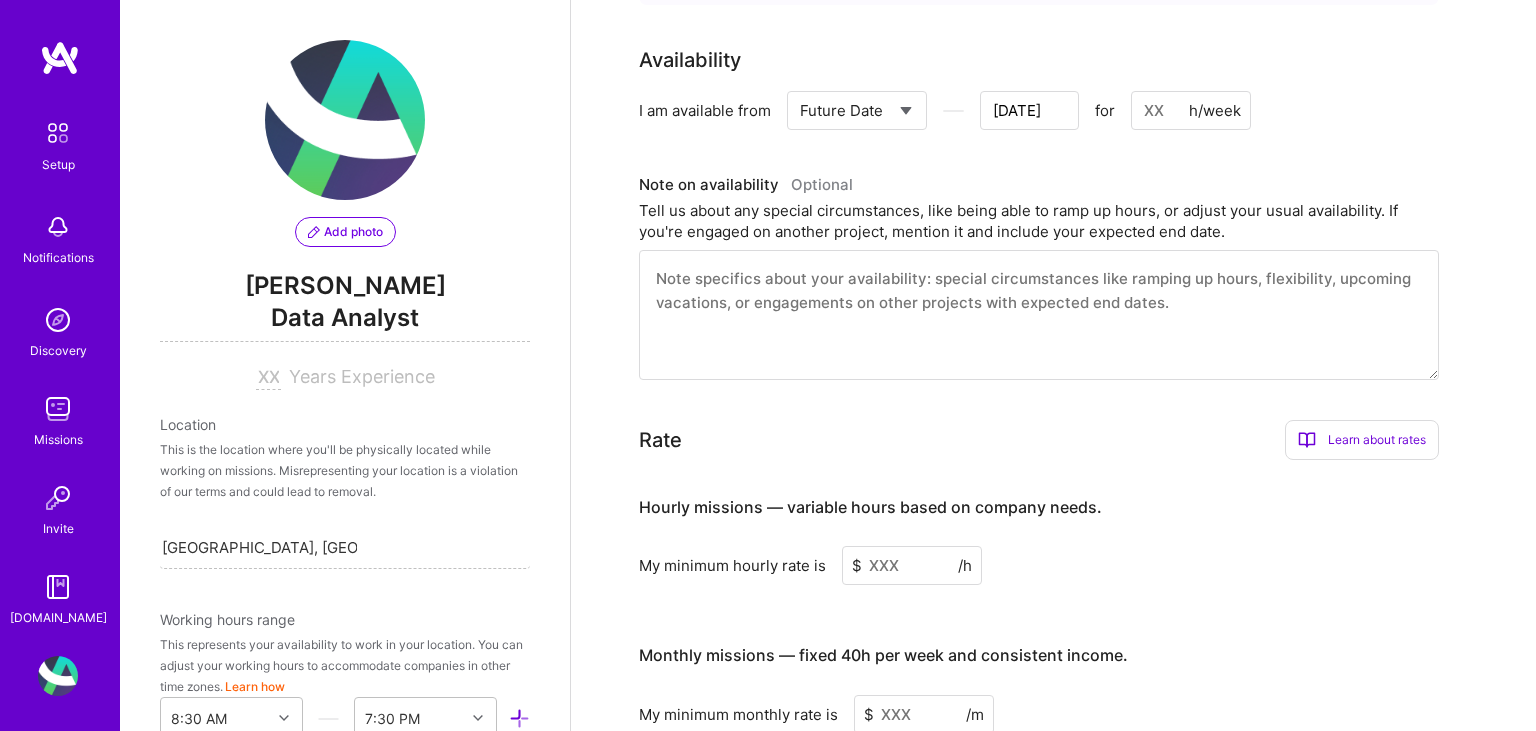 scroll, scrollTop: 834, scrollLeft: 0, axis: vertical 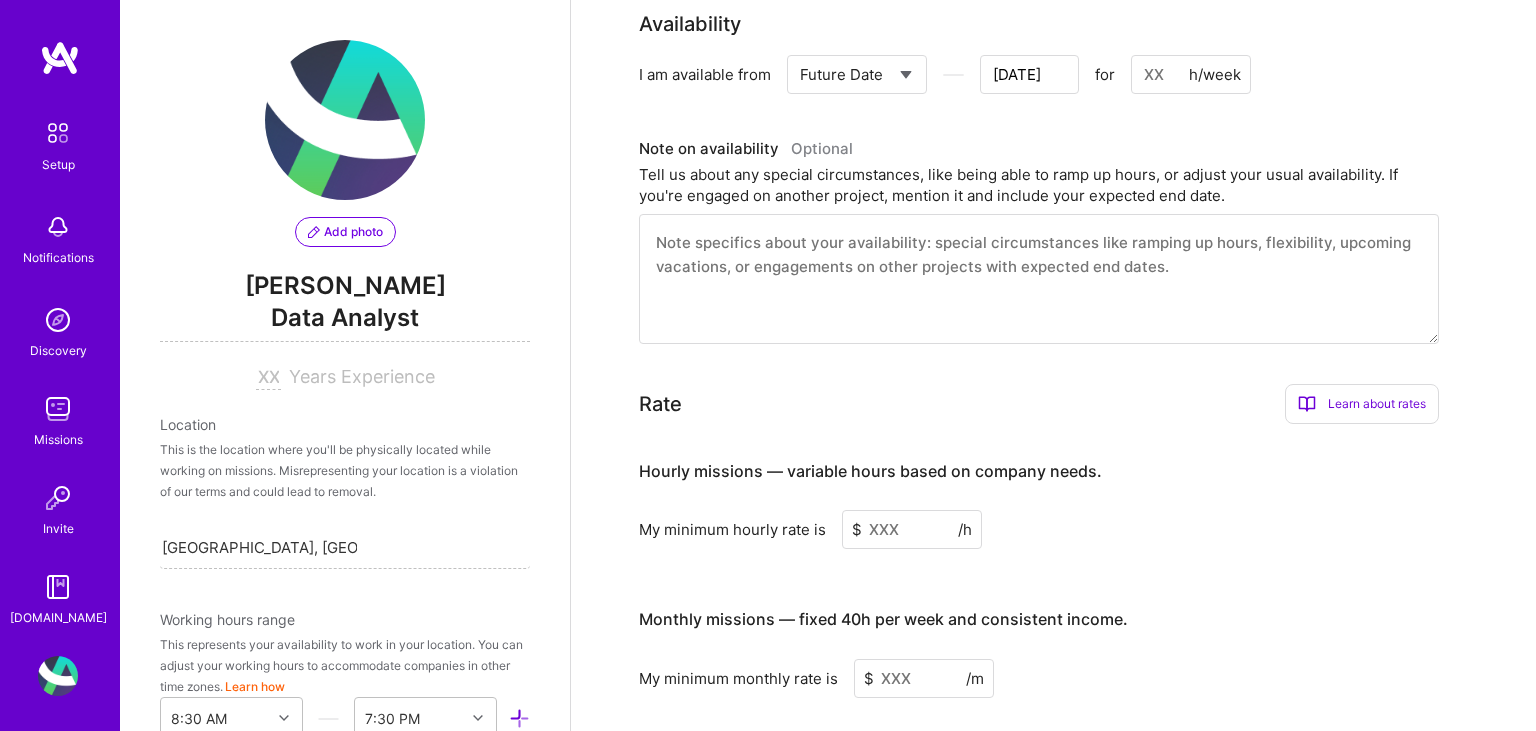 click at bounding box center [912, 529] 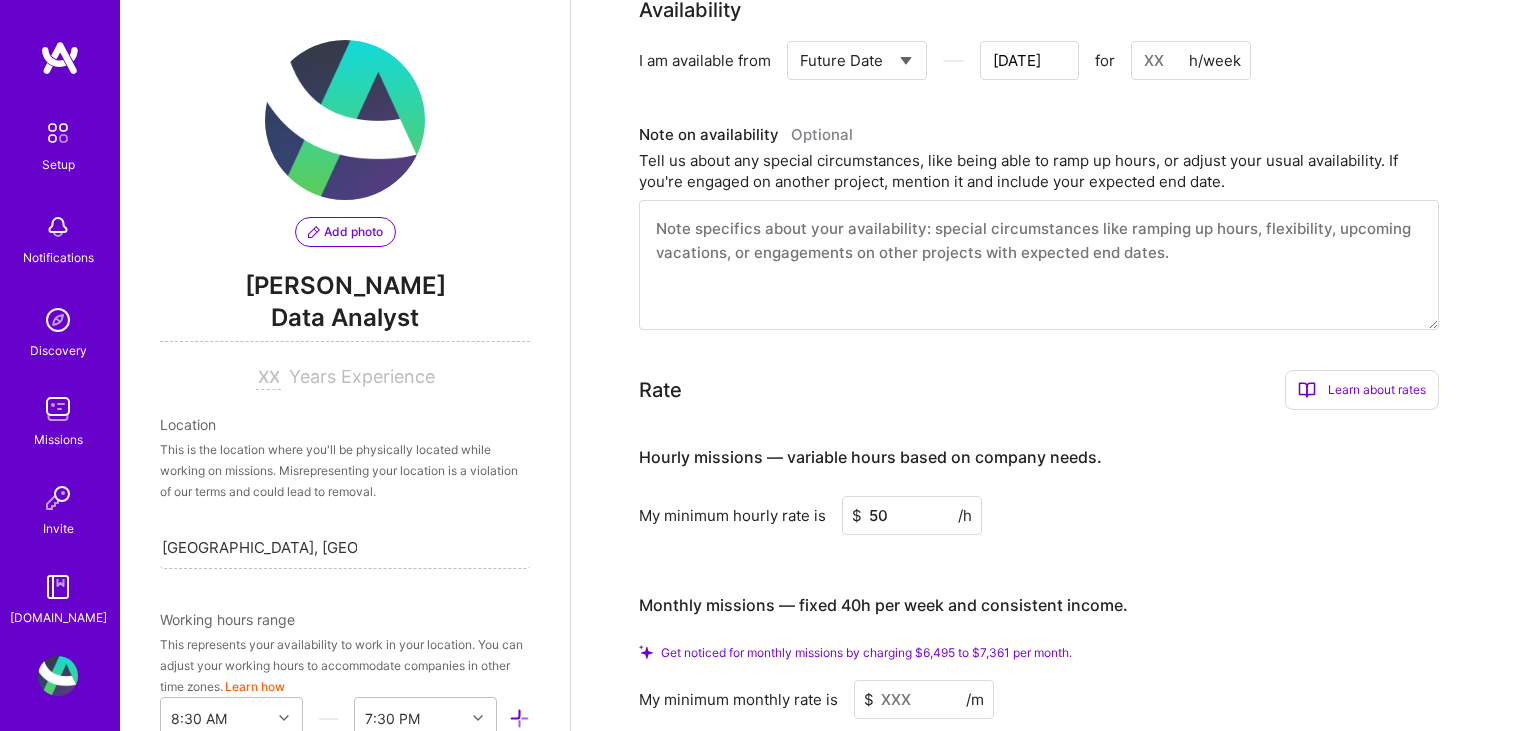 scroll, scrollTop: 940, scrollLeft: 0, axis: vertical 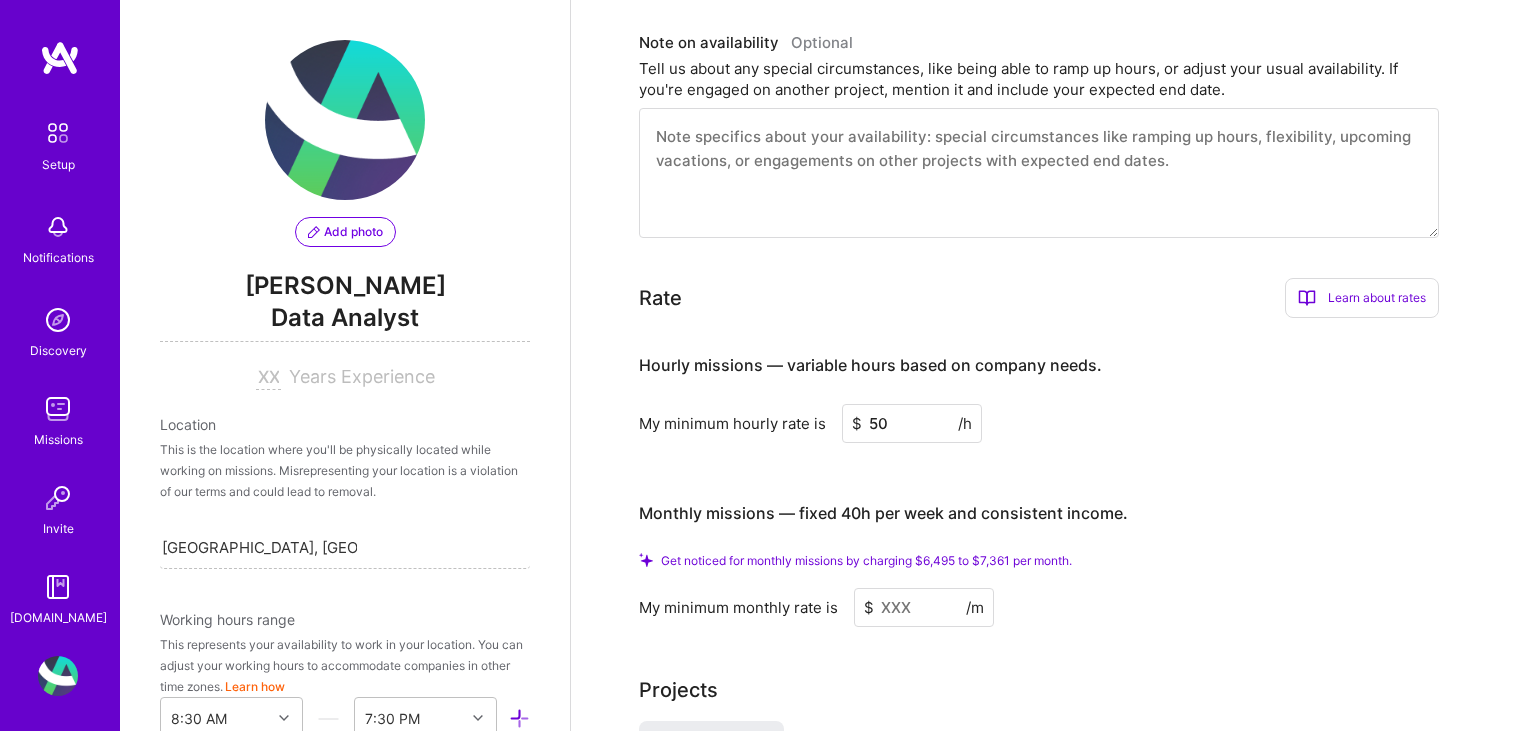 type on "50" 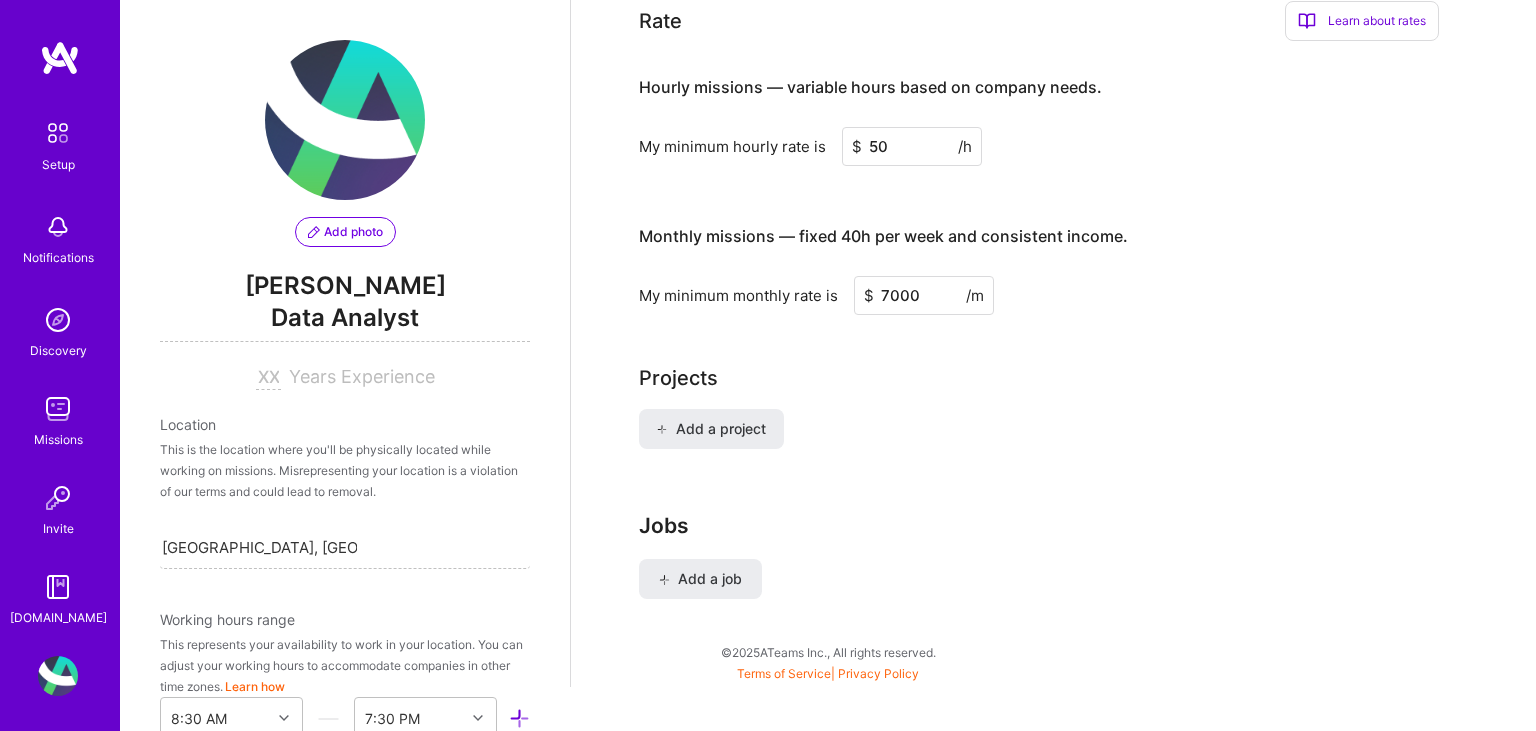 scroll, scrollTop: 1208, scrollLeft: 0, axis: vertical 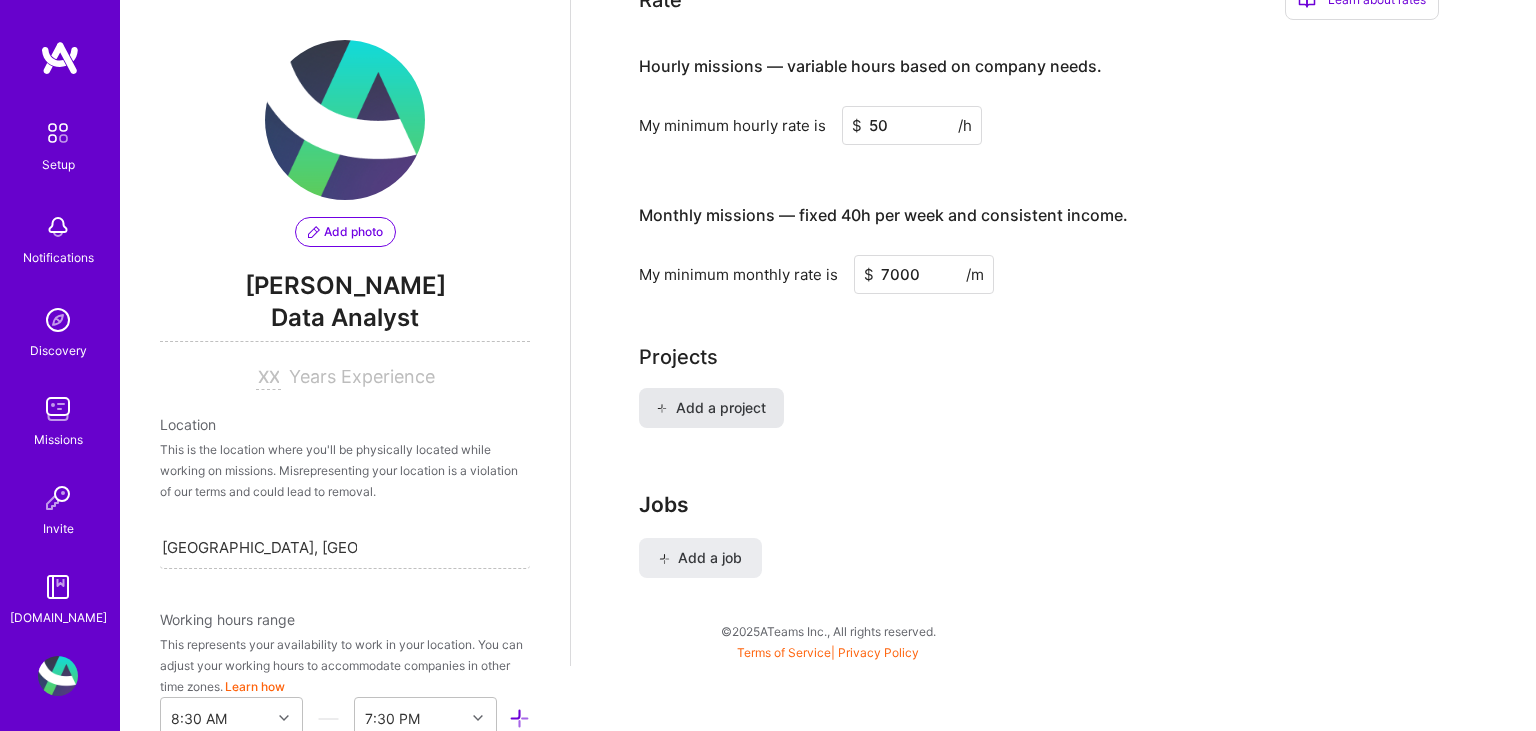 type on "7000" 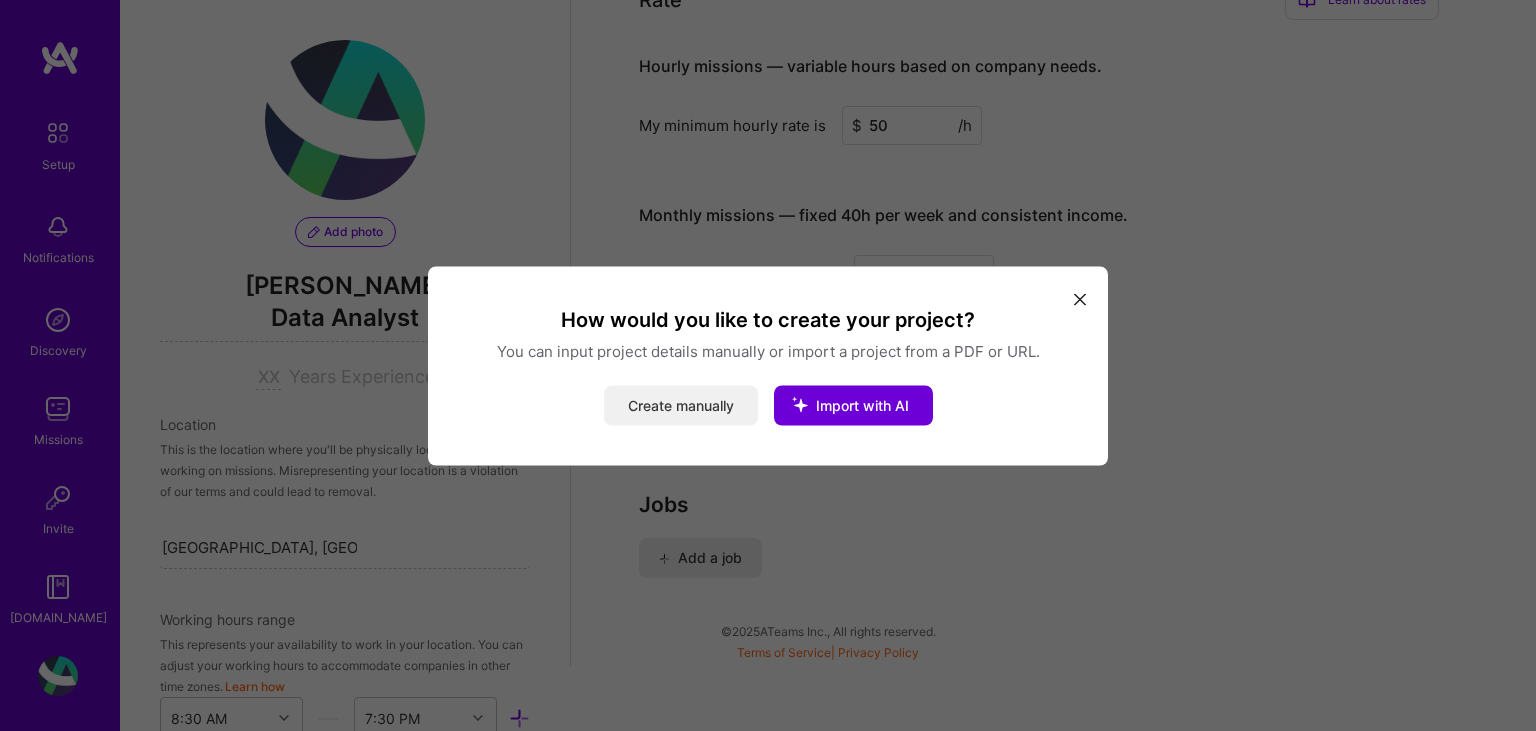 click on "Create manually" at bounding box center (681, 405) 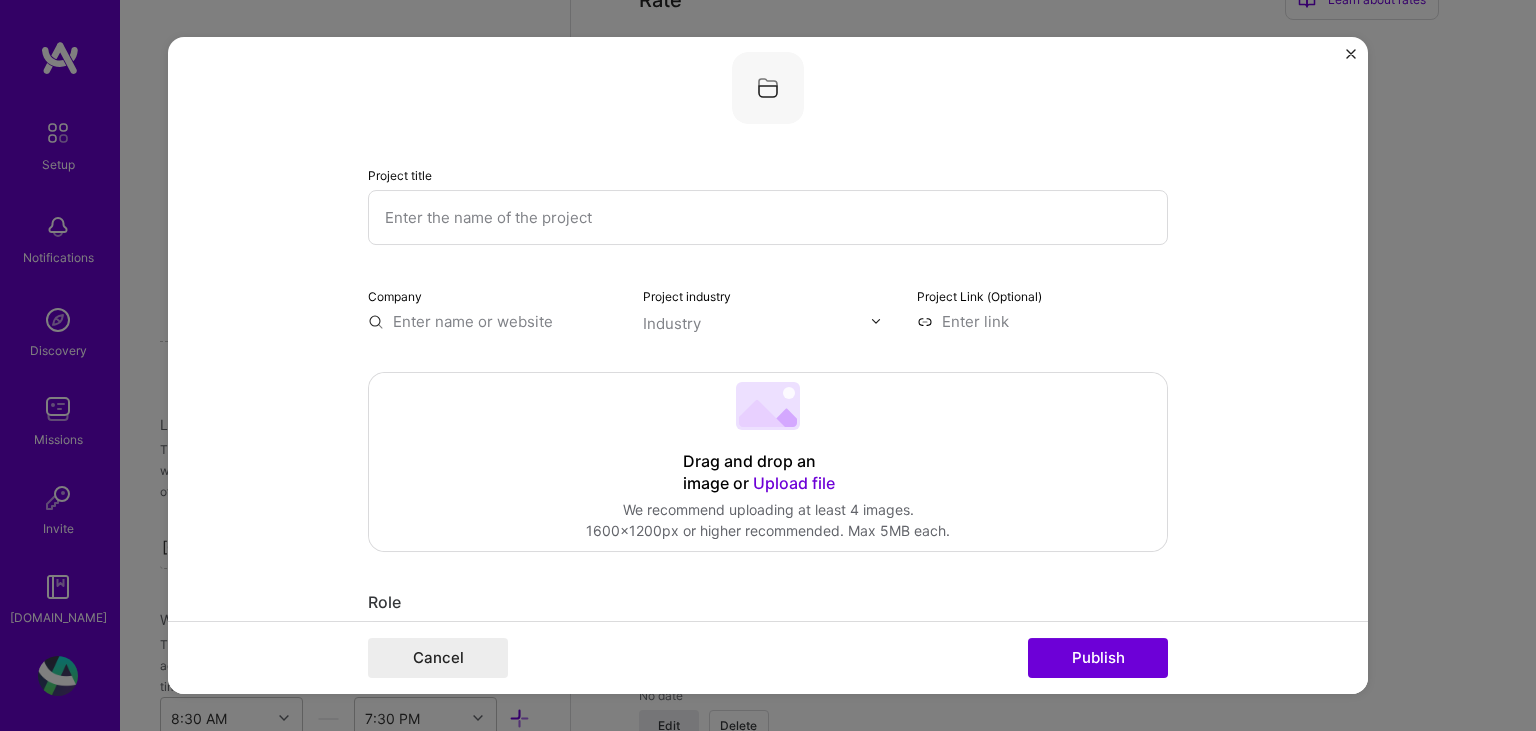 scroll, scrollTop: 0, scrollLeft: 0, axis: both 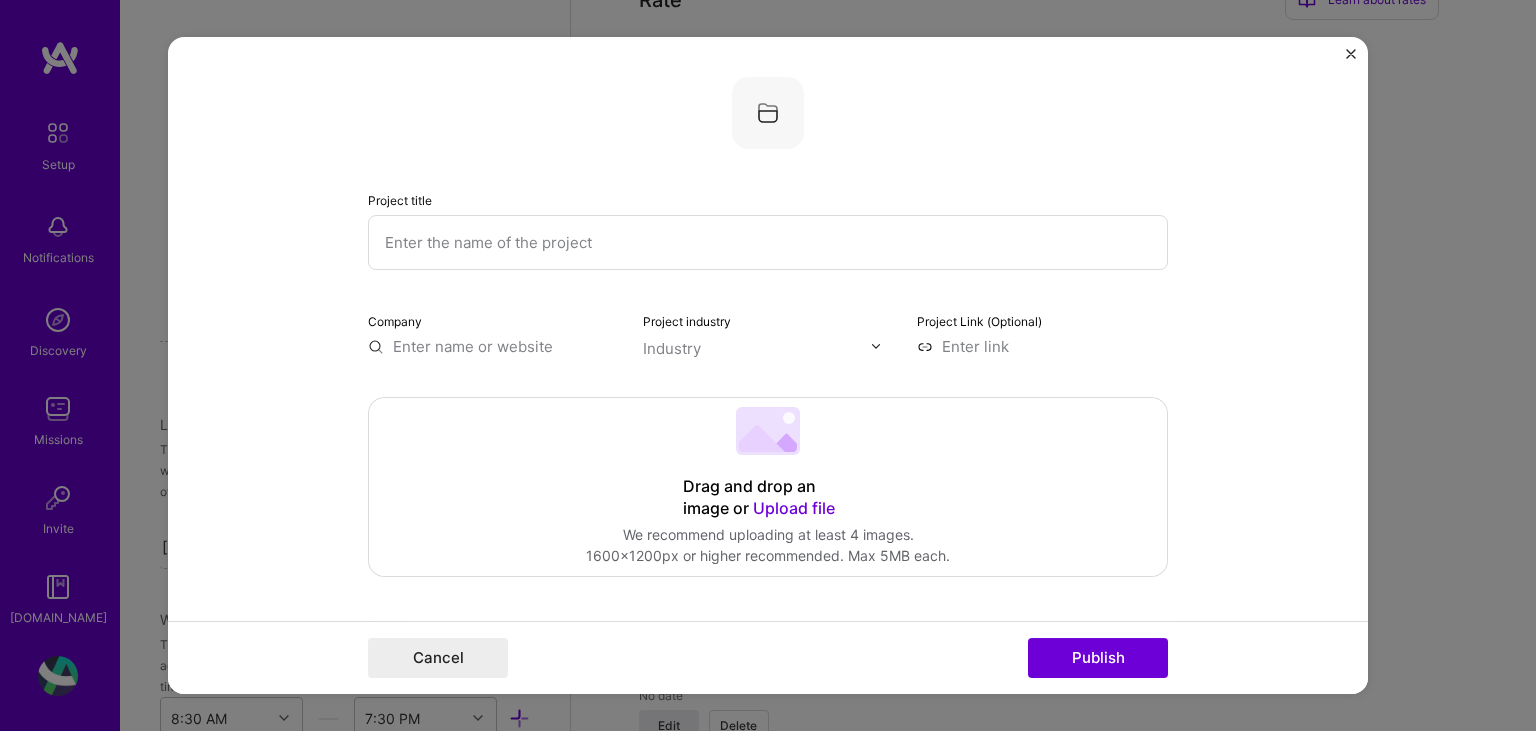 click at bounding box center [1351, 54] 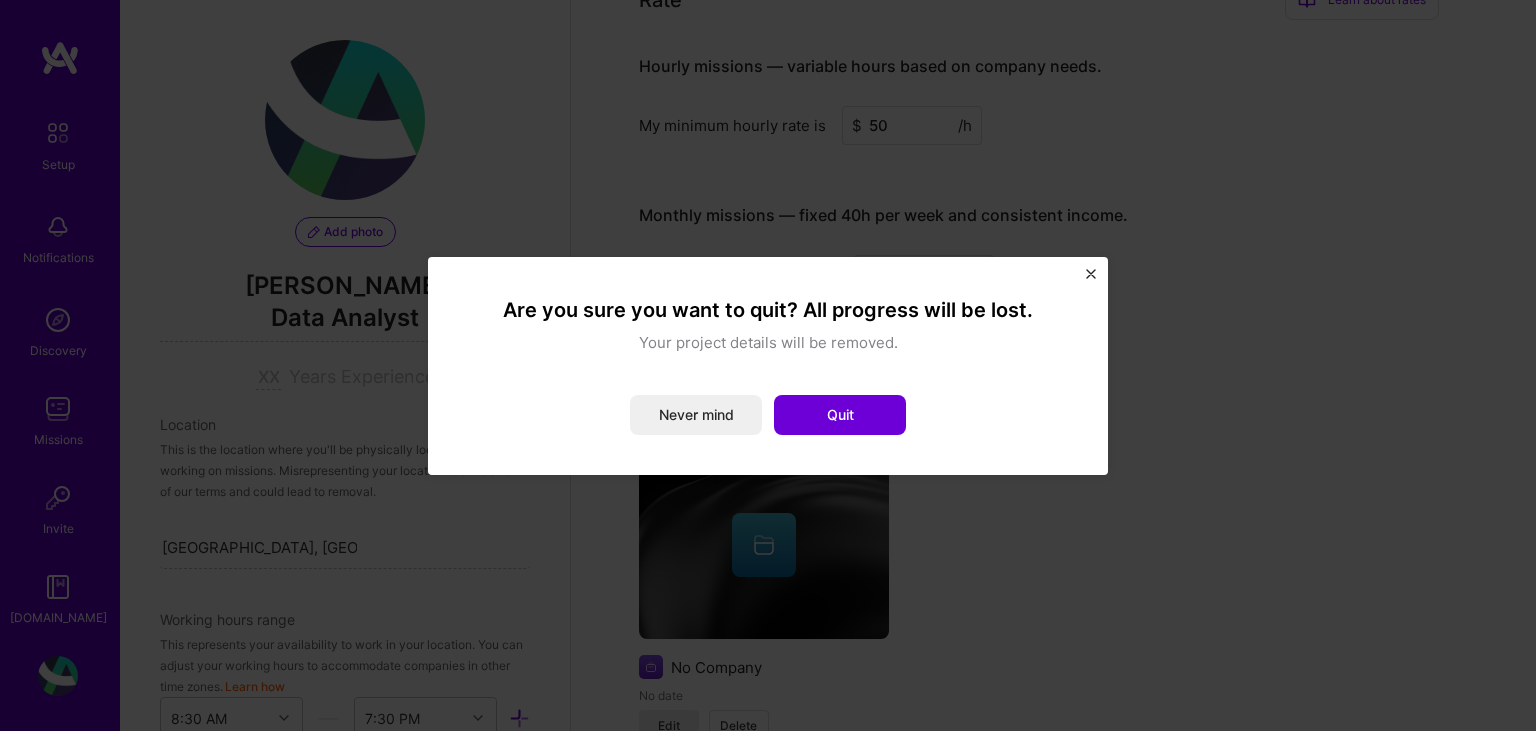 click on "Are you sure you want to quit? All progress will be lost. Your project details will be removed. Never mind Quit" at bounding box center [768, 366] 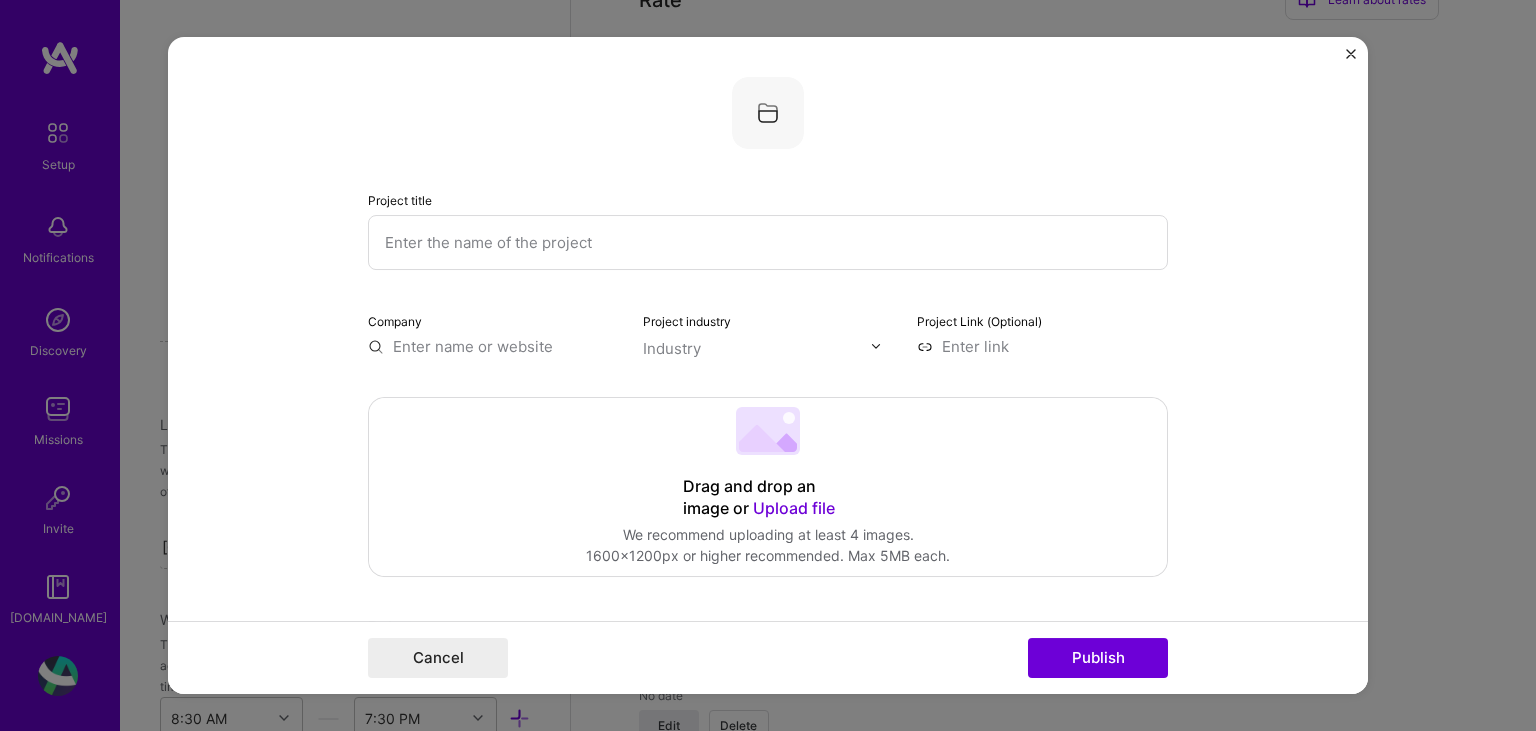 click at bounding box center (1351, 54) 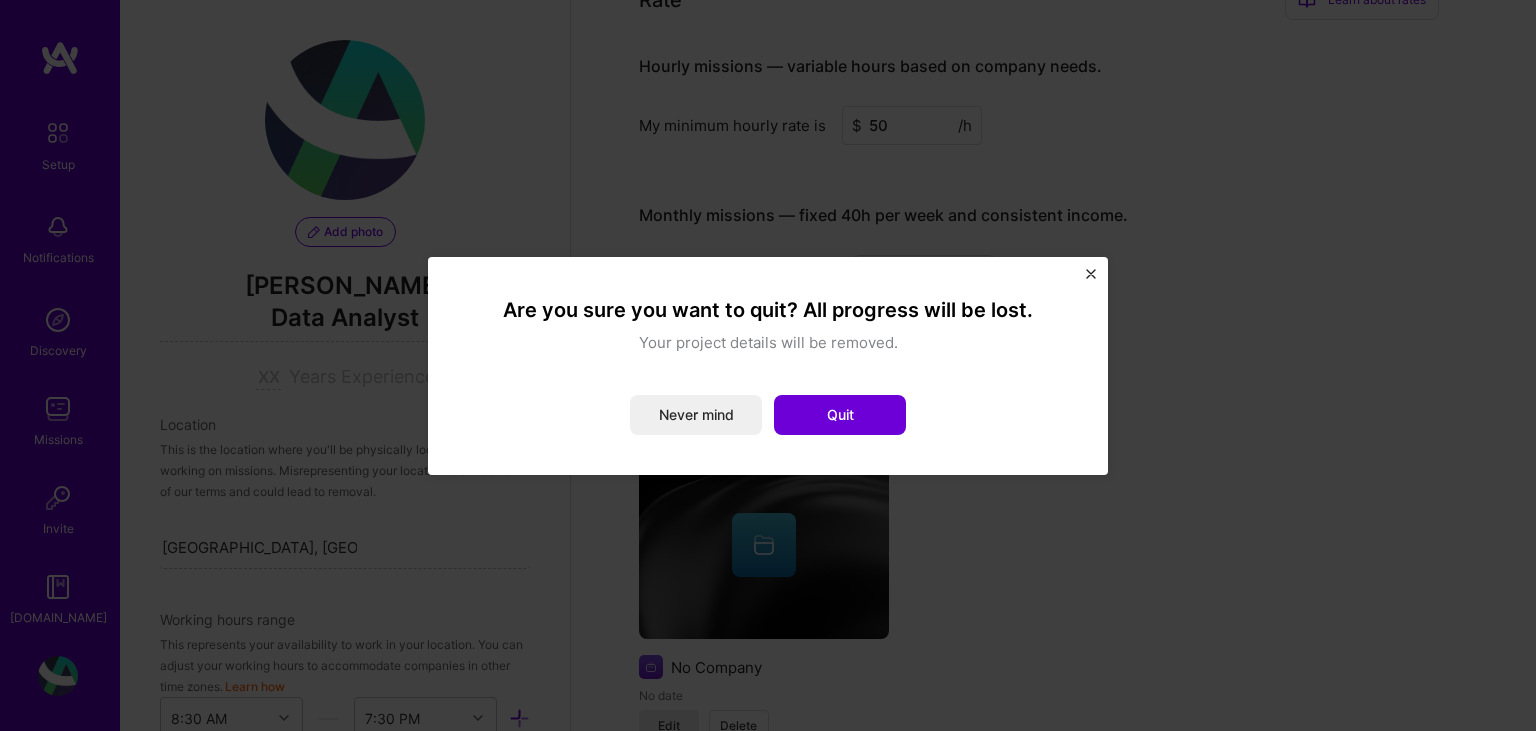 click on "Quit" at bounding box center [840, 415] 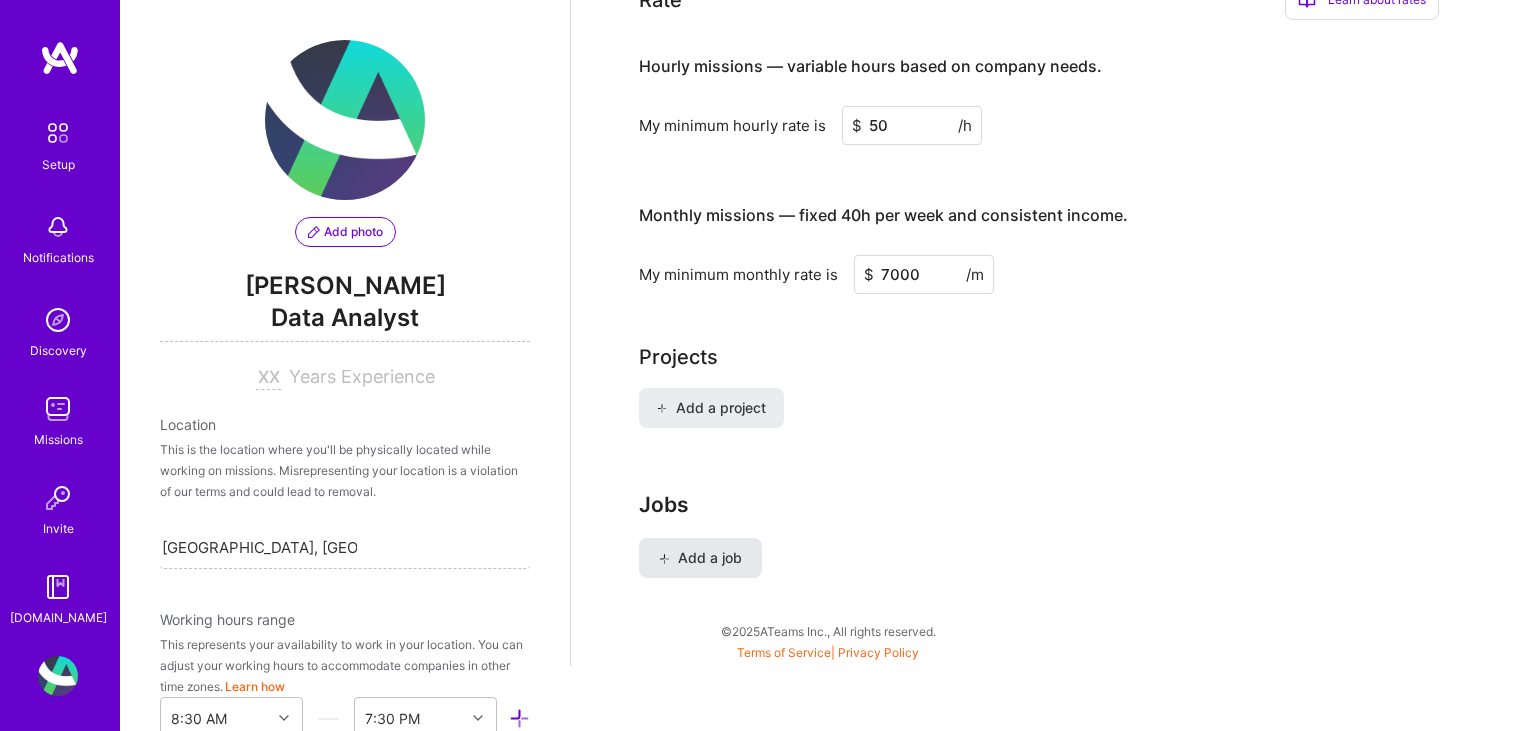 click on "Add a job" at bounding box center (700, 558) 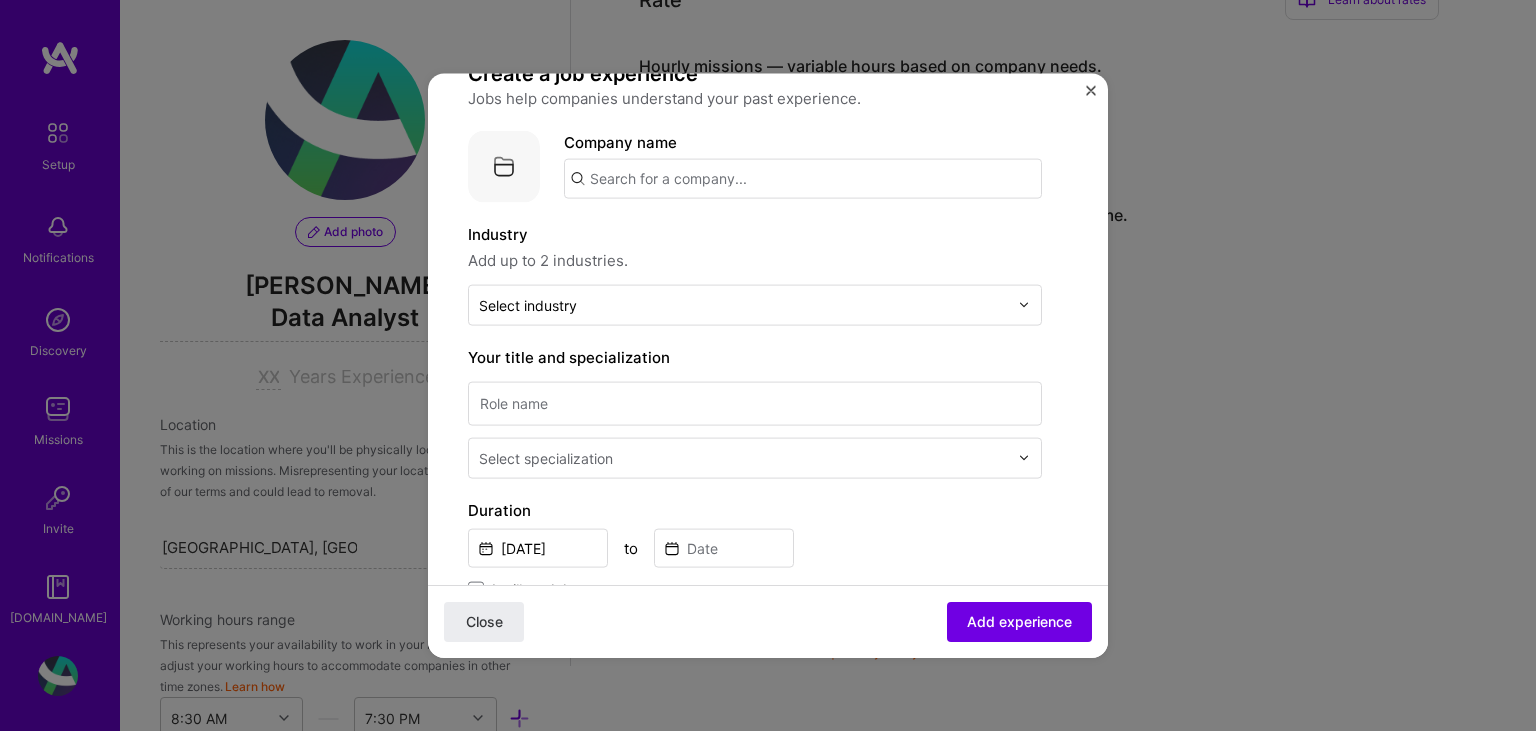 scroll, scrollTop: 0, scrollLeft: 0, axis: both 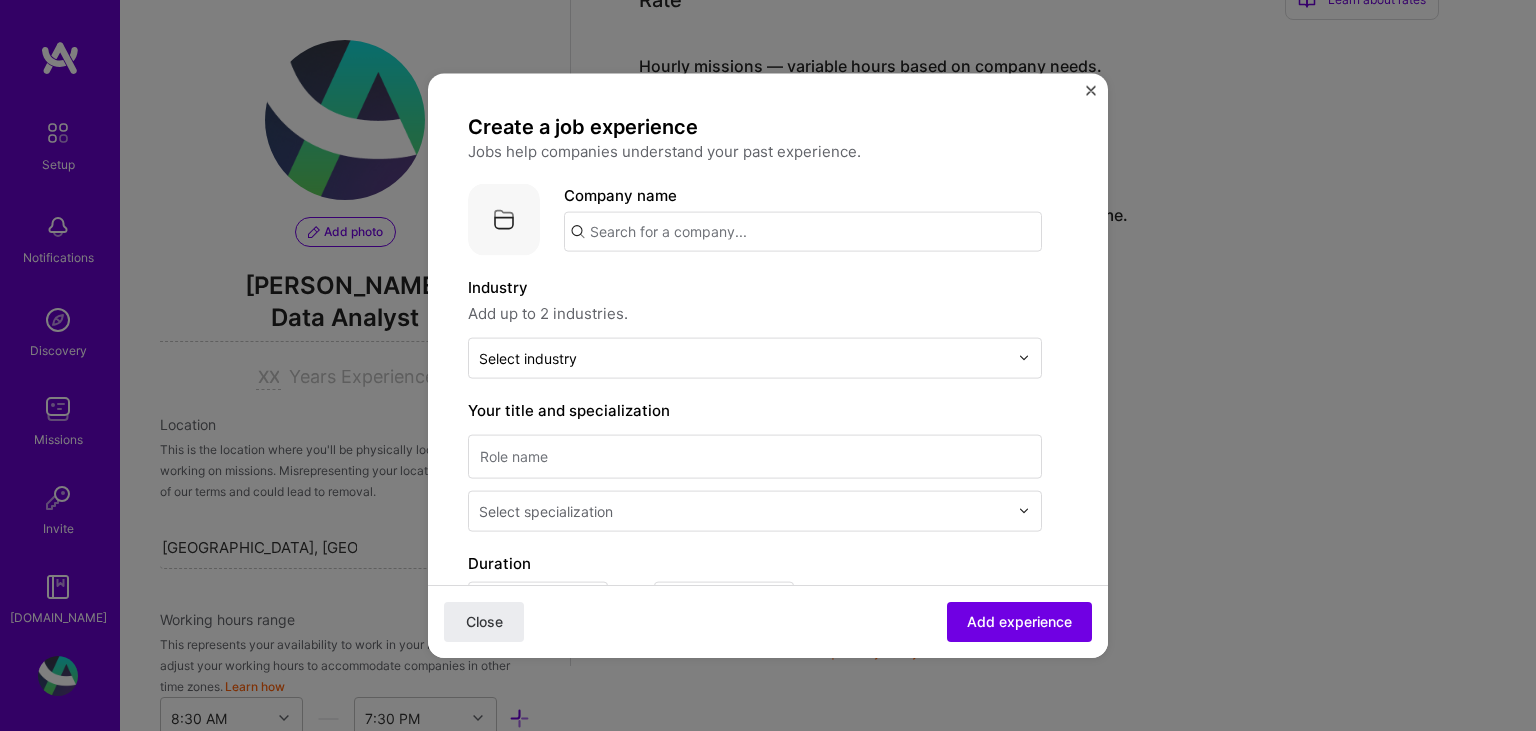 click at bounding box center (803, 231) 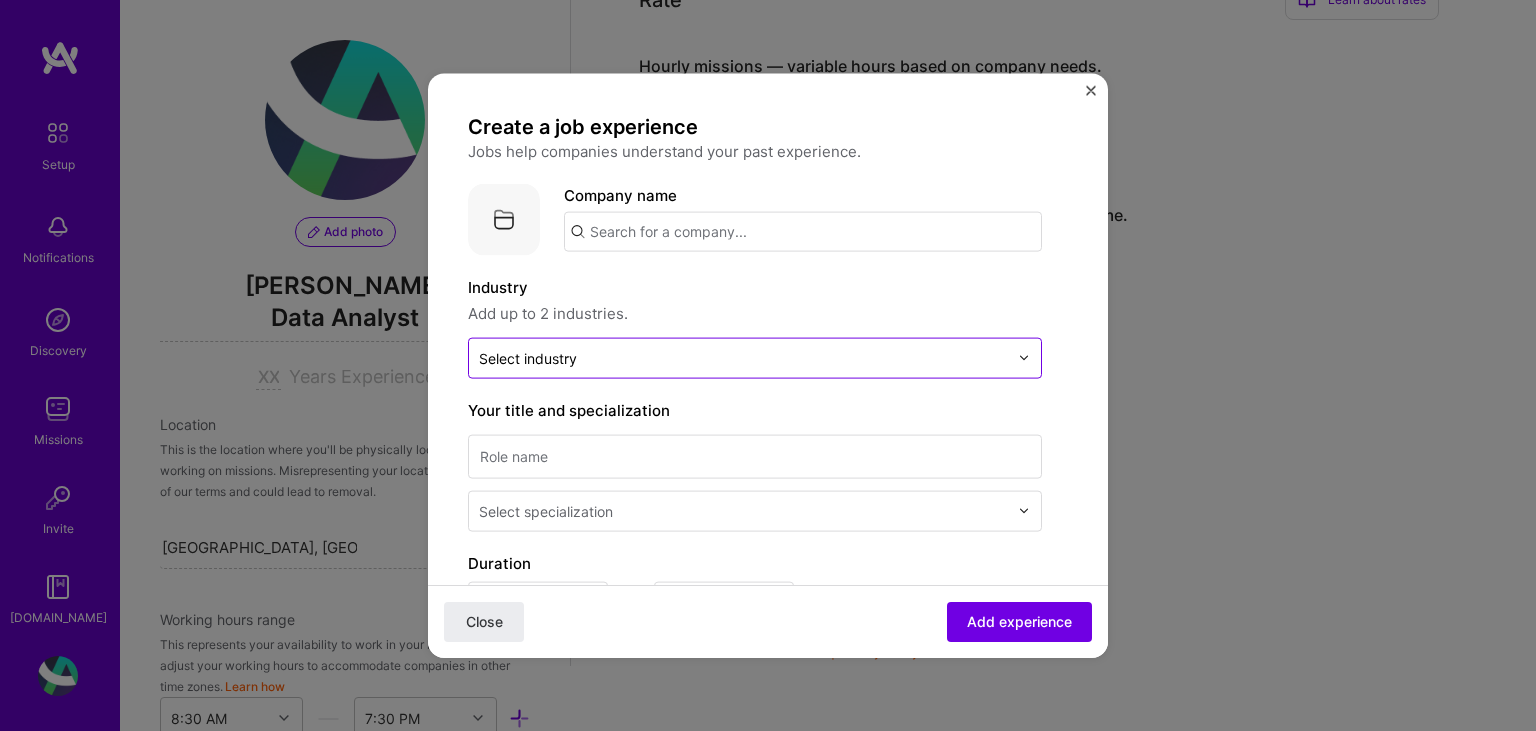click at bounding box center (1024, 358) 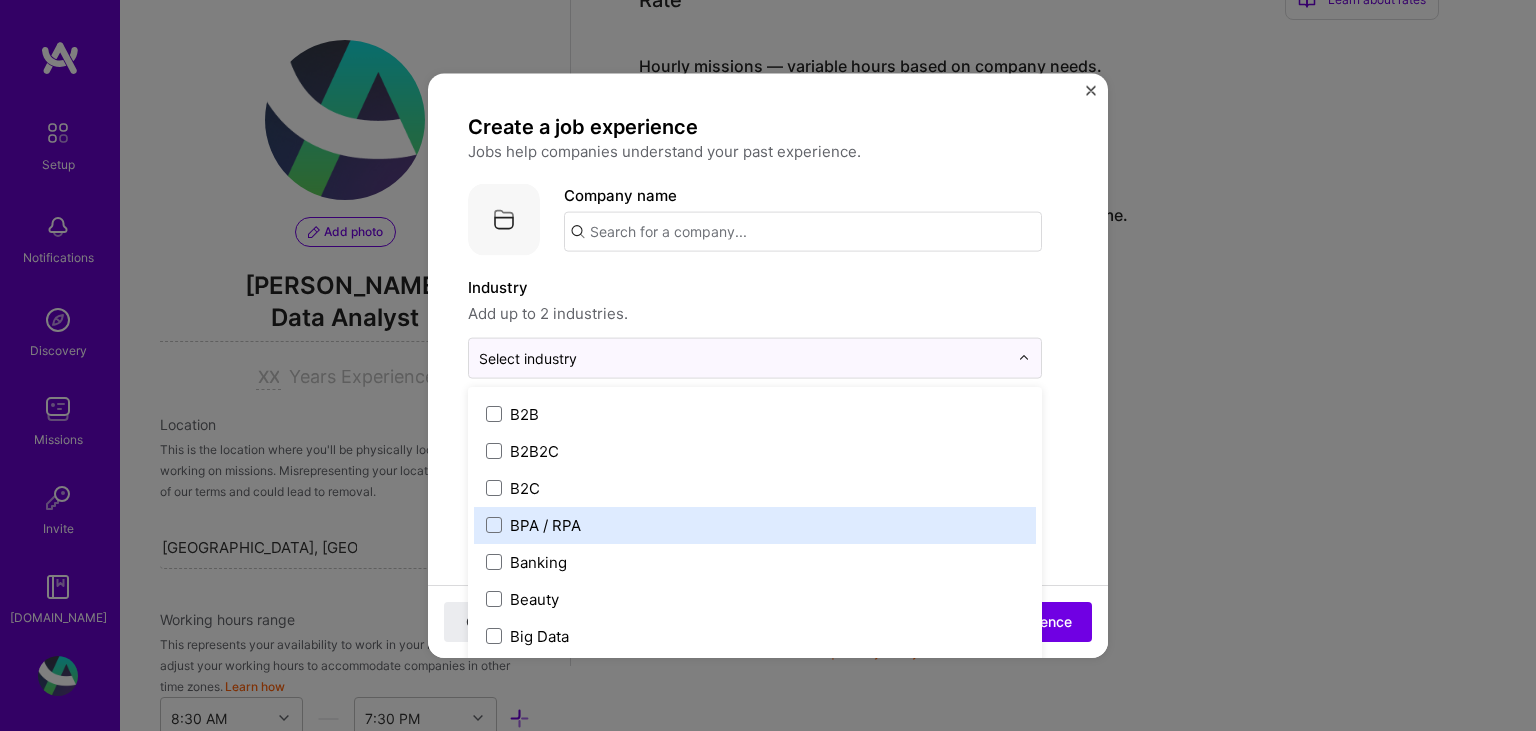 scroll, scrollTop: 662, scrollLeft: 0, axis: vertical 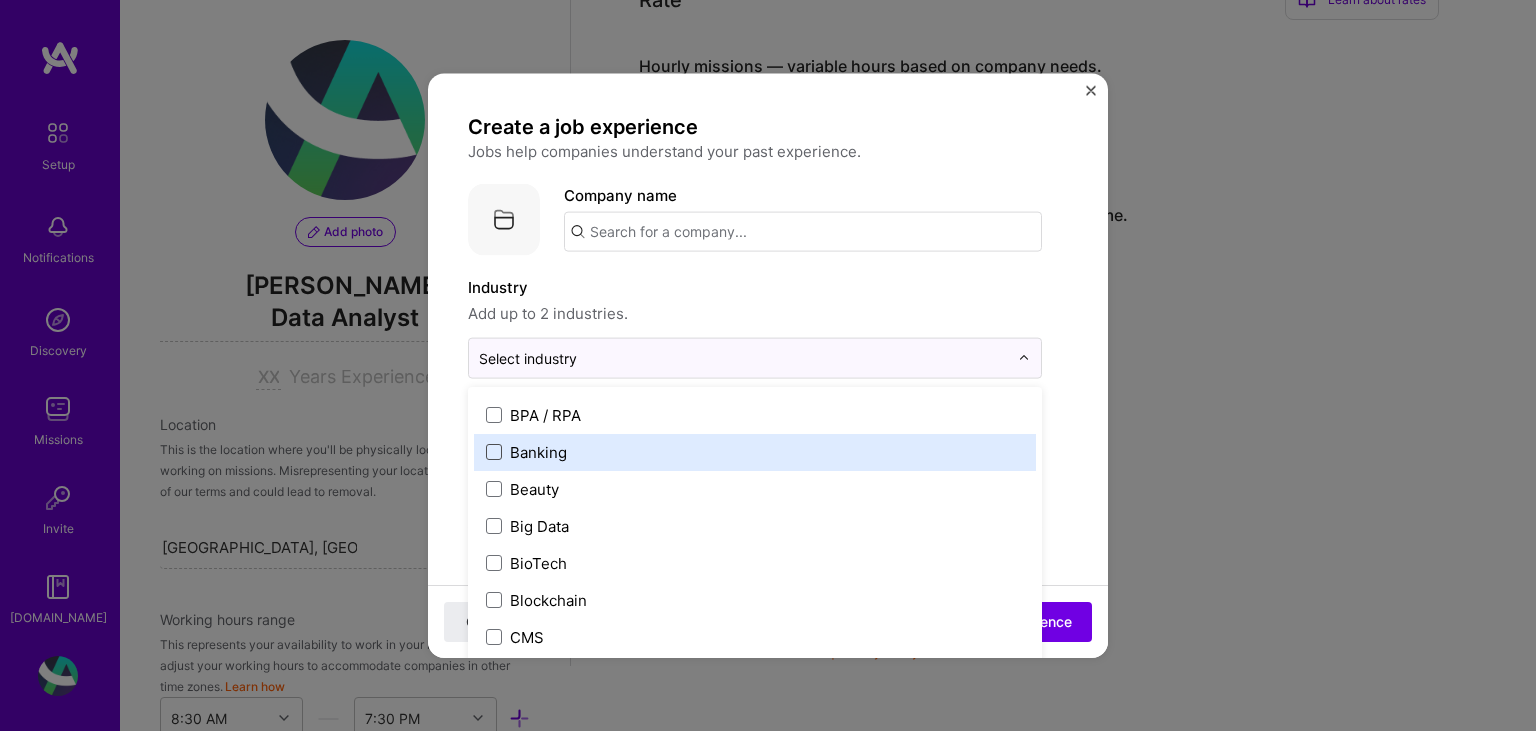 click at bounding box center [494, 452] 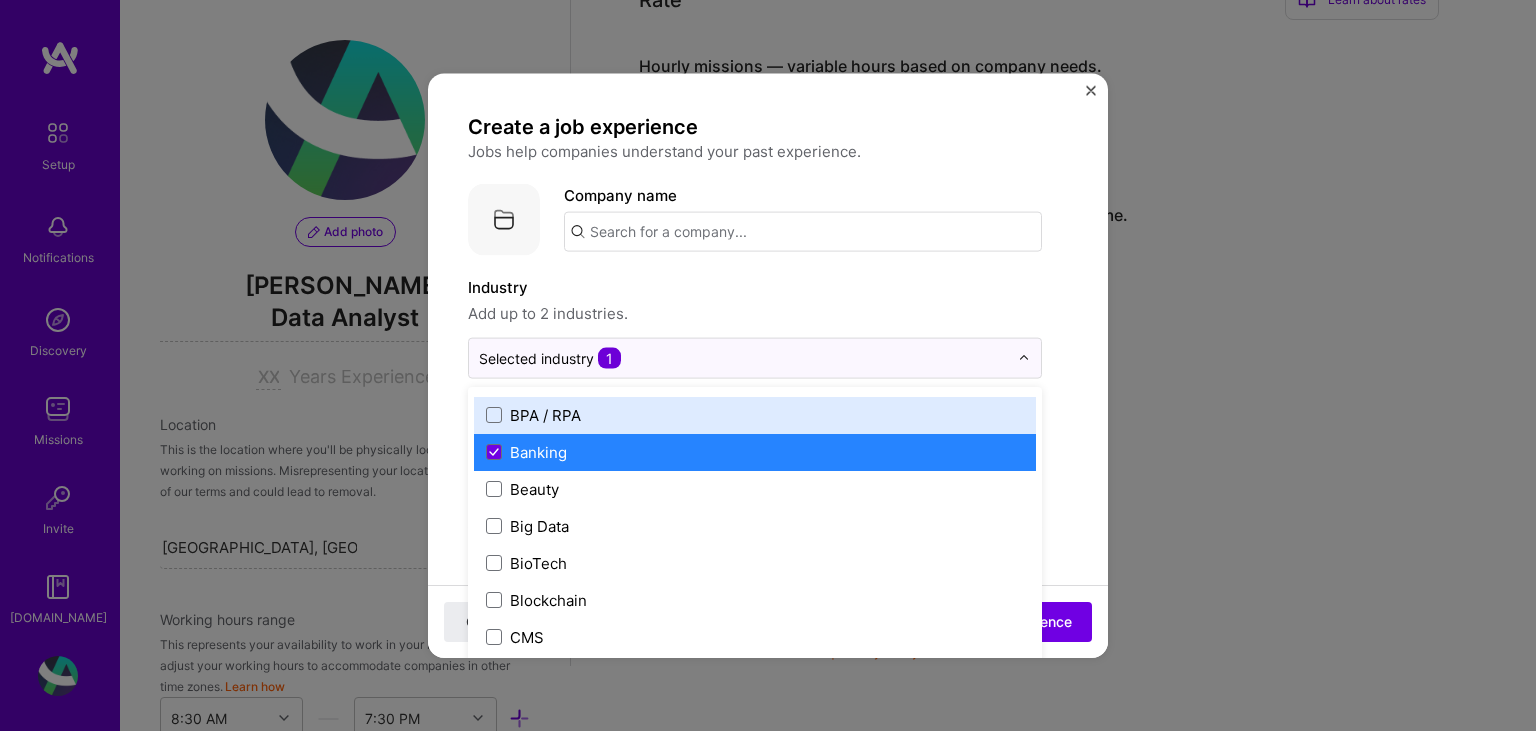 click at bounding box center [803, 231] 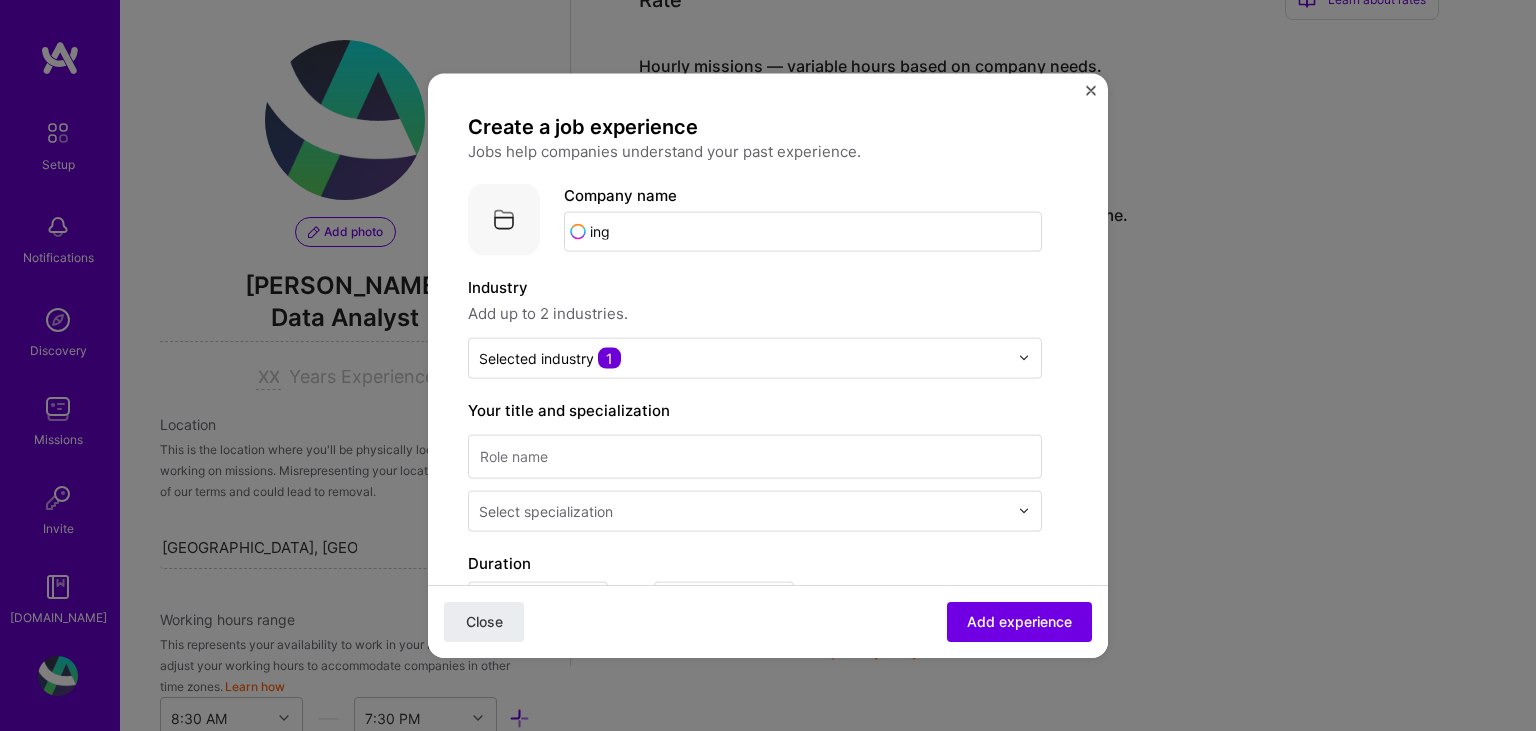 type on "ing" 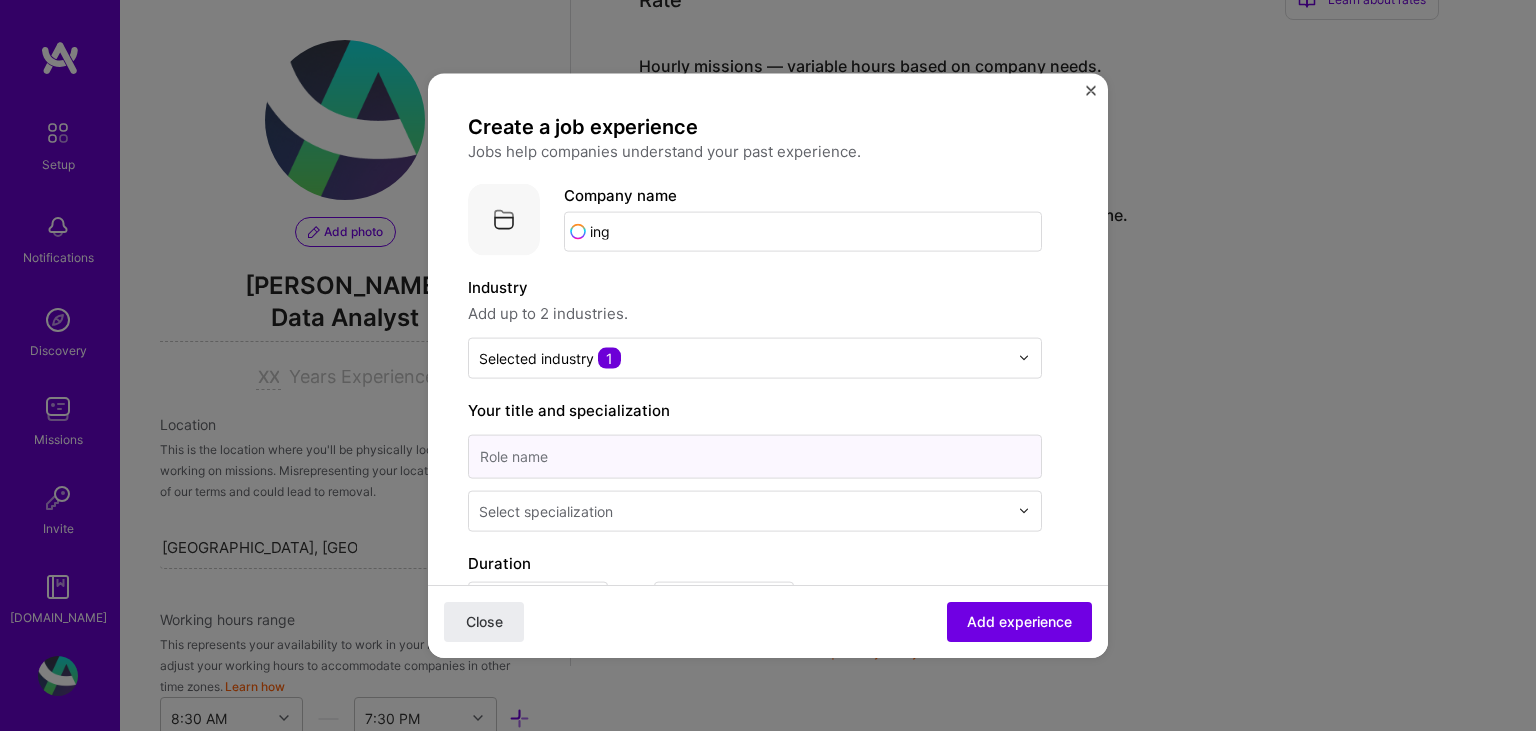 click at bounding box center (755, 456) 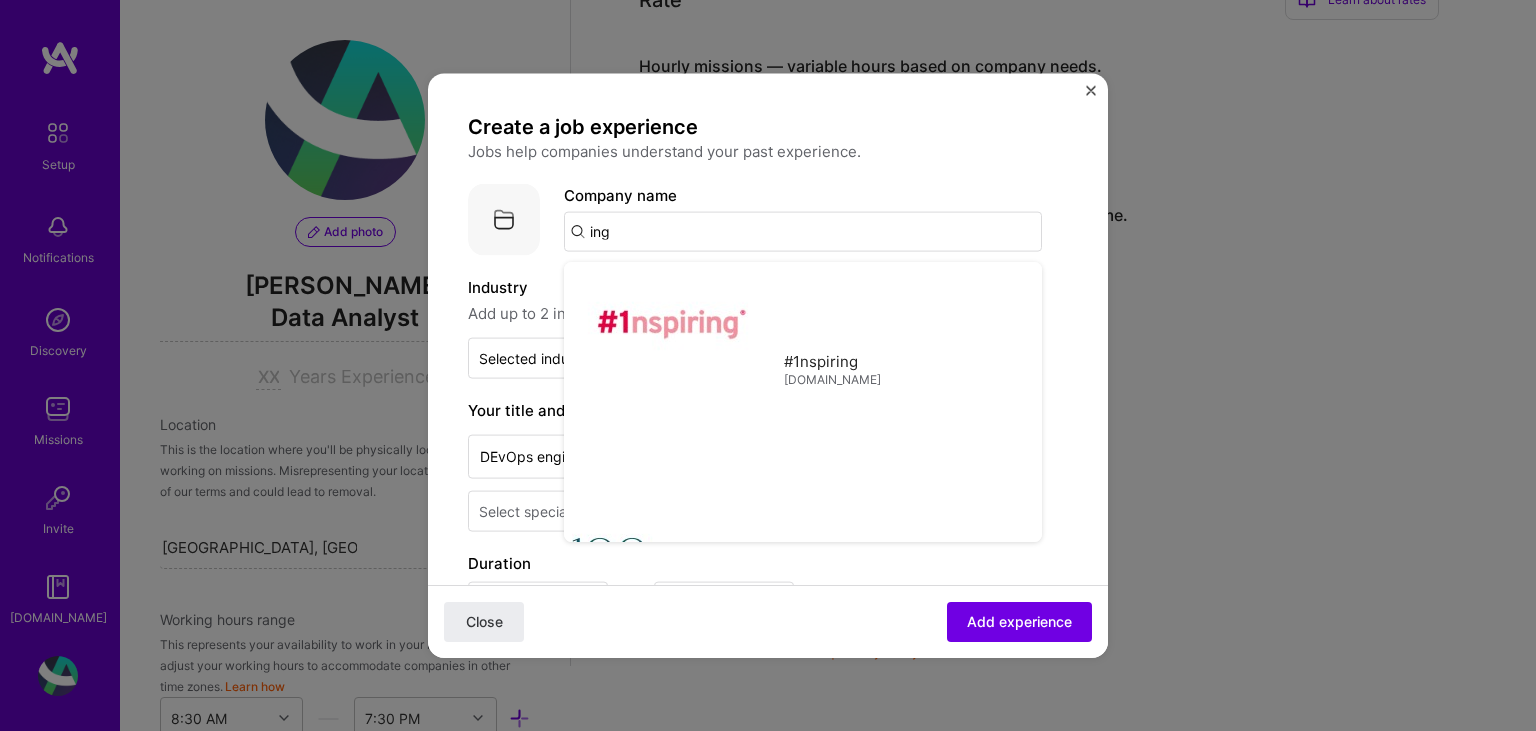 click on "Duration" at bounding box center [755, 563] 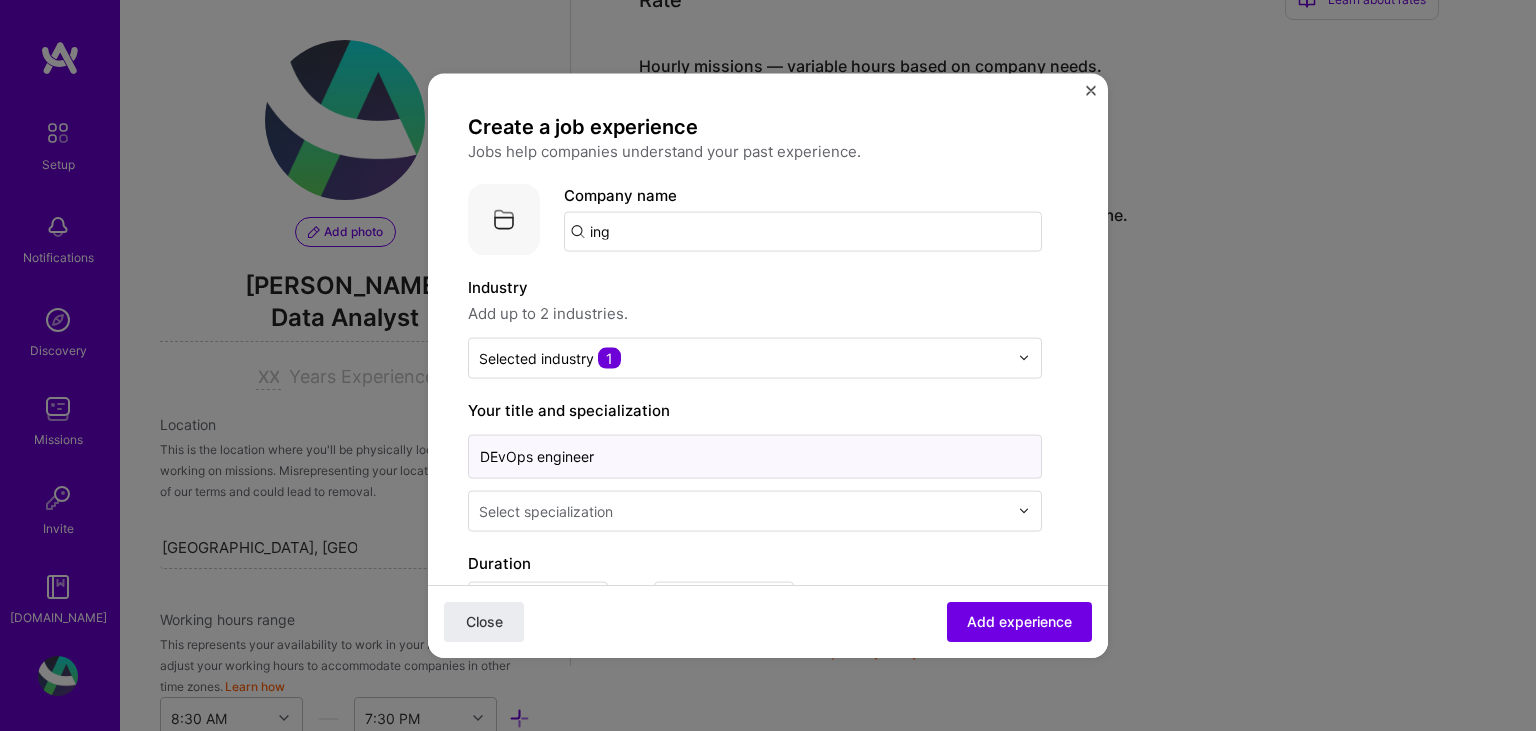 click on "DEvOps engineer" at bounding box center (755, 456) 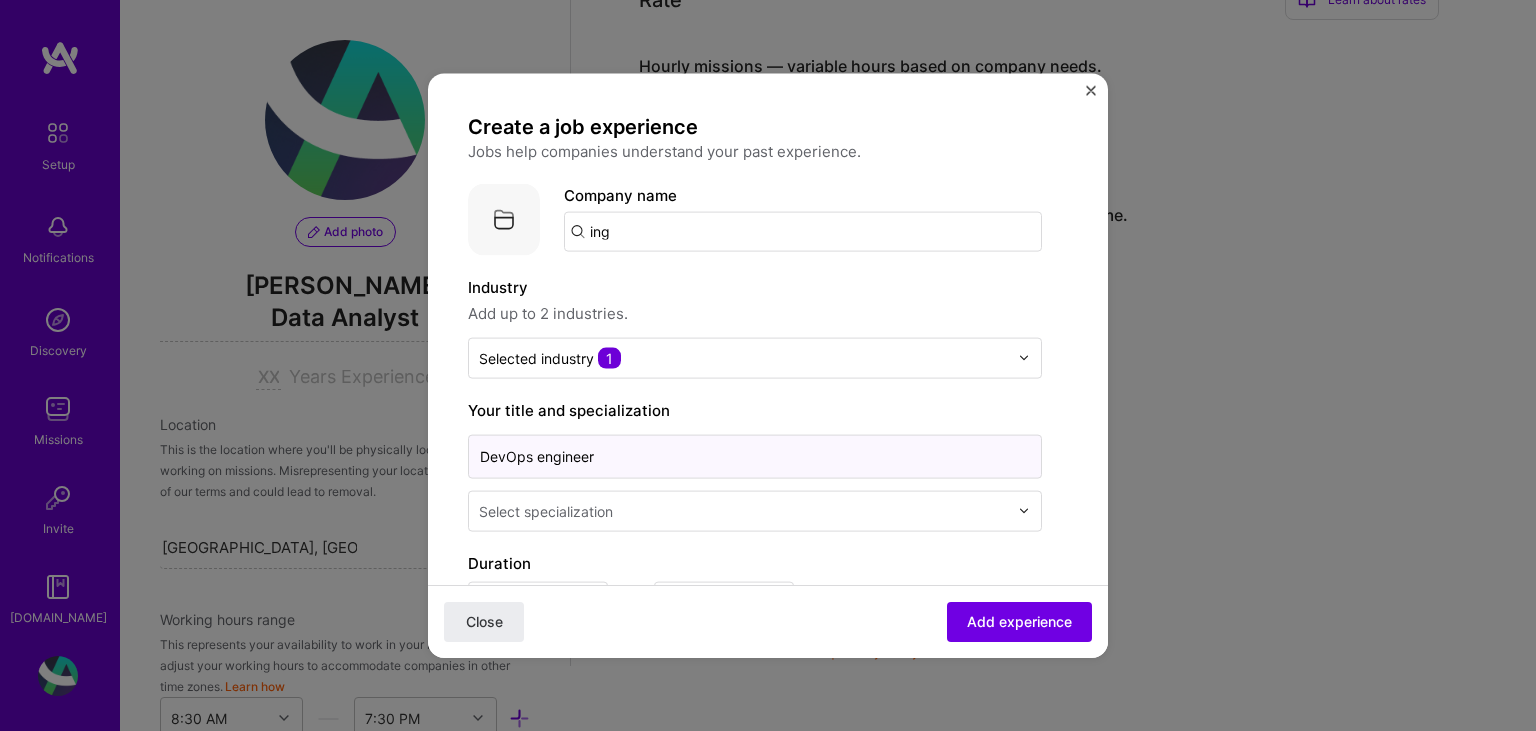 type on "DevOps engineer" 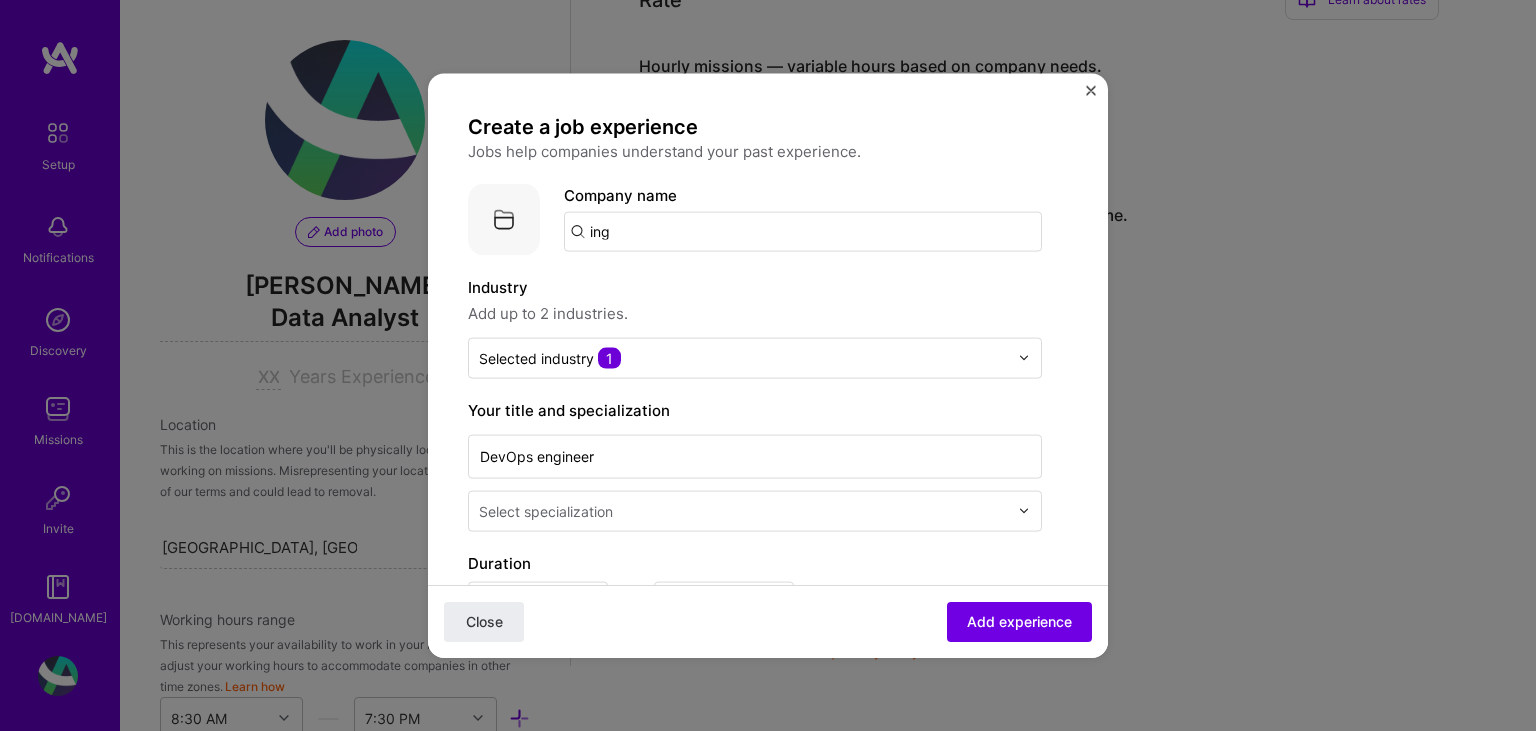 click at bounding box center (1024, 511) 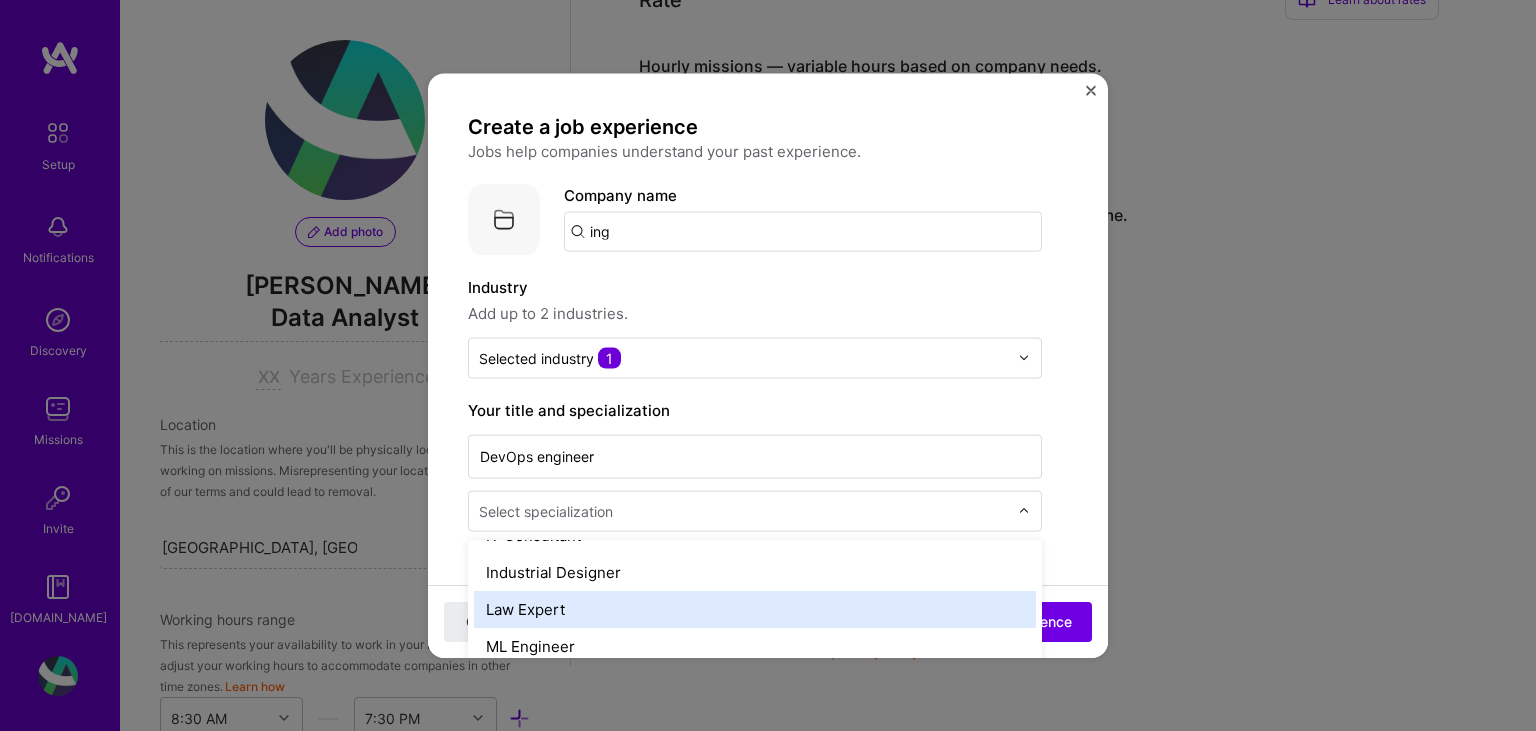 scroll, scrollTop: 1325, scrollLeft: 0, axis: vertical 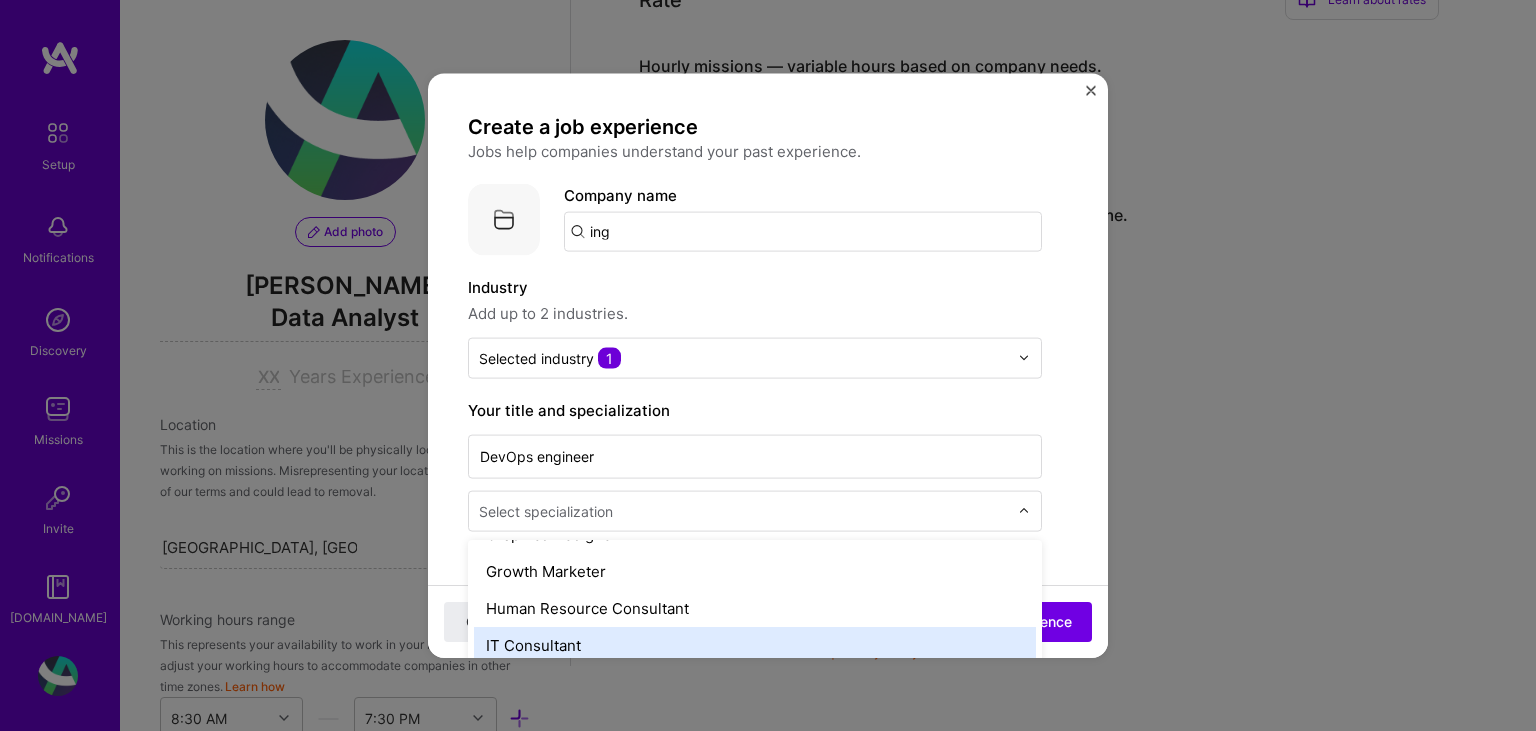 click on "IT Consultant" at bounding box center [755, 644] 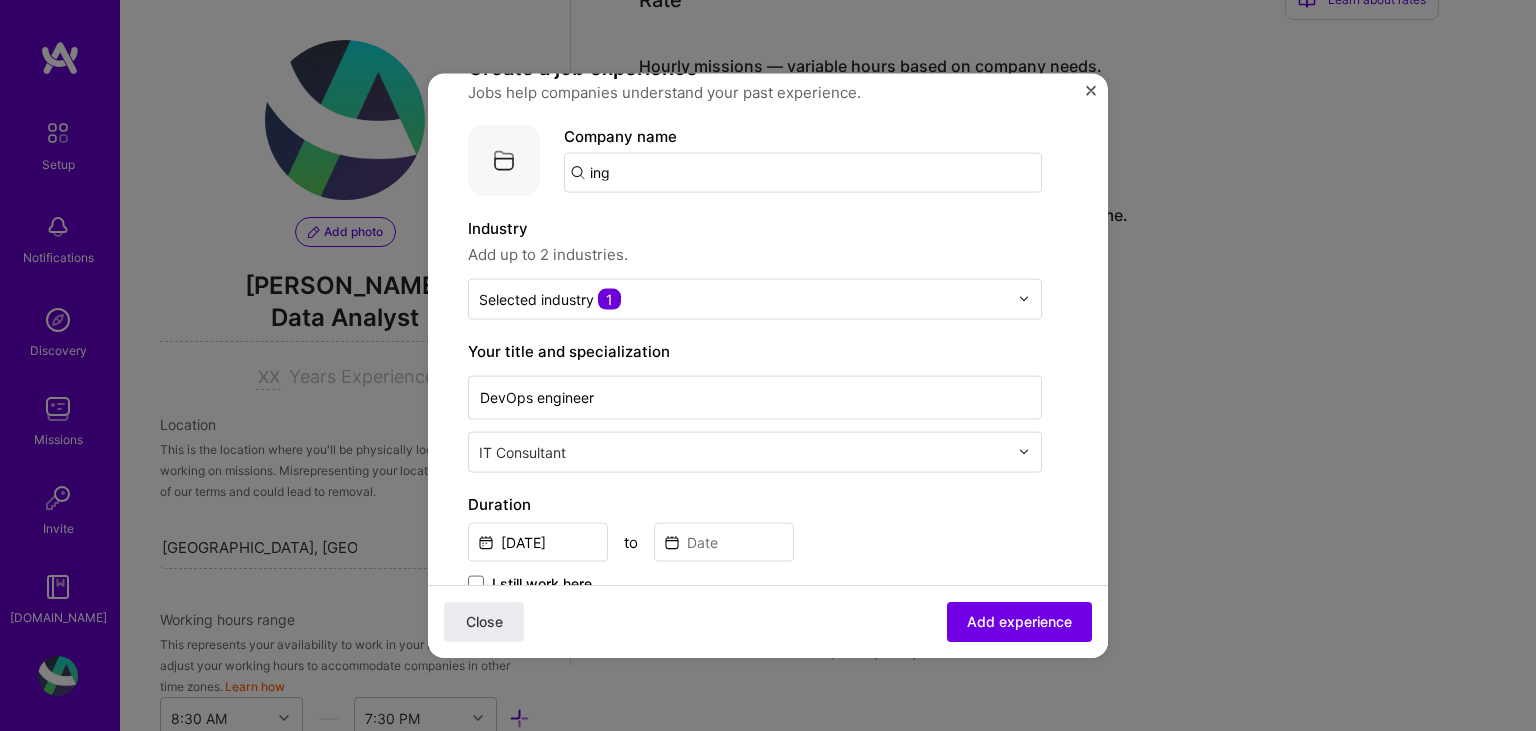 scroll, scrollTop: 110, scrollLeft: 0, axis: vertical 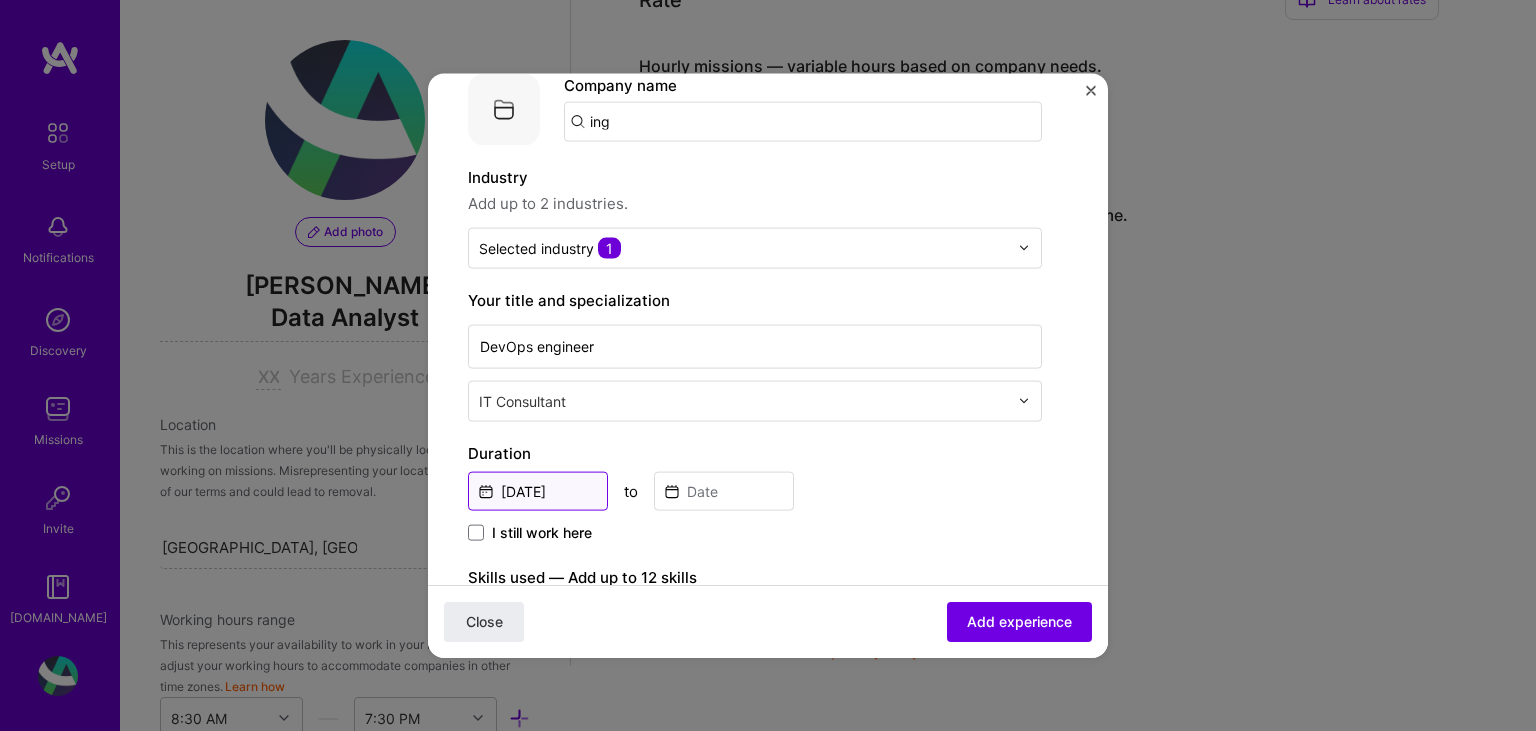 click on "[DATE]" at bounding box center [538, 490] 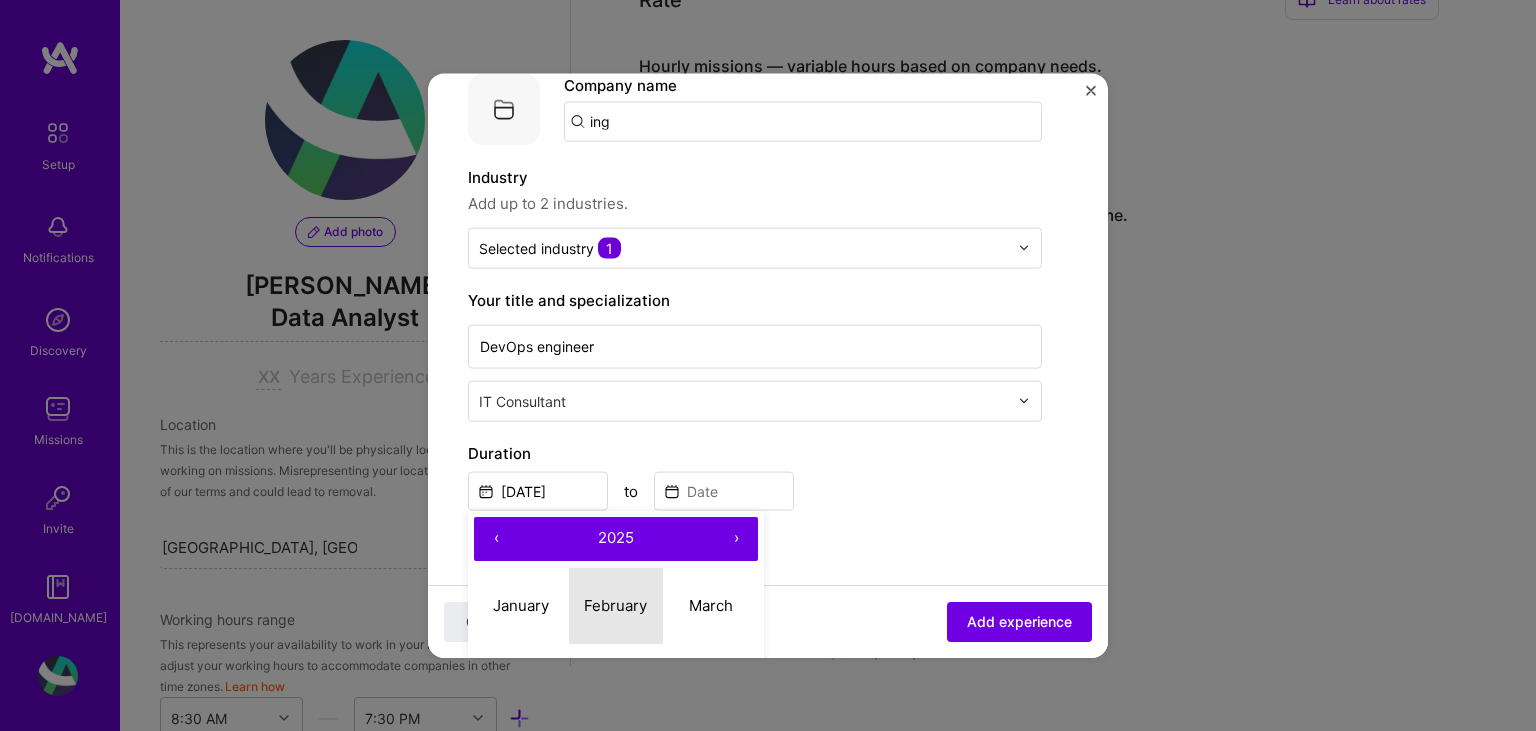 drag, startPoint x: 605, startPoint y: 594, endPoint x: 602, endPoint y: 582, distance: 12.369317 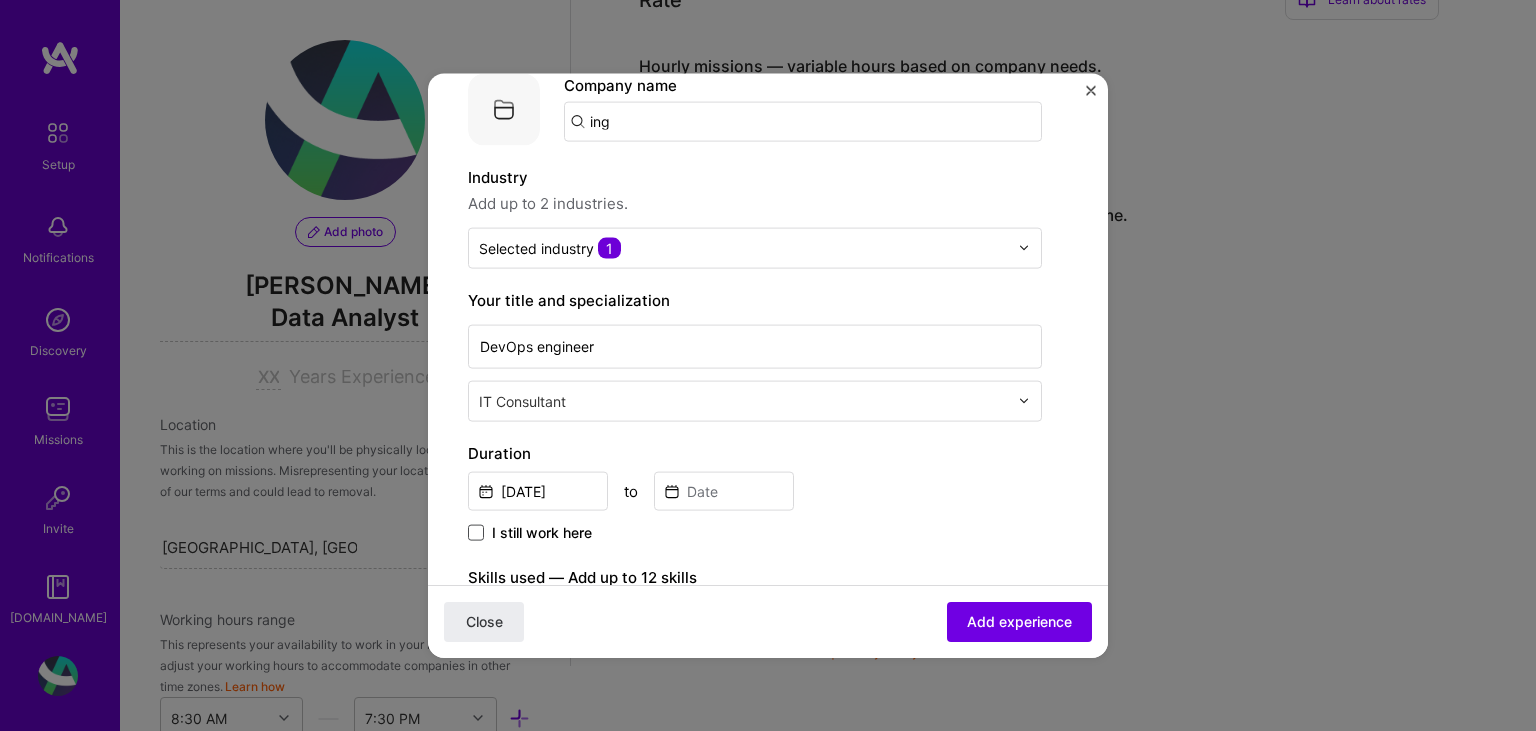 click at bounding box center (476, 532) 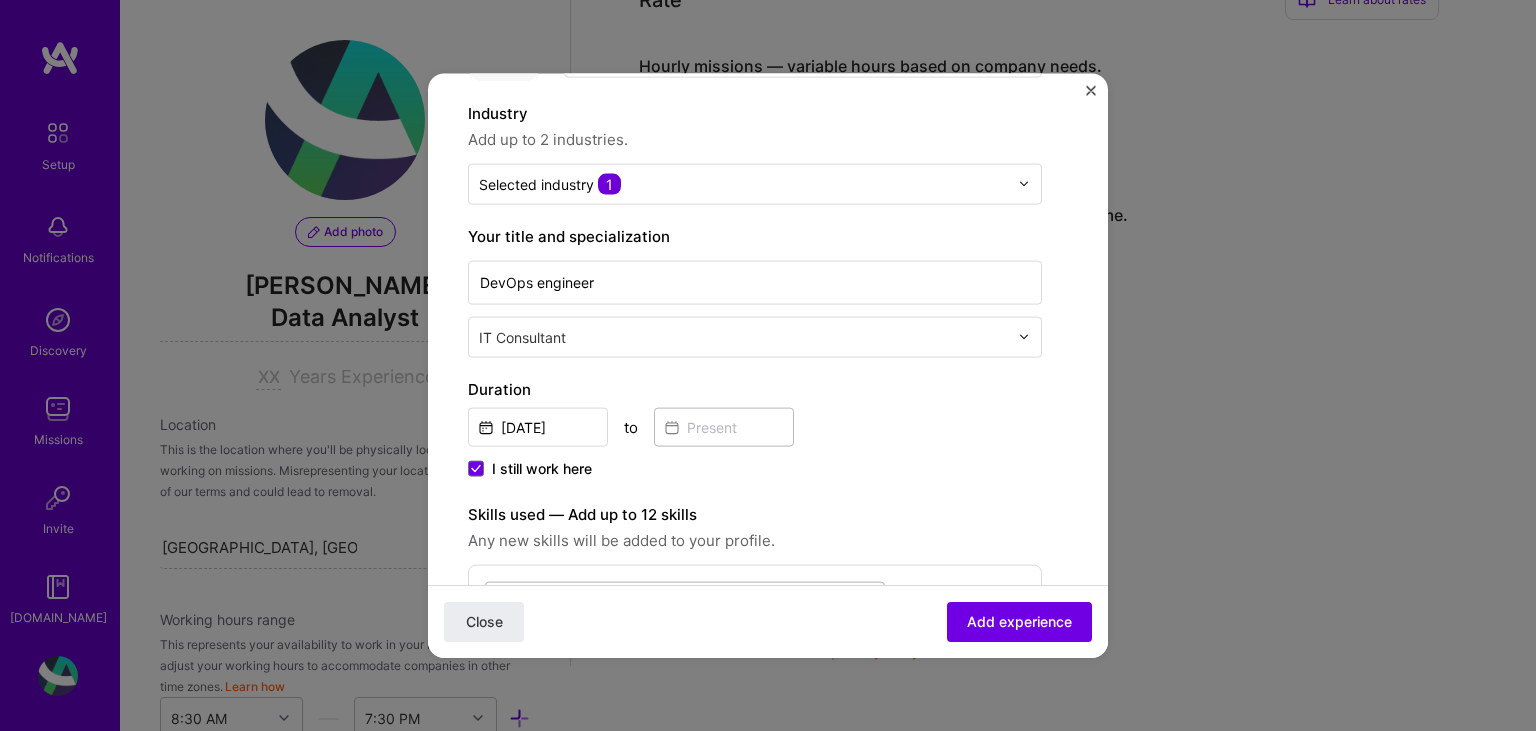 scroll, scrollTop: 221, scrollLeft: 0, axis: vertical 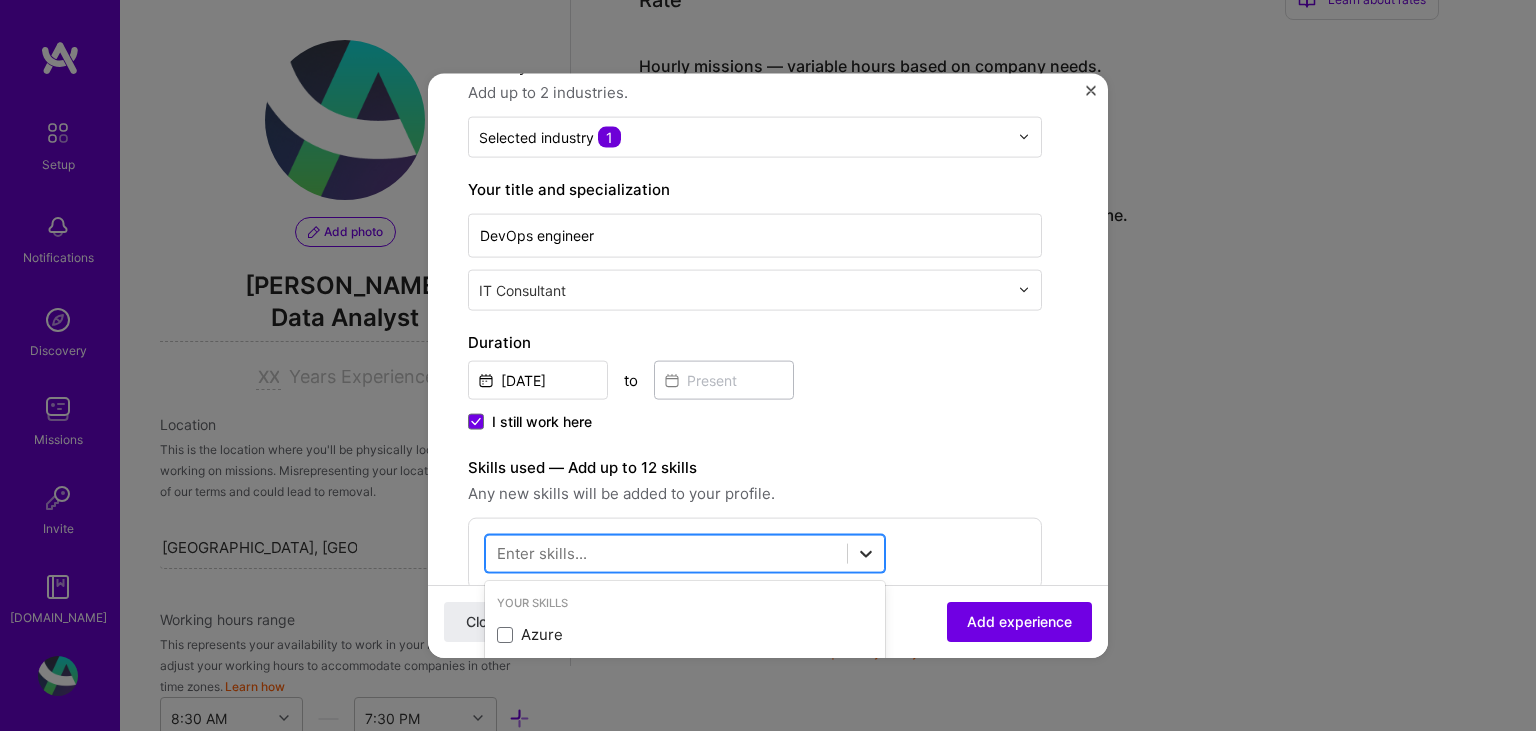 click 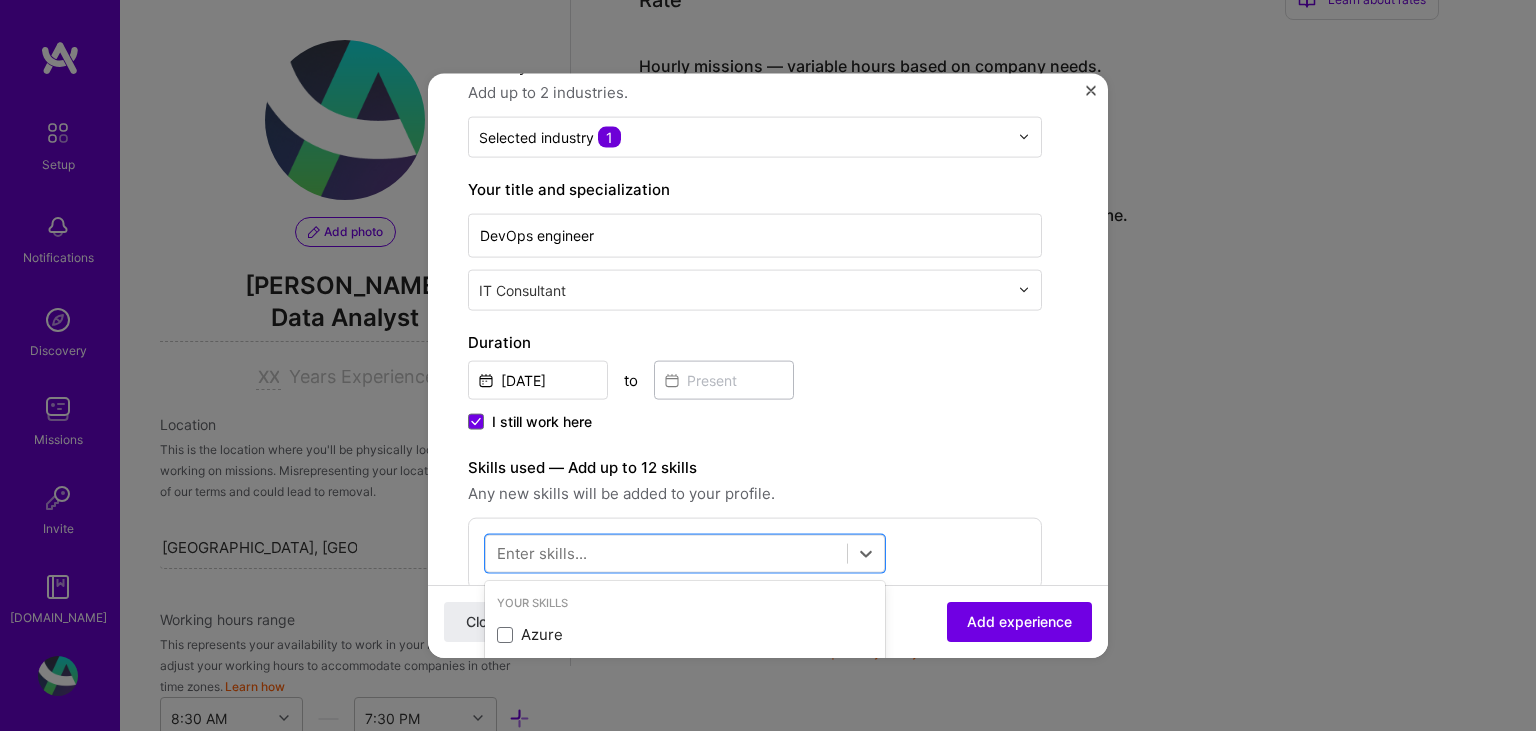 drag, startPoint x: 502, startPoint y: 623, endPoint x: 545, endPoint y: 605, distance: 46.615448 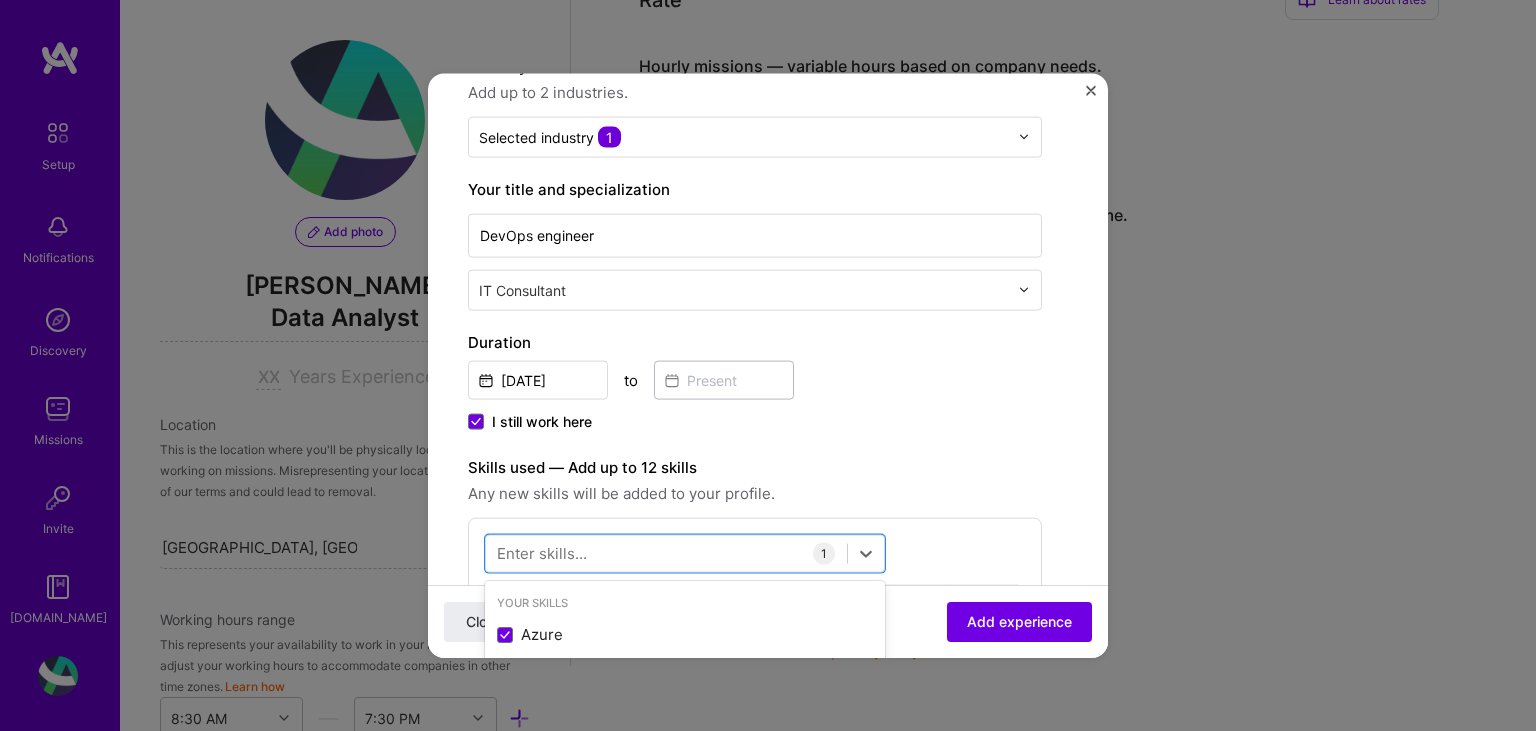 scroll, scrollTop: 331, scrollLeft: 0, axis: vertical 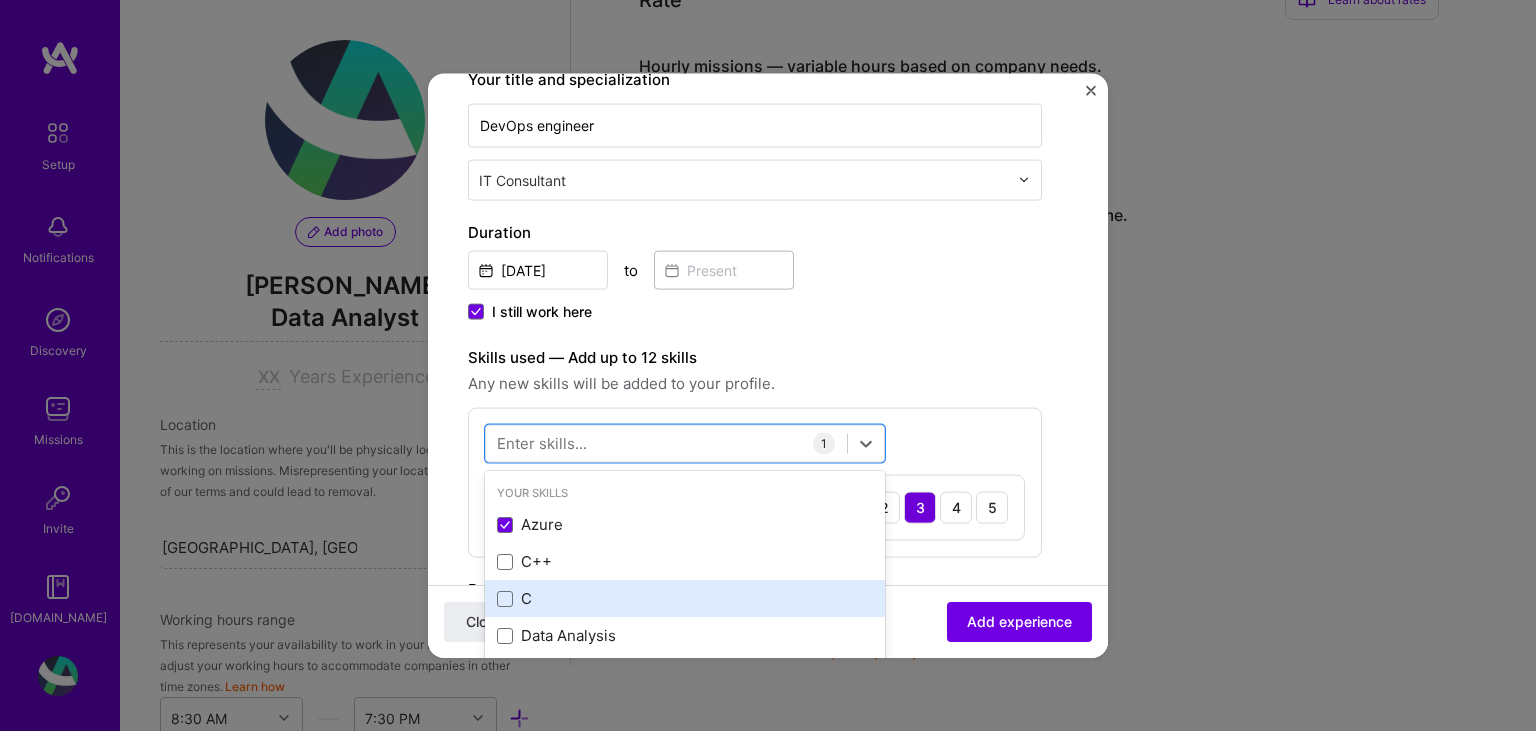 drag, startPoint x: 509, startPoint y: 596, endPoint x: 523, endPoint y: 595, distance: 14.035668 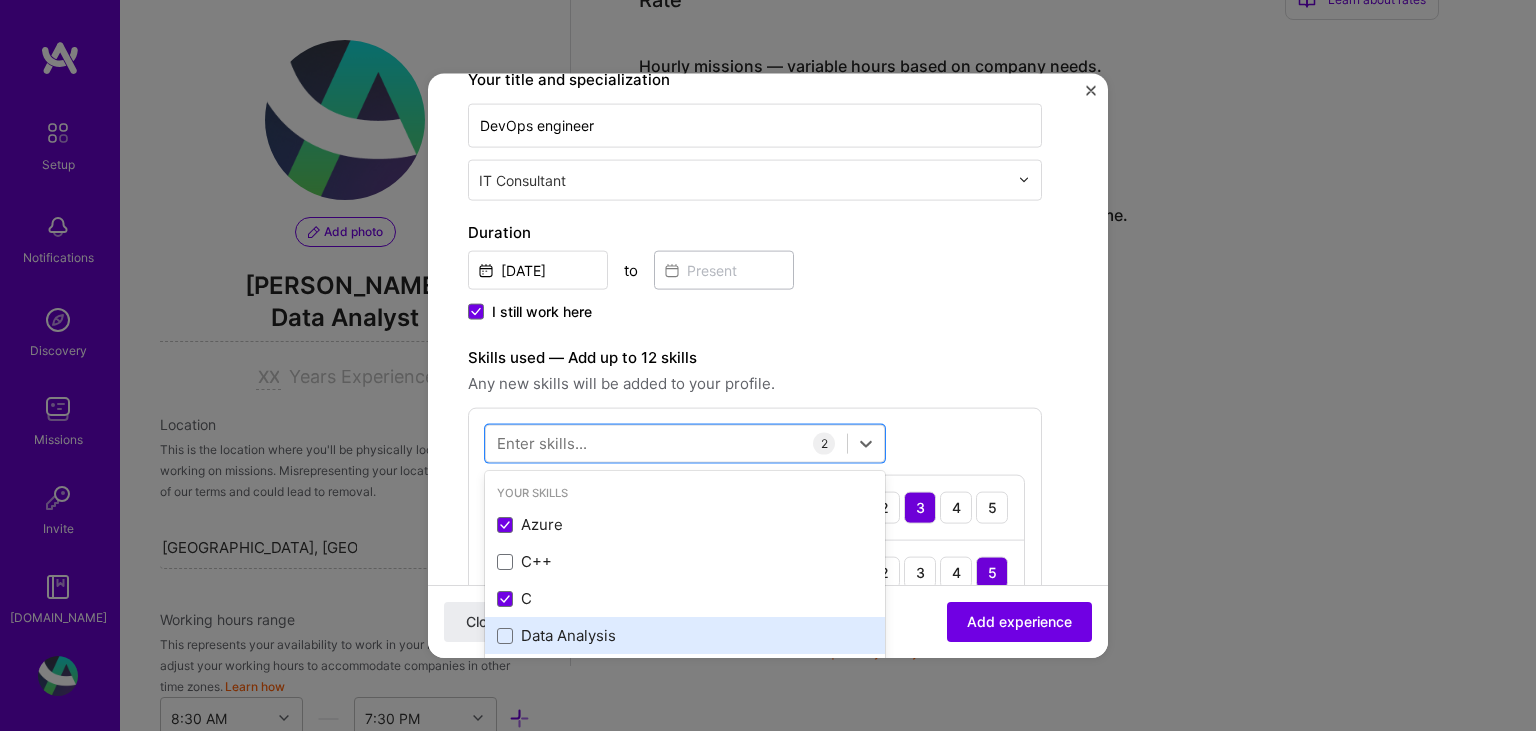 drag, startPoint x: 505, startPoint y: 626, endPoint x: 526, endPoint y: 618, distance: 22.472204 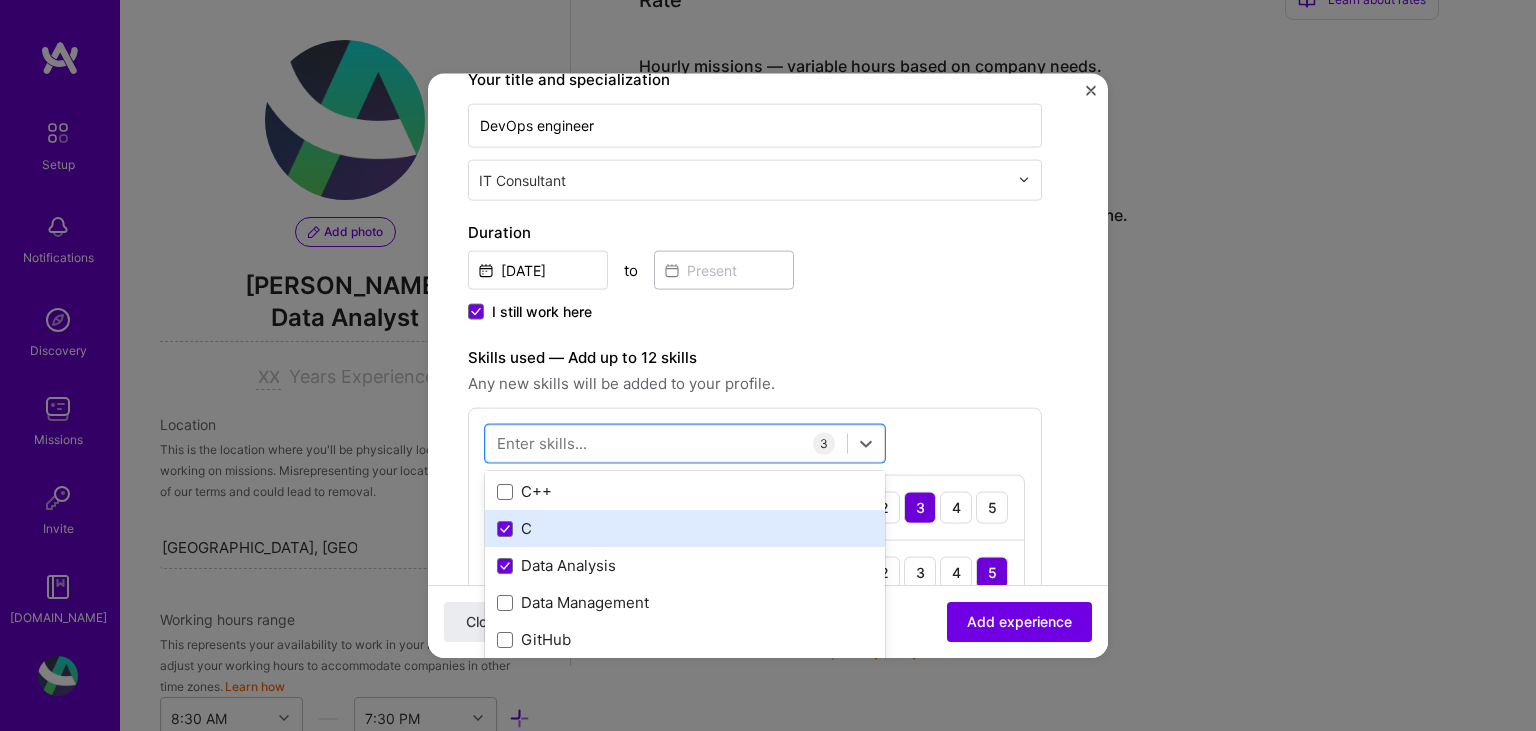 scroll, scrollTop: 110, scrollLeft: 0, axis: vertical 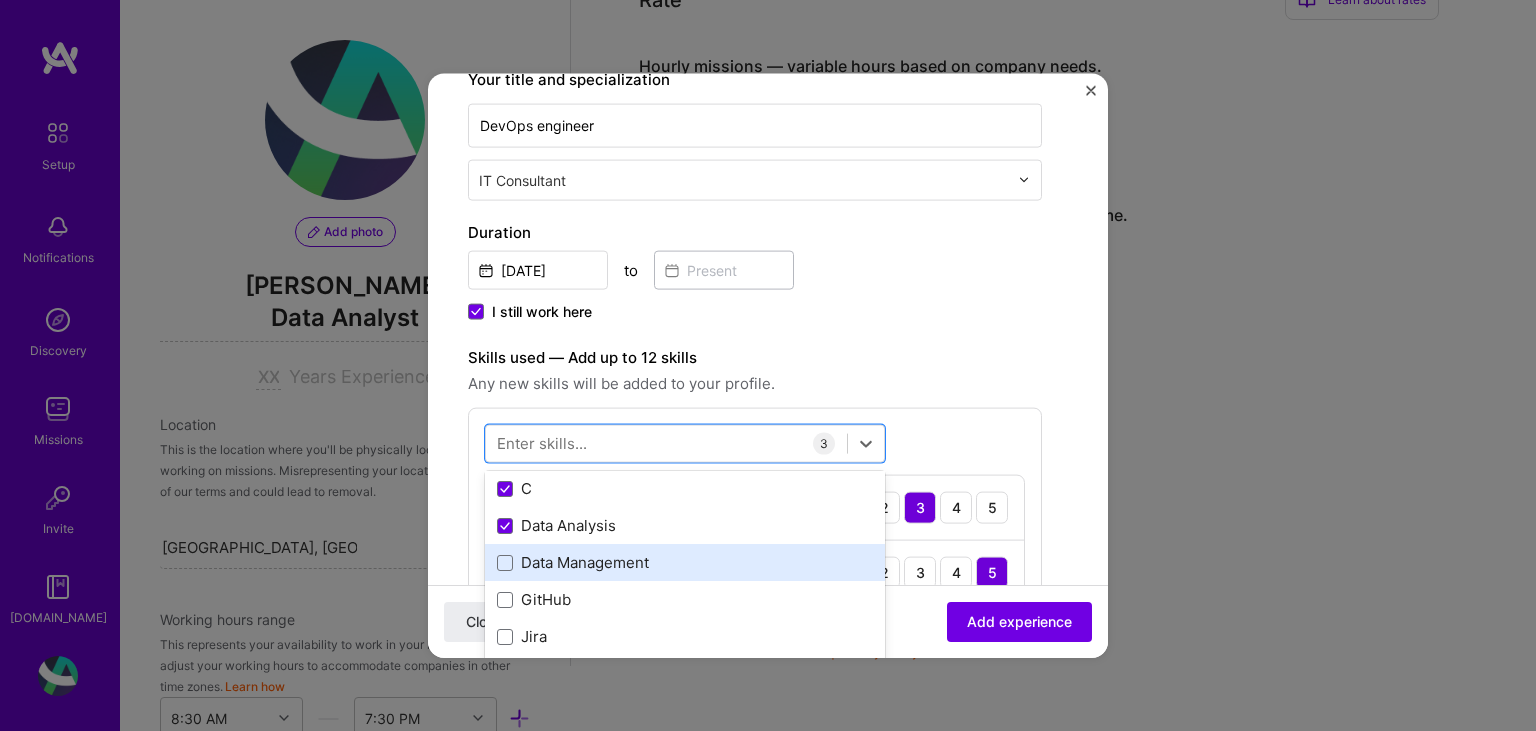 drag, startPoint x: 501, startPoint y: 559, endPoint x: 501, endPoint y: 573, distance: 14 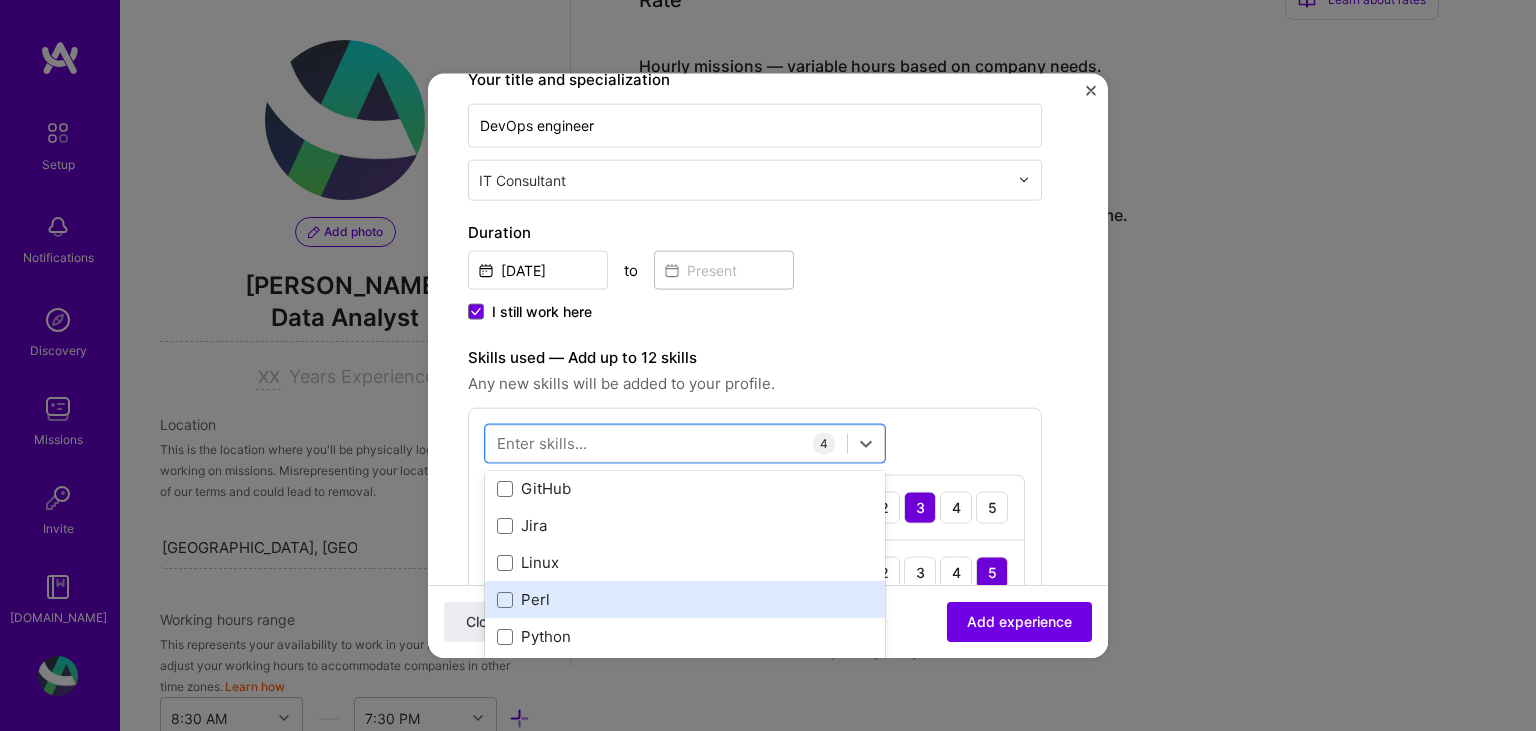 scroll, scrollTop: 331, scrollLeft: 0, axis: vertical 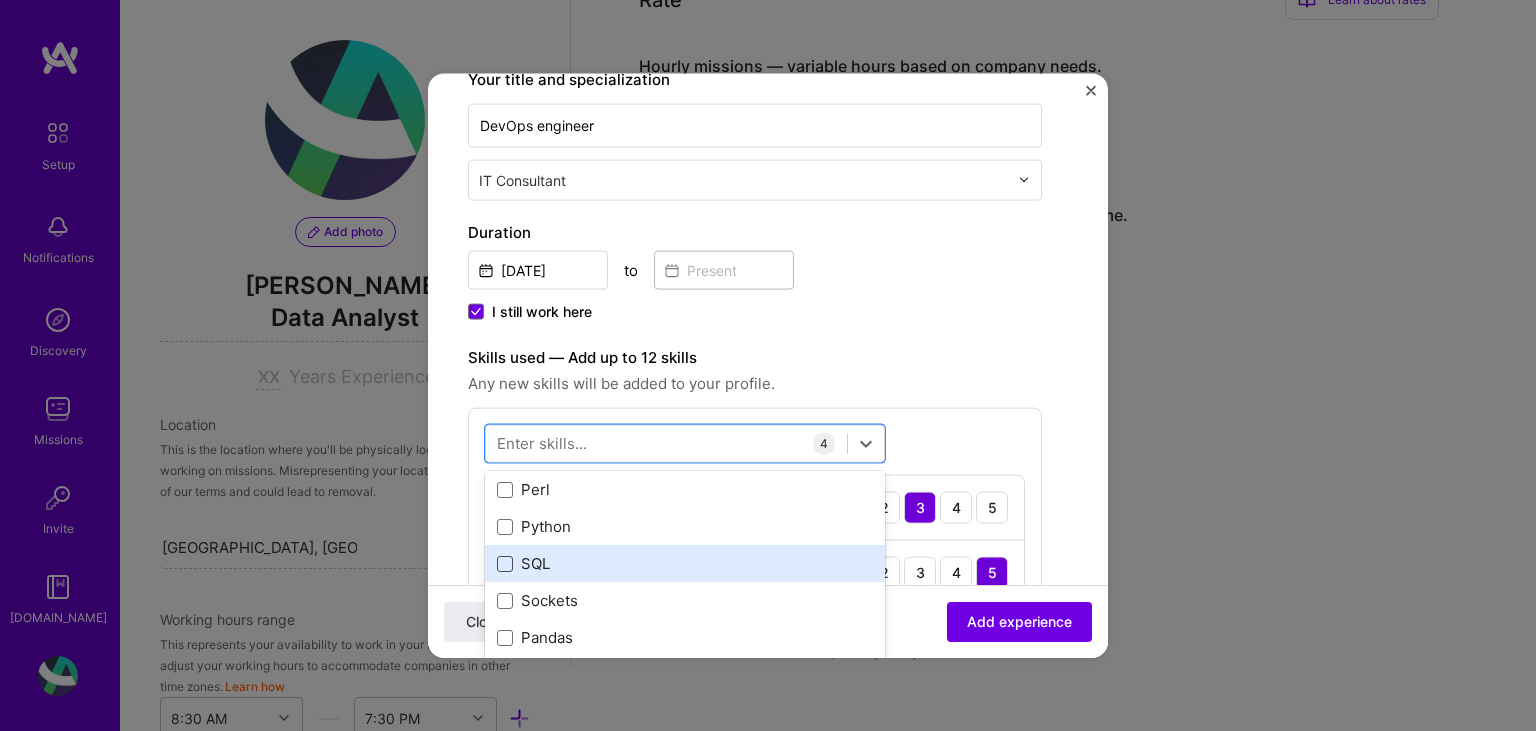 click at bounding box center (505, 563) 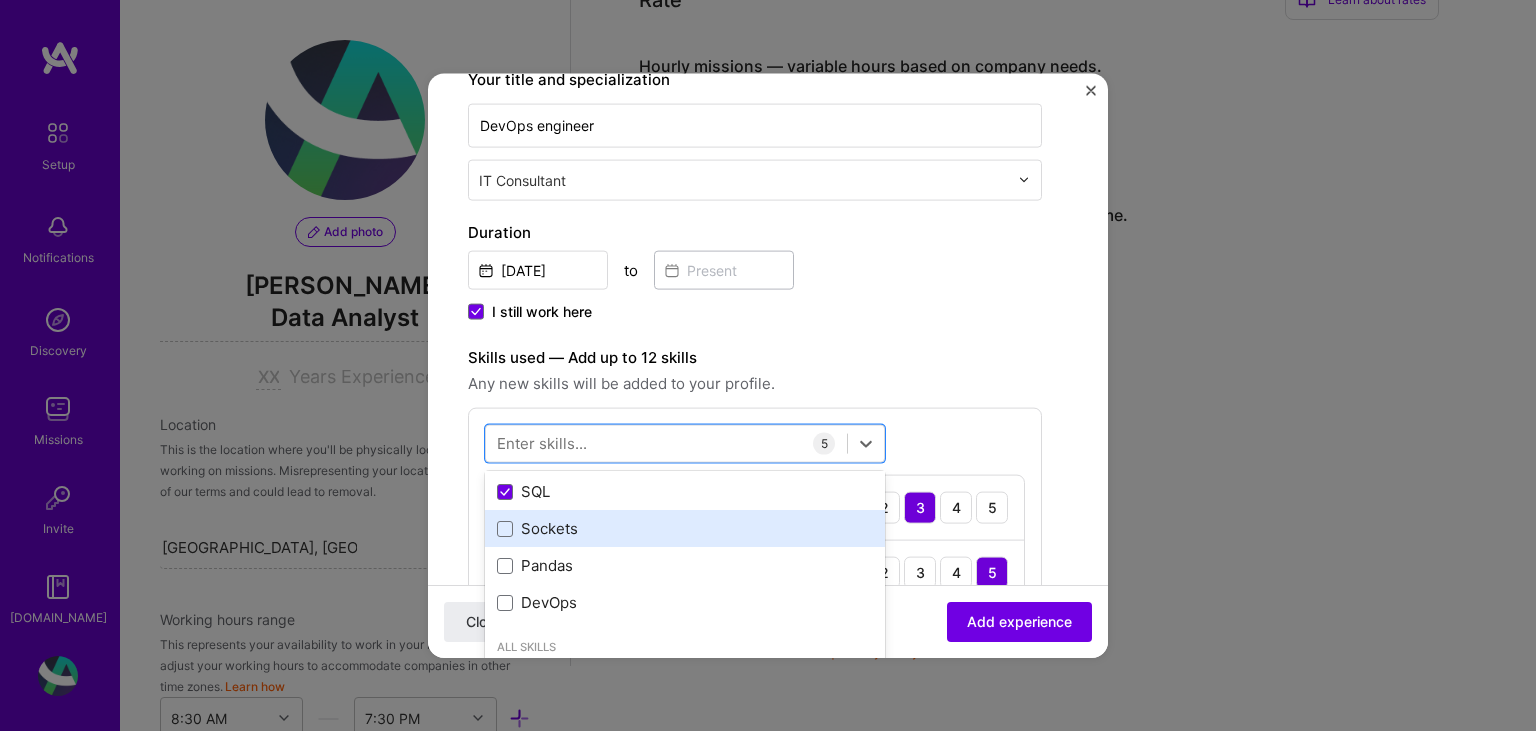 scroll, scrollTop: 442, scrollLeft: 0, axis: vertical 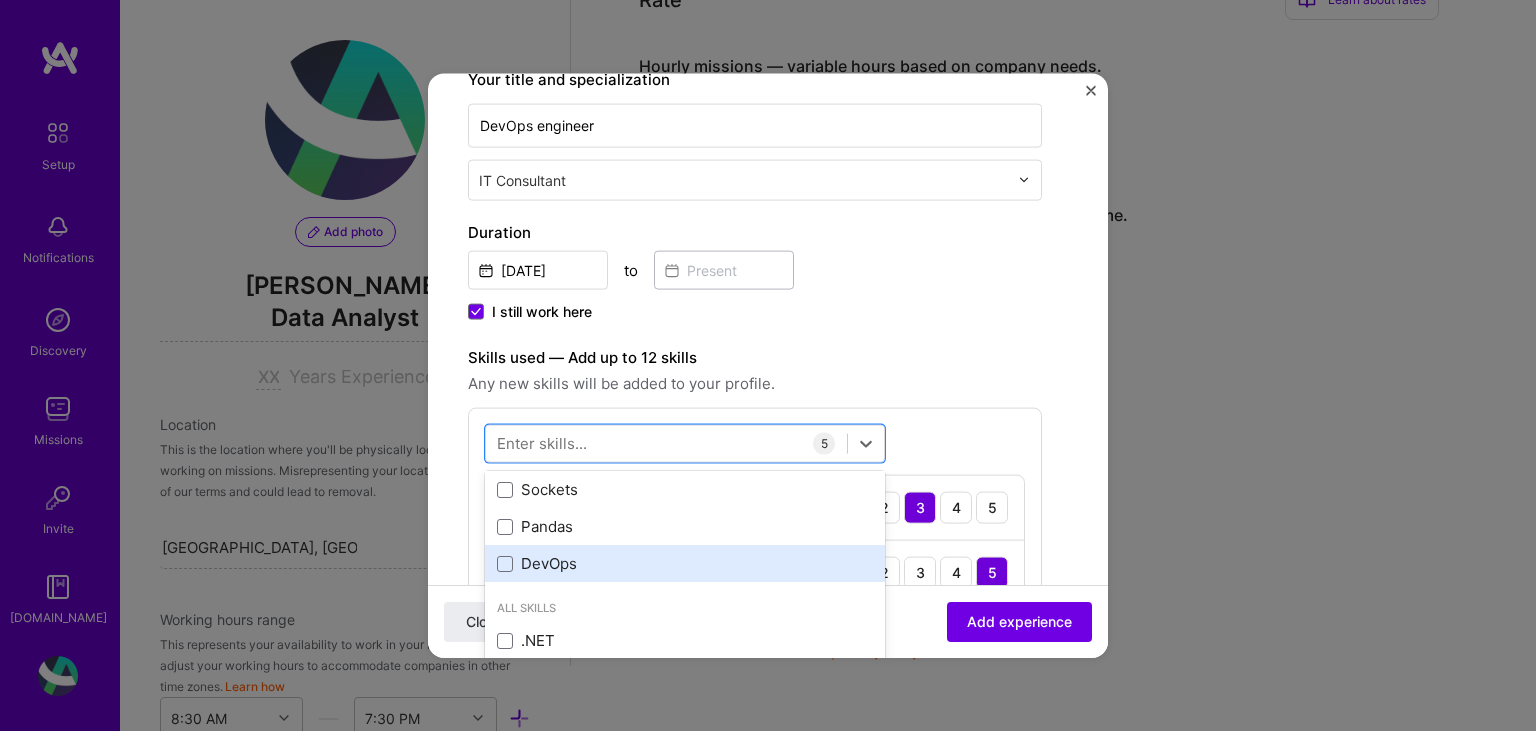 click on "DevOps" at bounding box center (685, 563) 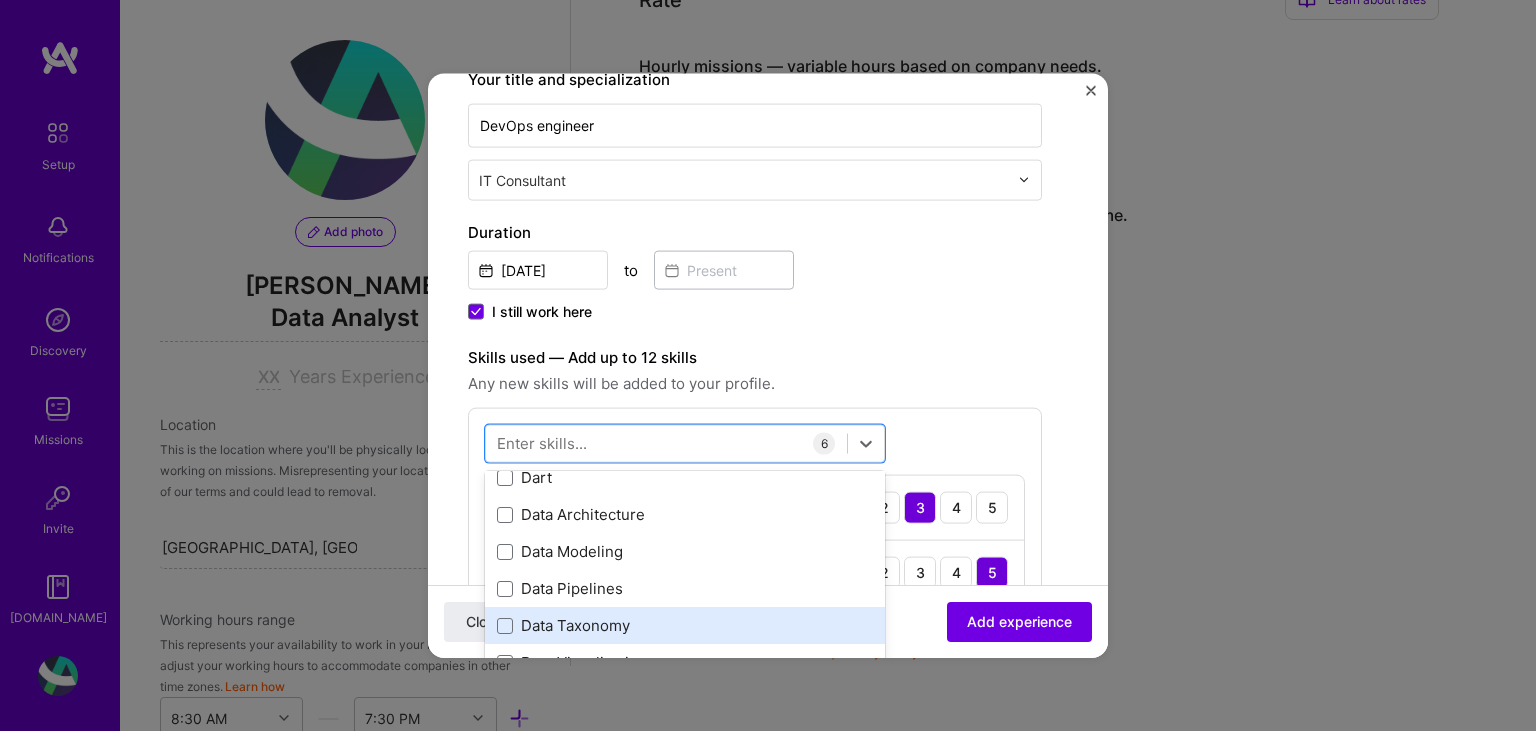 scroll, scrollTop: 3643, scrollLeft: 0, axis: vertical 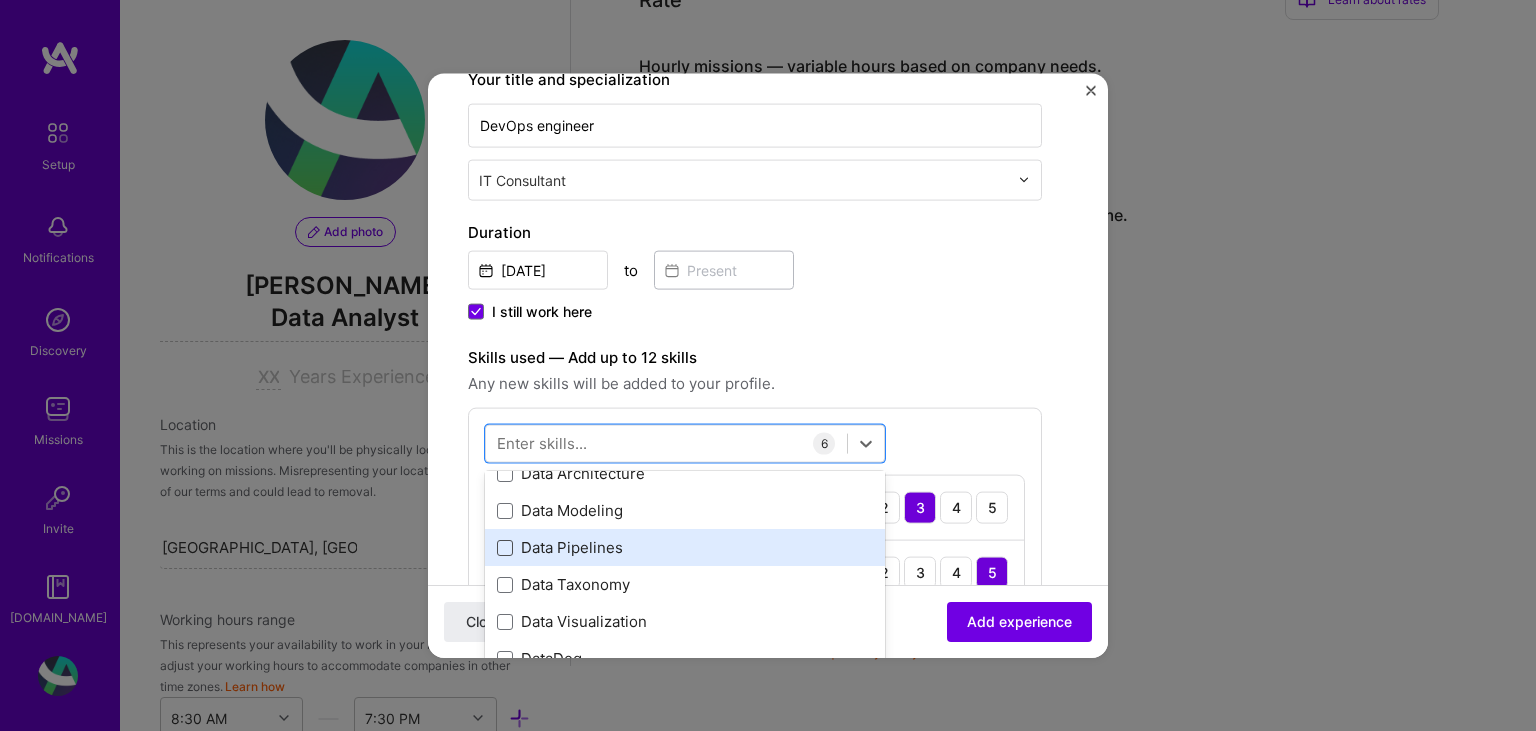 click at bounding box center [505, 547] 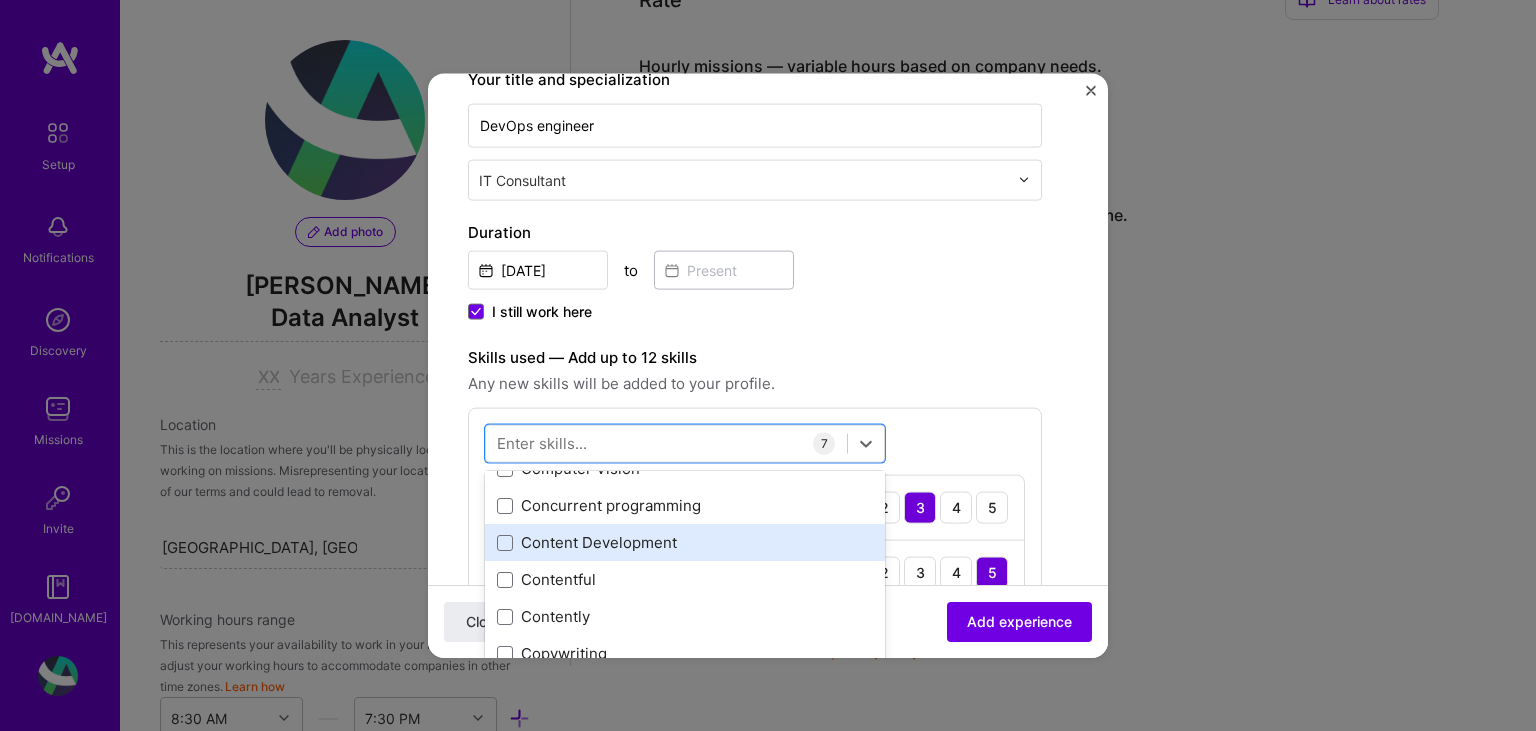 scroll, scrollTop: 3091, scrollLeft: 0, axis: vertical 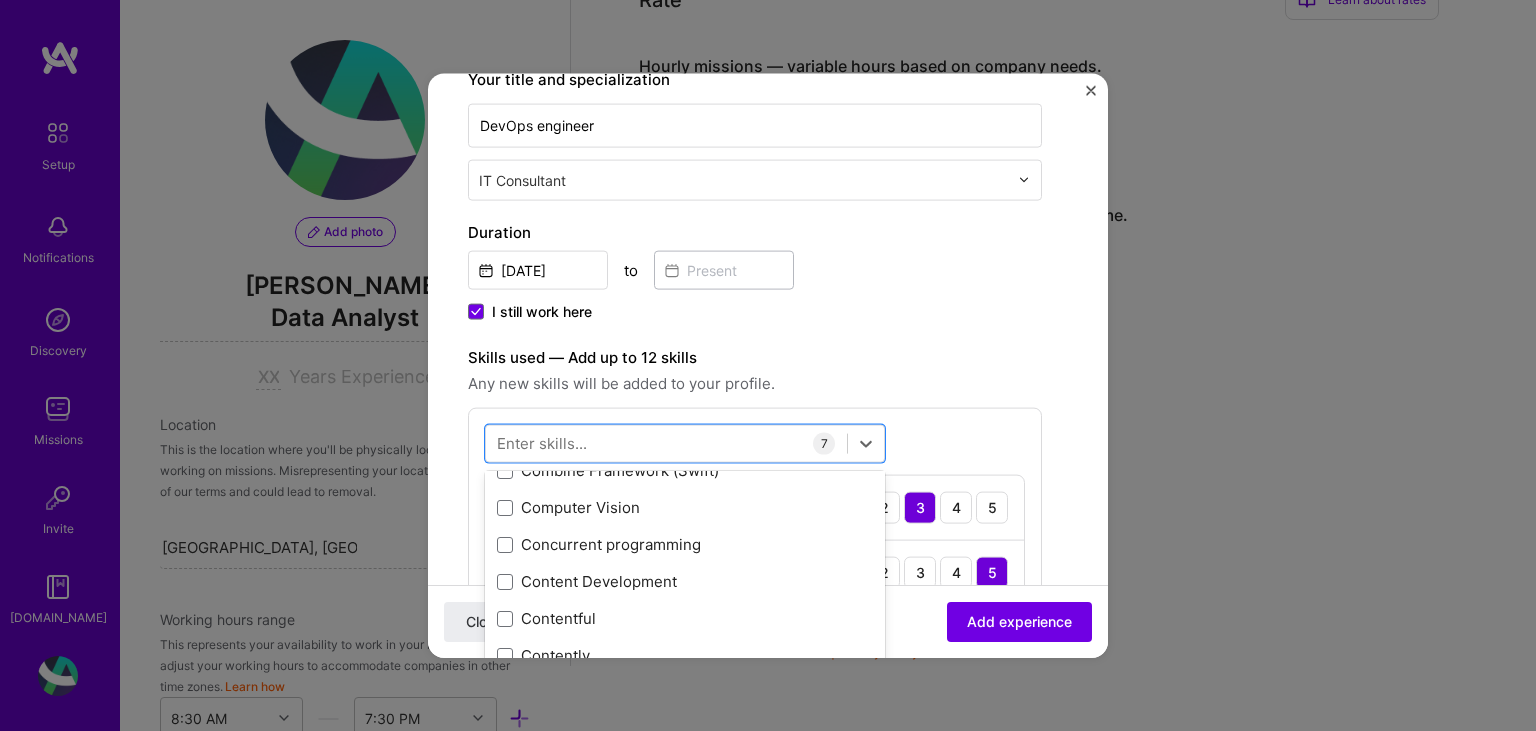 click on "option Data Pipelines, selected. option Content Development focused, 0 of 2. 378 results available. Use Up and Down to choose options, press Enter to select the currently focused option, press Escape to exit the menu, press Tab to select the option and exit the menu. Your Skills Azure C++ C Data Analysis Data Management GitHub Jira Linux Perl Python SQL Sockets Pandas DevOps All Skills .NET 3D Engineering 3D Modeling API Design API Integration APNS ARM [DOMAIN_NAME] AWS AWS Aurora AWS BETA AWS CDK AWS CloudFormation AWS Lambda AWS Neptune AWS RDS Ada Adobe Creative Cloud Adobe Experience Manager Affiliate Marketing Agile Agora Airflow Airtable Algorithm Design Amazon Athena Amplitude Analytics Android Angular Angular.js Ansible Apache [PERSON_NAME] Apex (Salesforce) Apollo App Clip (iOS) ArangoDB Artifactory Artificial Intelligence (AI) Assembly [DOMAIN_NAME] [PERSON_NAME] Authentication Automated Testing BLE (Bluetooth) Babylon.js Backbone.js Backlog Prioritization BigQuery Blockchain / Crypto Blog Bloomreach Bootstrap JS Boto3 C# 7" at bounding box center [755, 677] 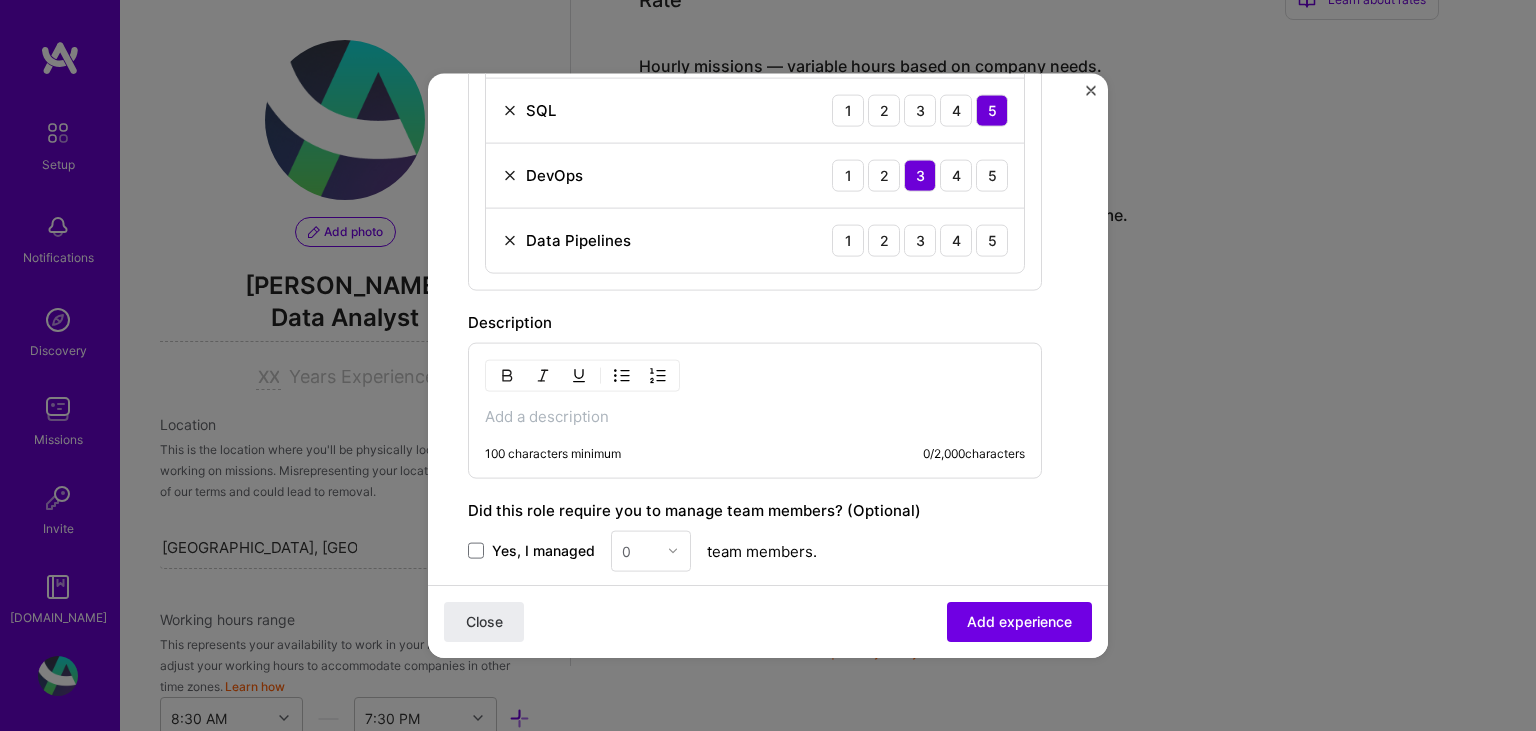 scroll, scrollTop: 994, scrollLeft: 0, axis: vertical 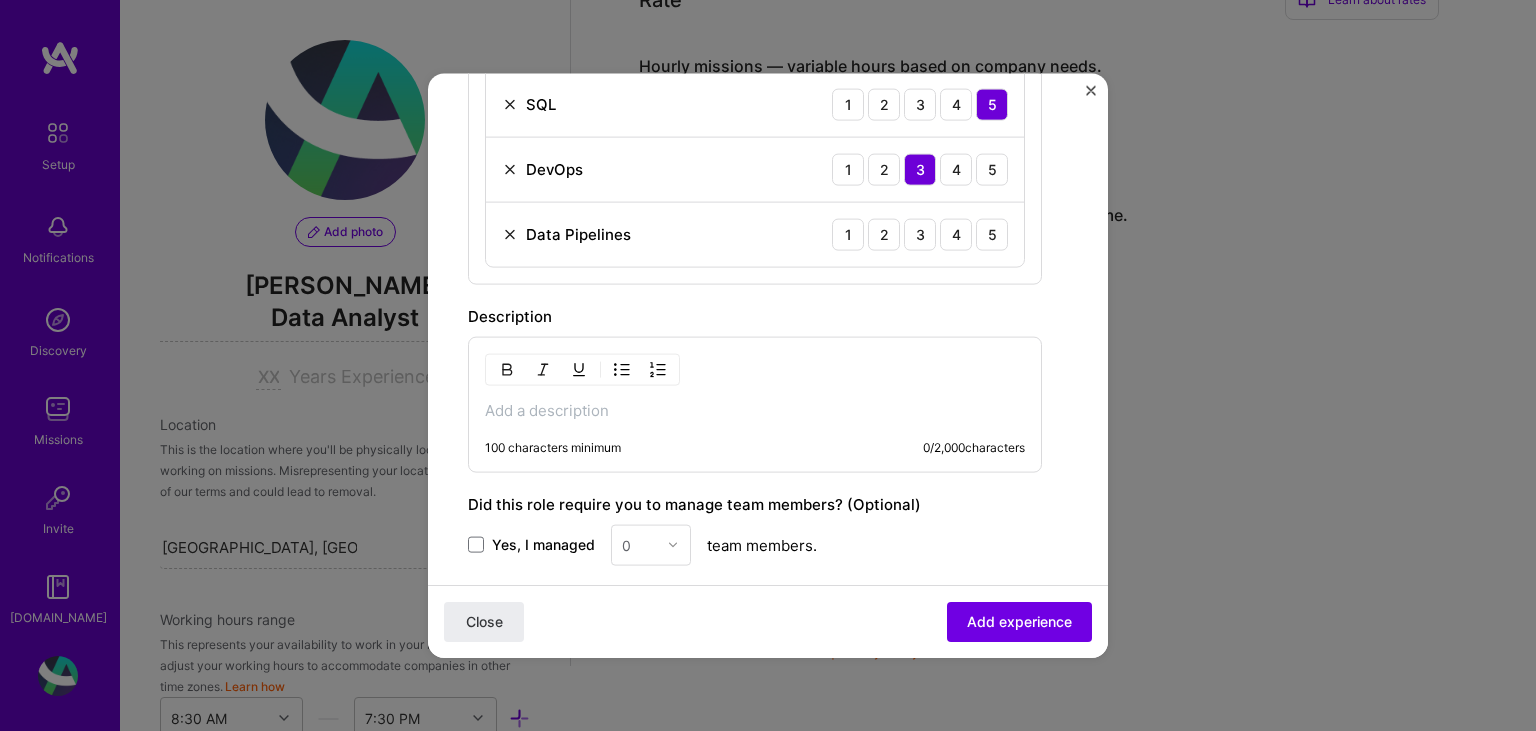 click at bounding box center [755, 410] 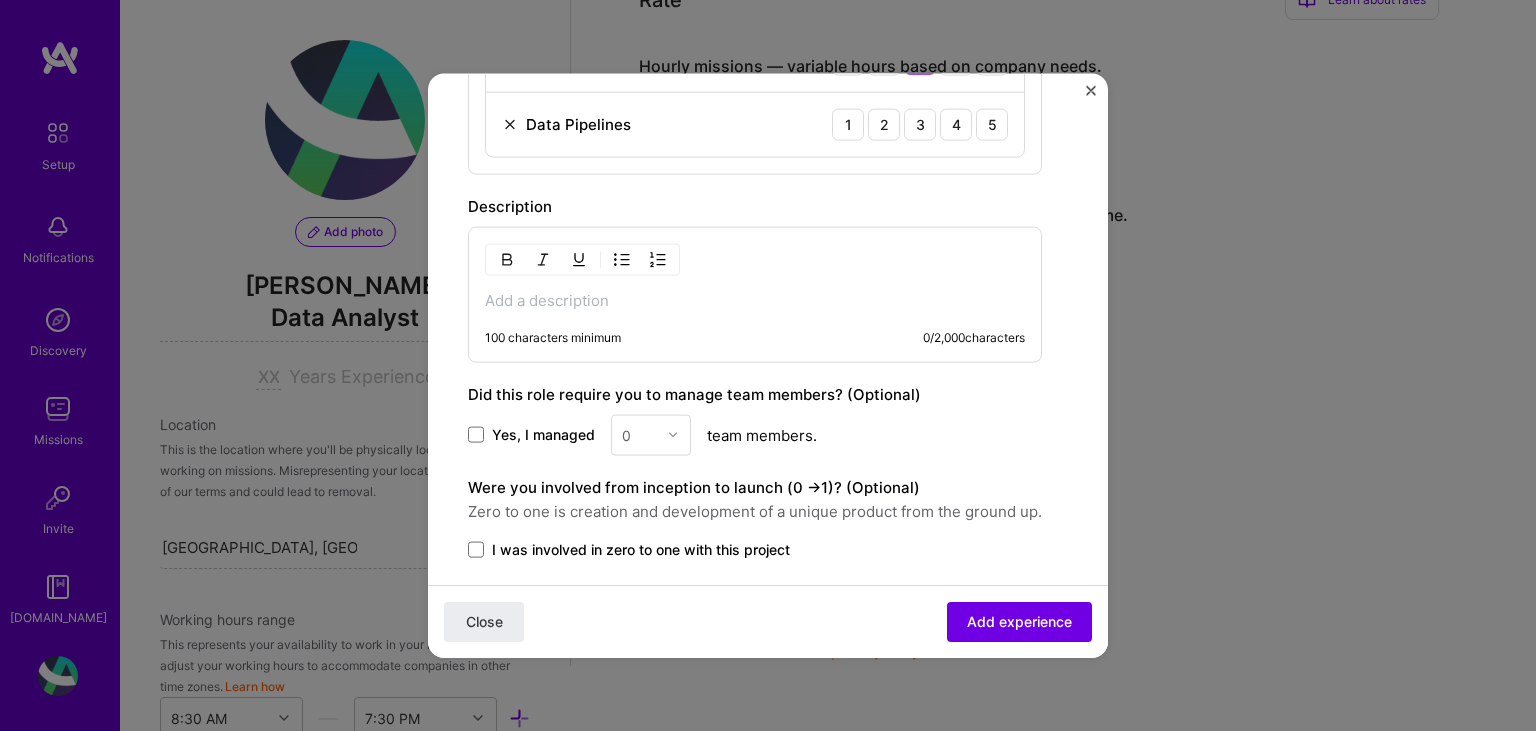 scroll, scrollTop: 994, scrollLeft: 0, axis: vertical 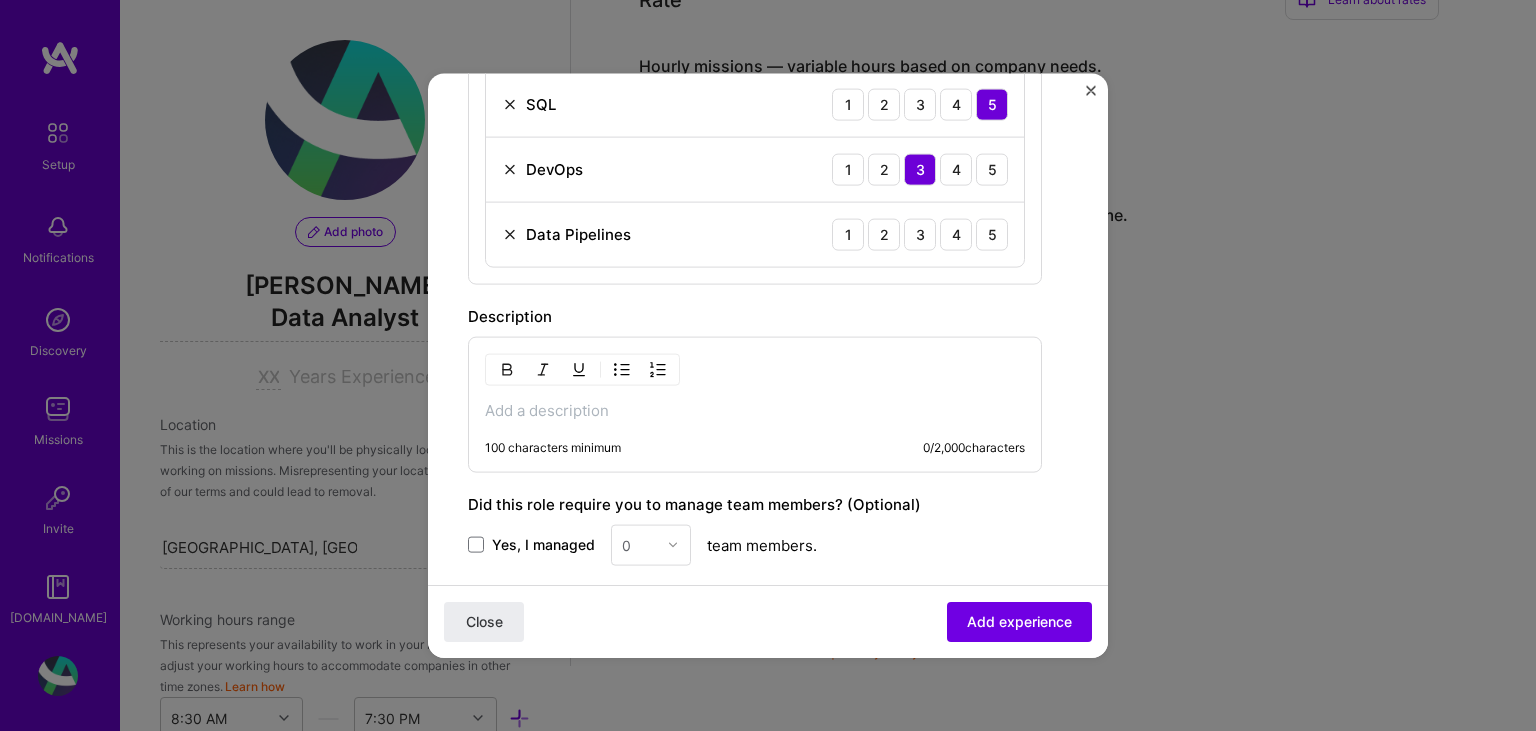 click at bounding box center [755, 410] 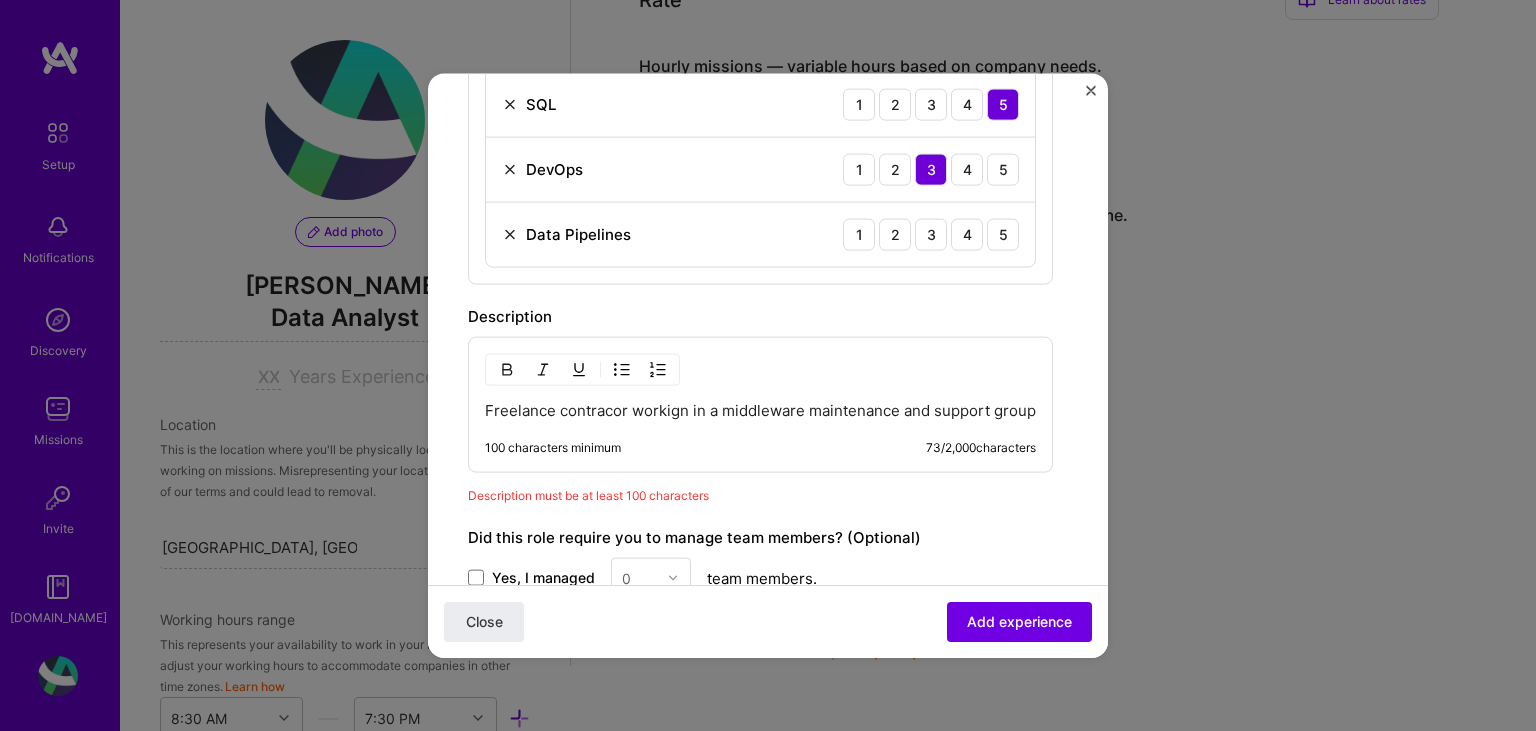 click on "Freelance contracor workign in a middleware maintenance and support group" at bounding box center (760, 410) 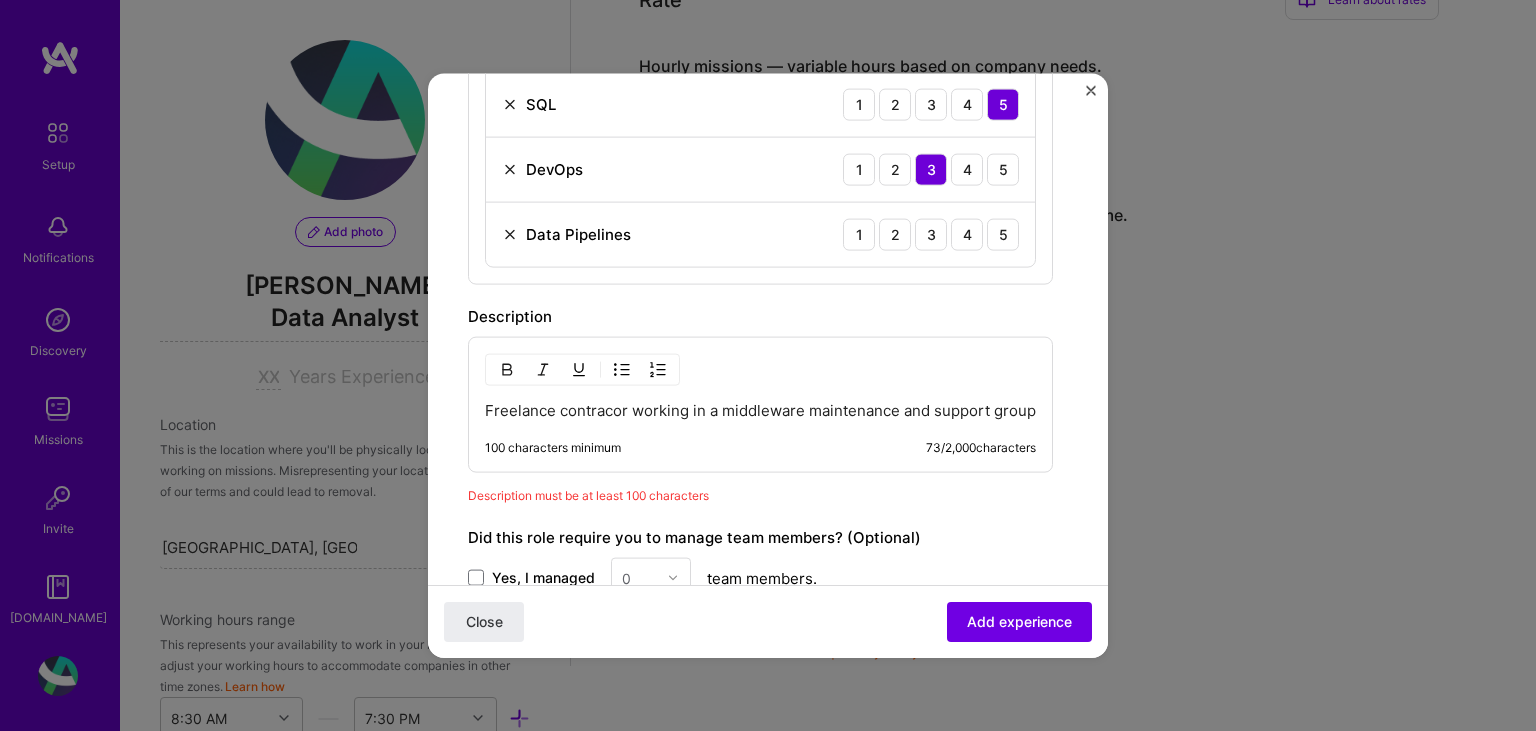 click on "Freelance contracor working in a middleware maintenance and support group" at bounding box center [760, 410] 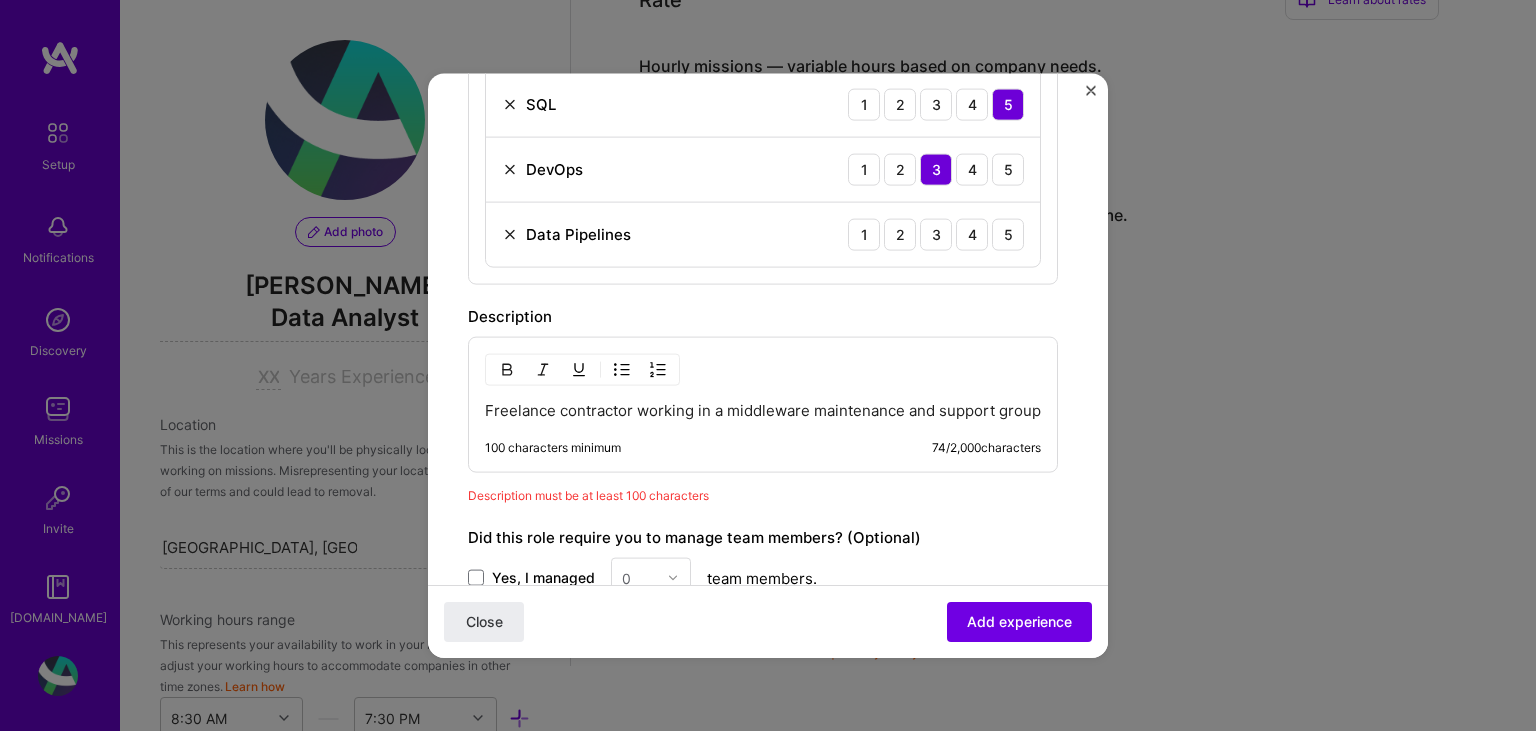 click on "Freelance contractor working in a middleware maintenance and support group" at bounding box center [763, 410] 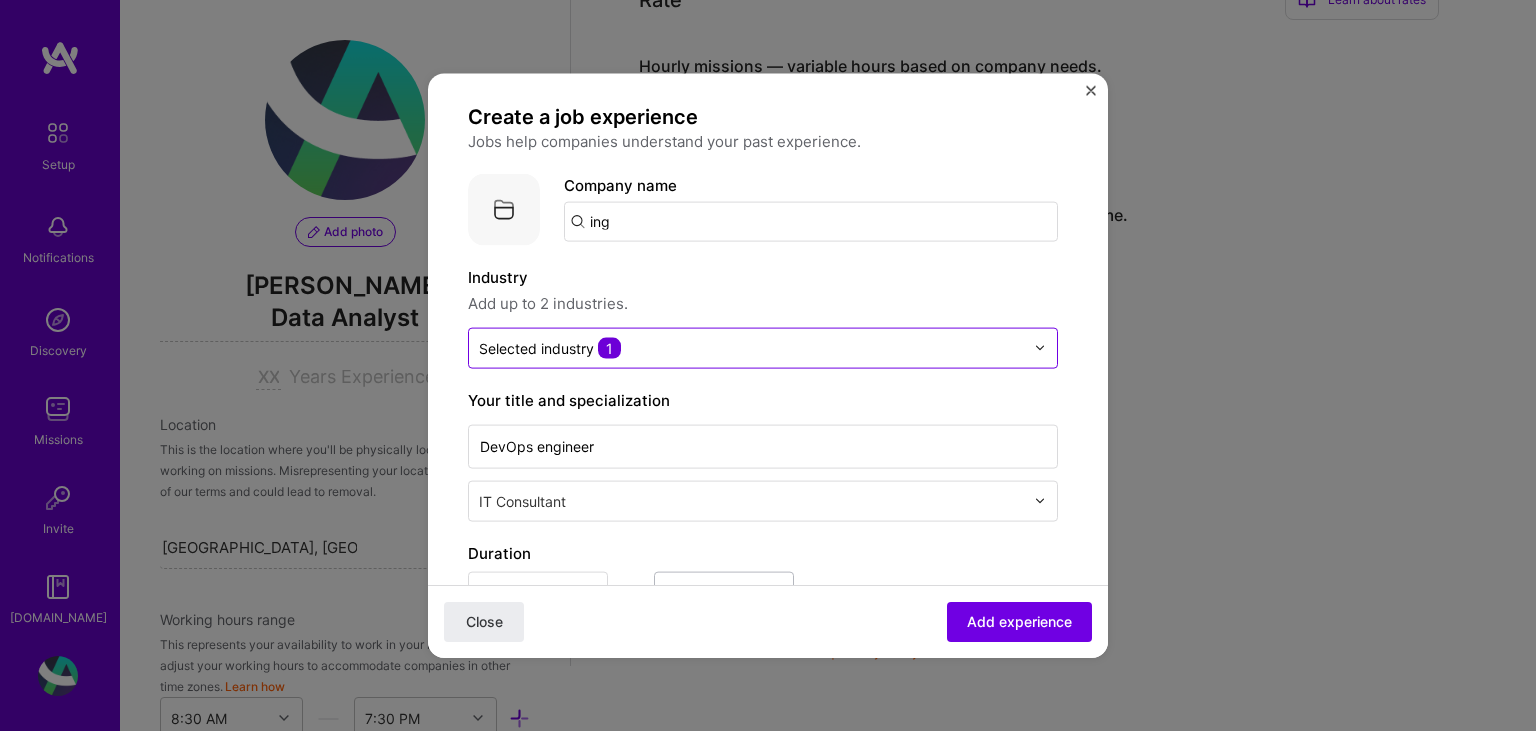 scroll, scrollTop: 0, scrollLeft: 0, axis: both 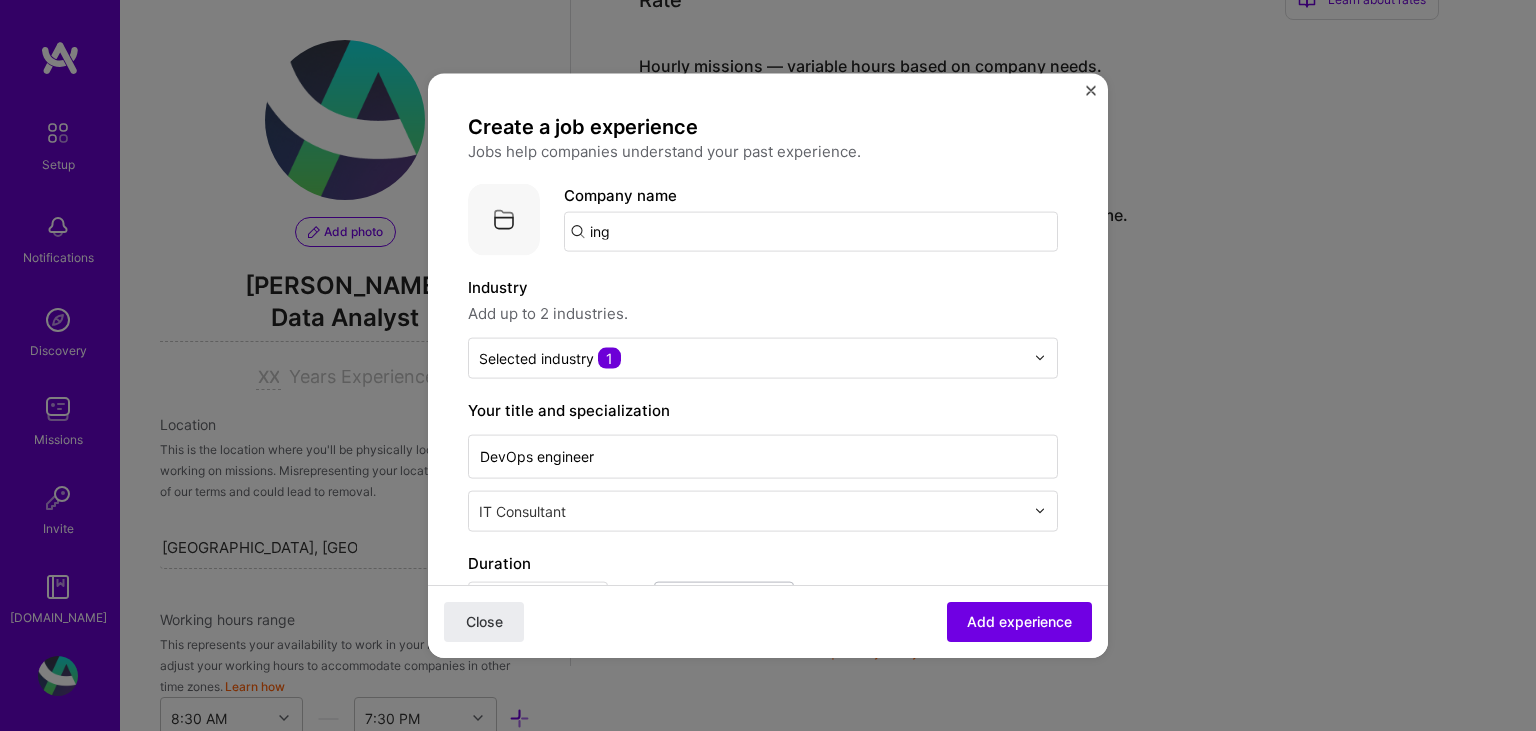 click on "ing" at bounding box center [811, 231] 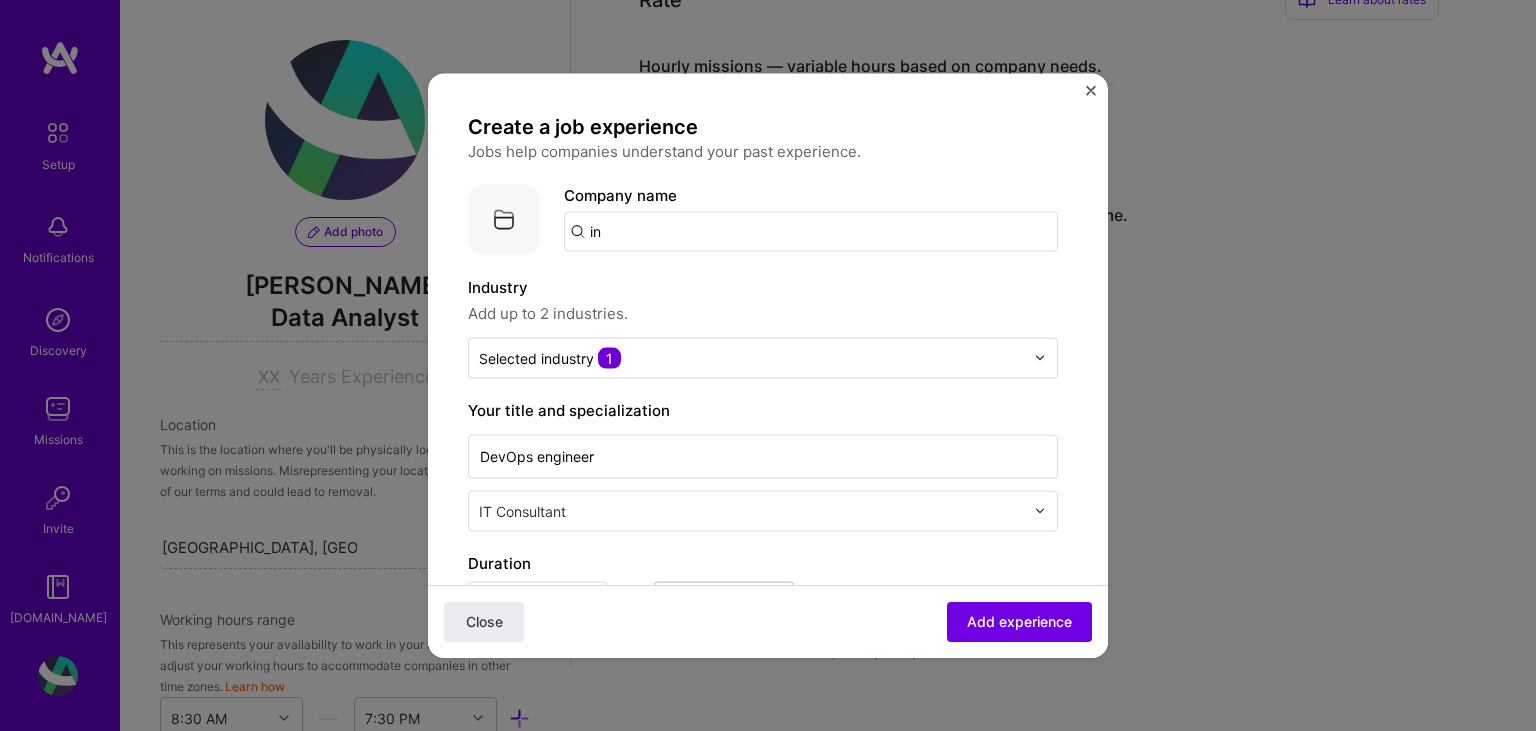 type on "i" 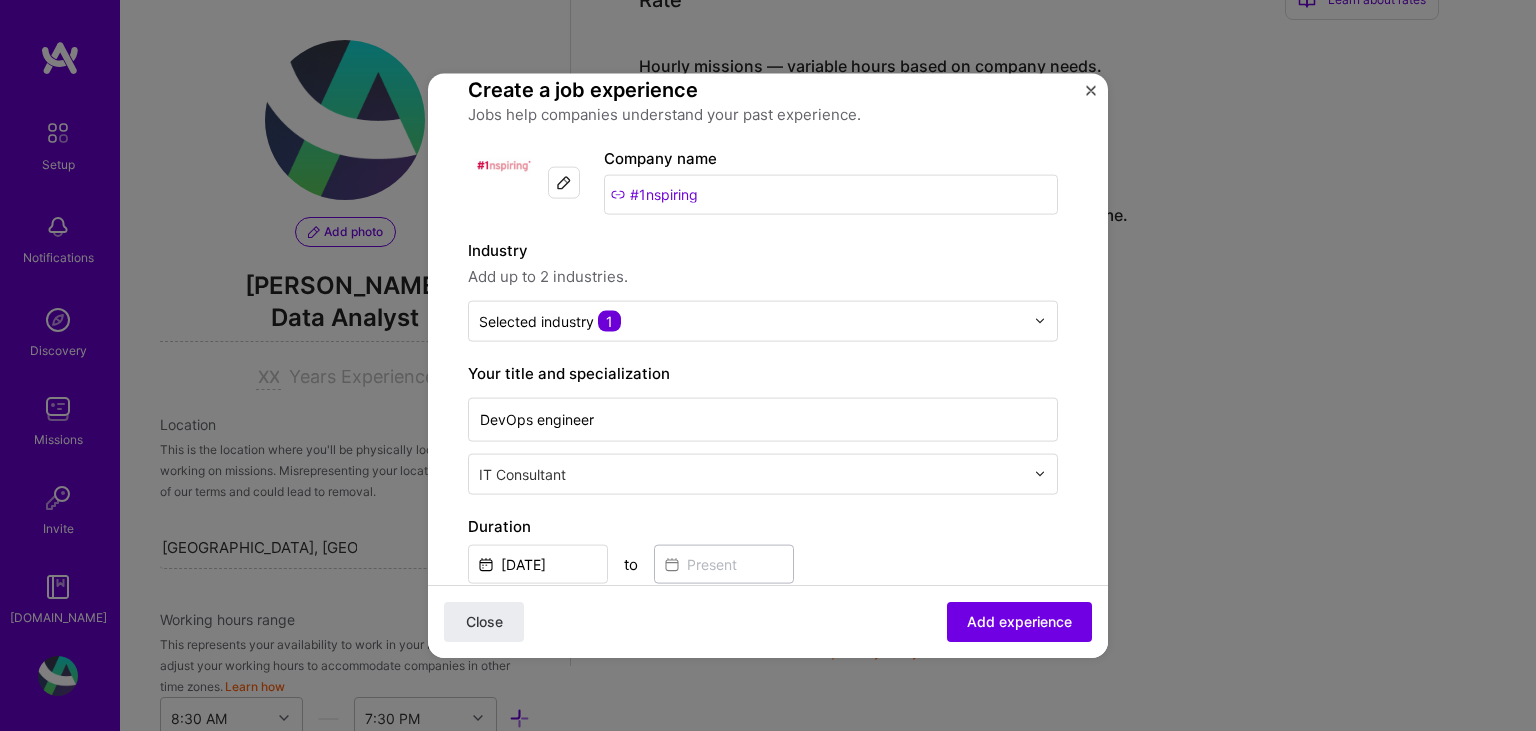 scroll, scrollTop: 0, scrollLeft: 0, axis: both 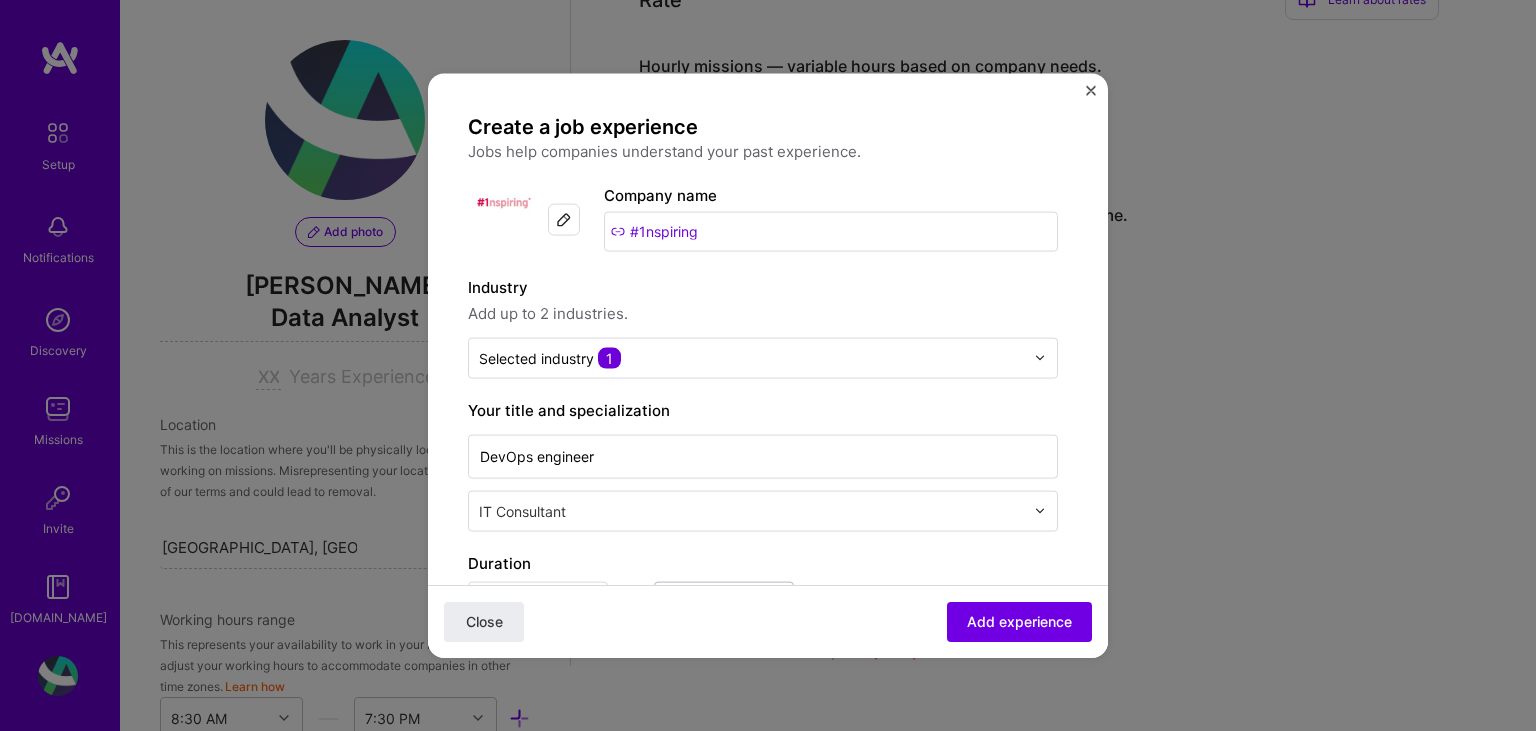 click on "#1nspiring" at bounding box center (831, 231) 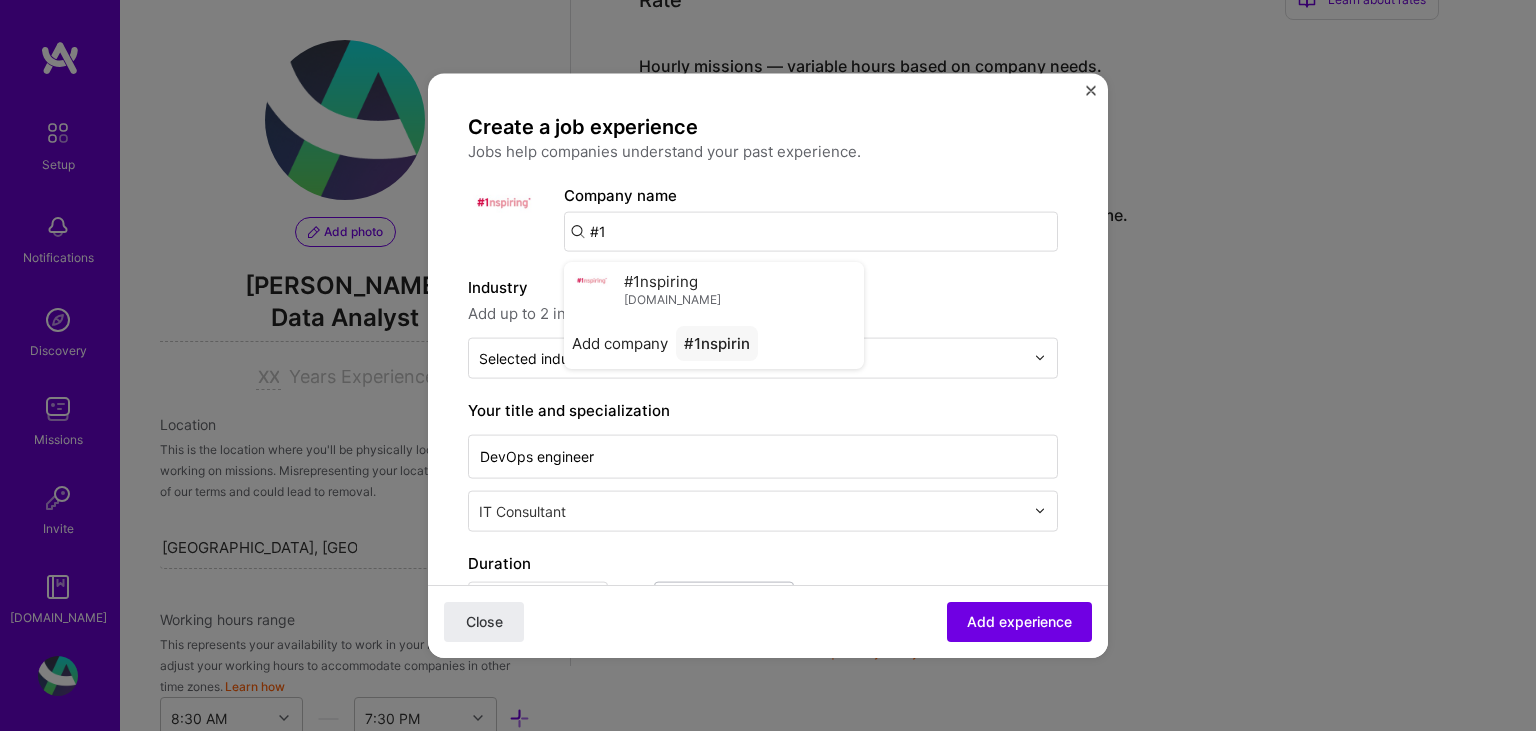 type on "#" 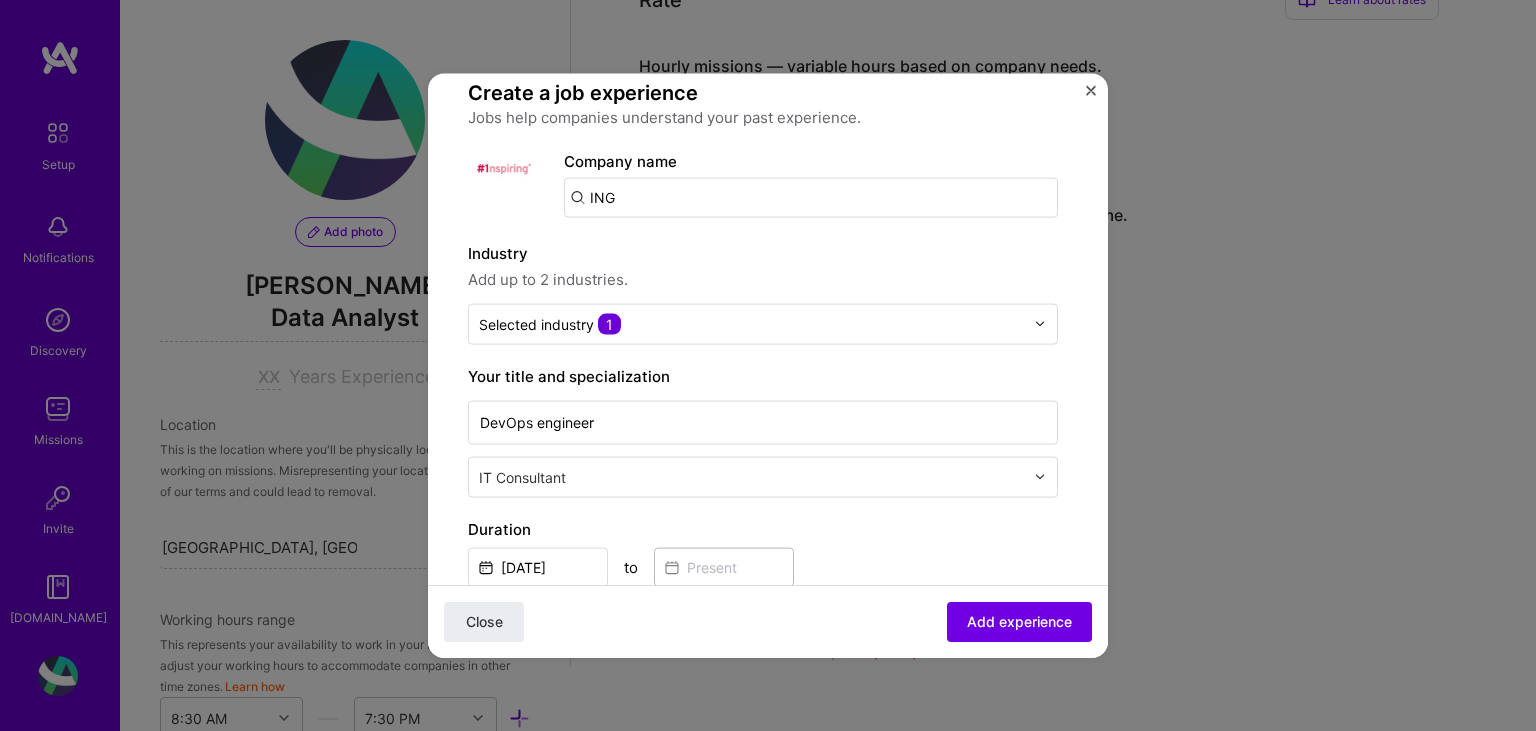 scroll, scrollTop: 0, scrollLeft: 0, axis: both 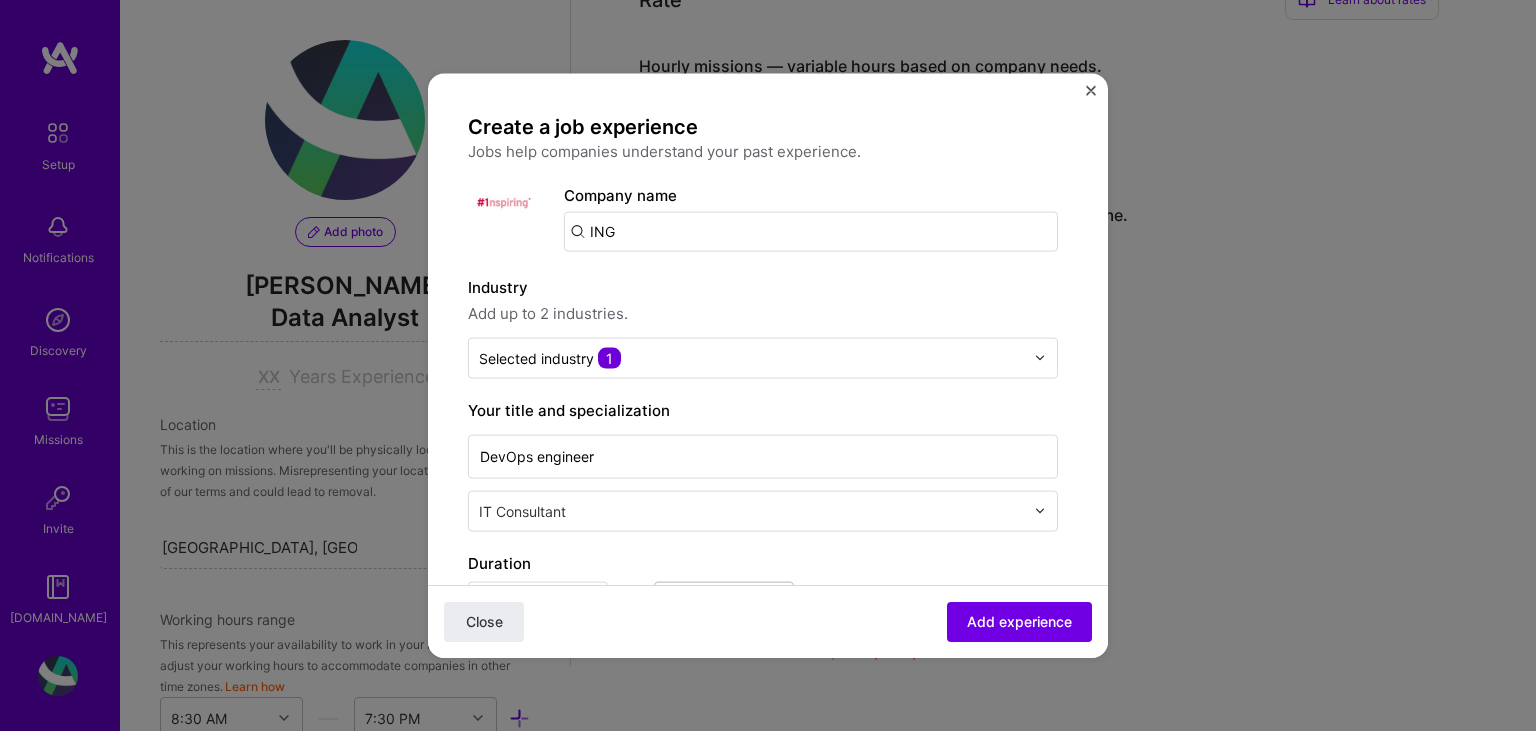 click on "ING" at bounding box center (811, 231) 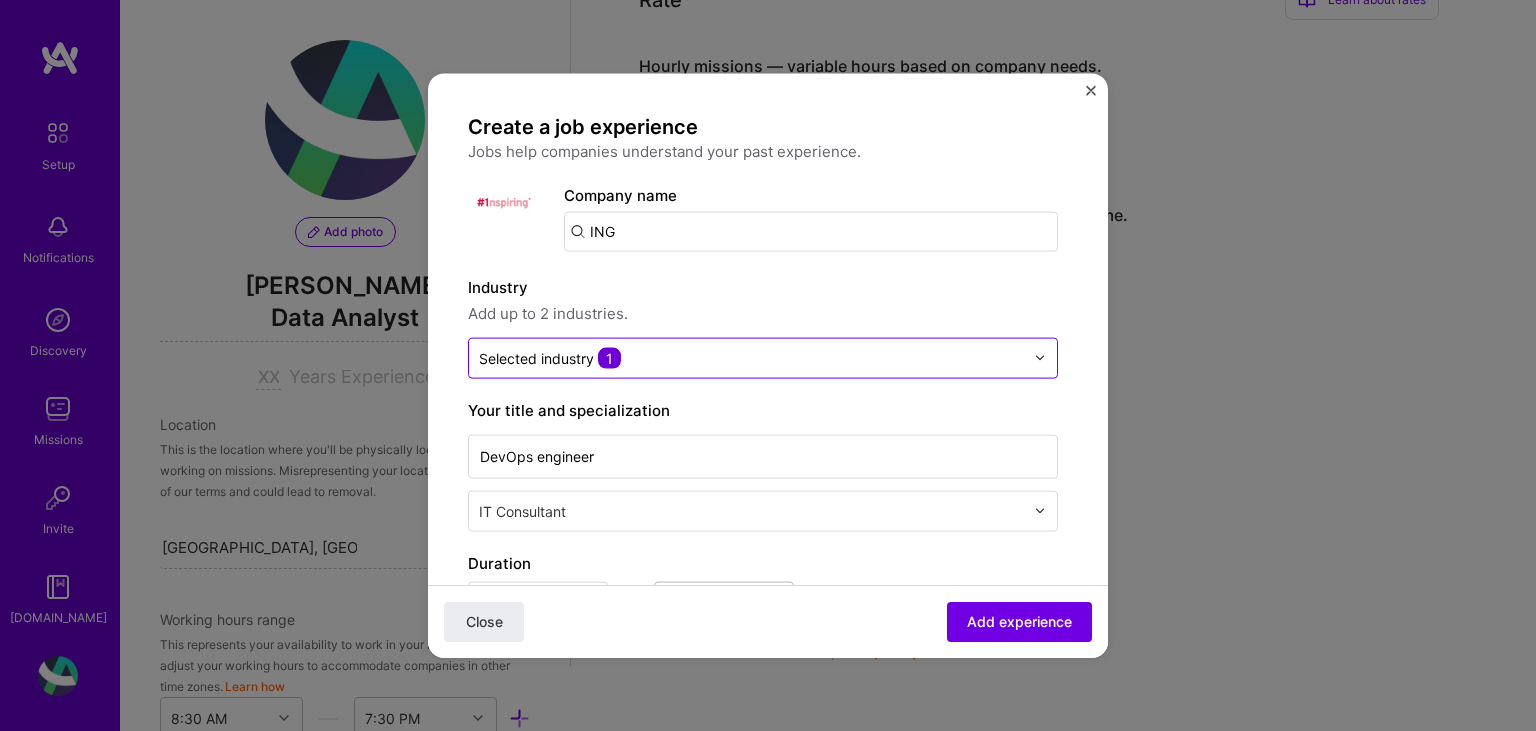 click at bounding box center (1045, 357) 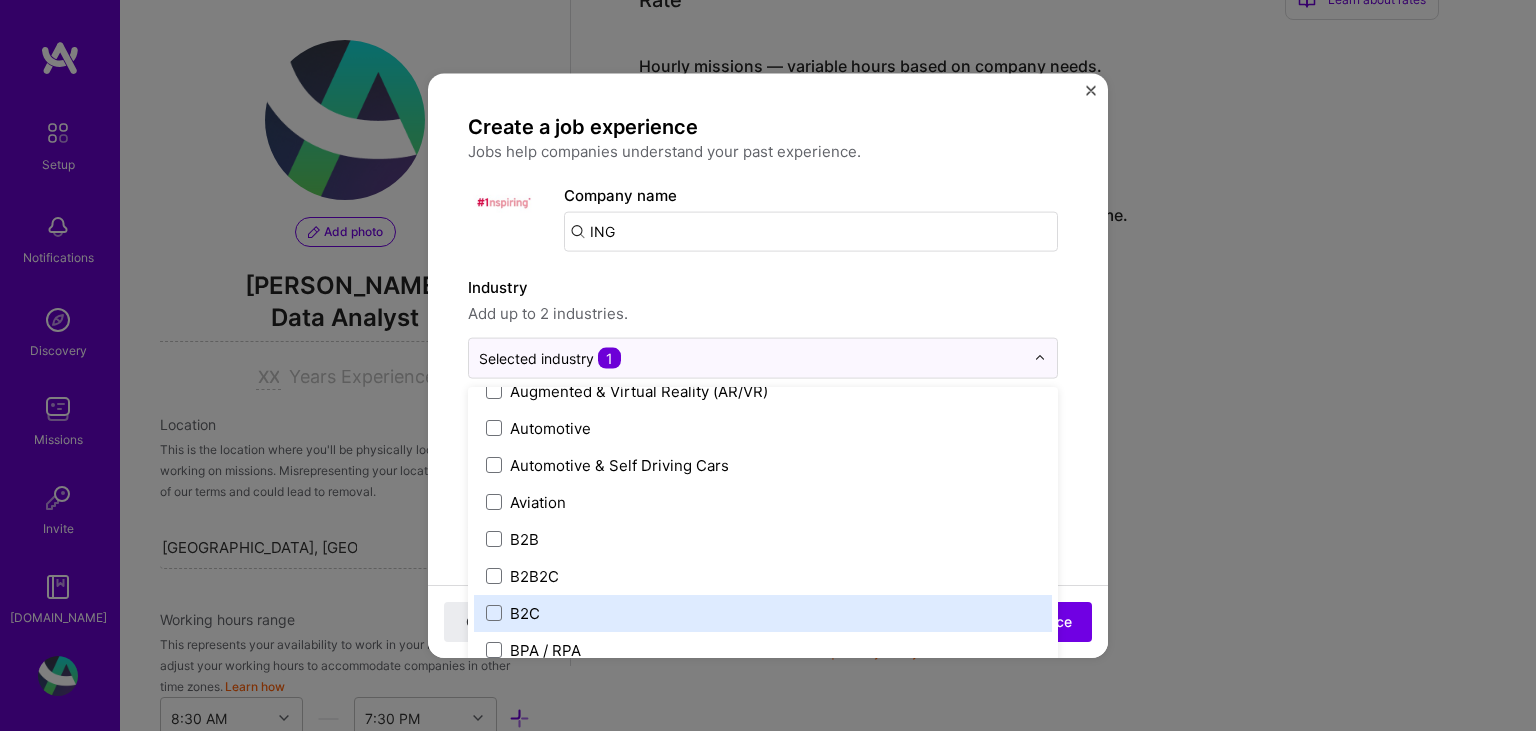 scroll, scrollTop: 552, scrollLeft: 0, axis: vertical 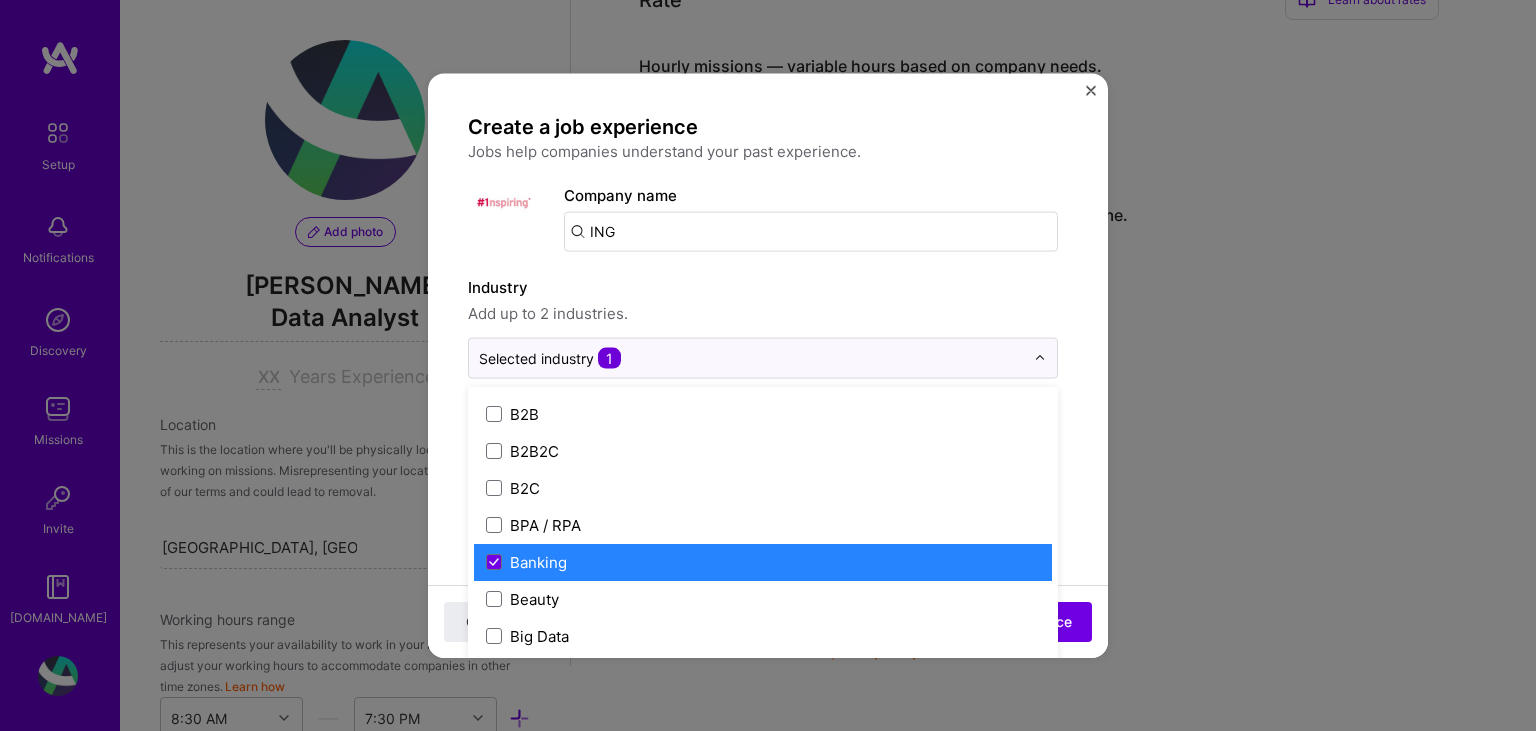 click on "Banking" at bounding box center [538, 561] 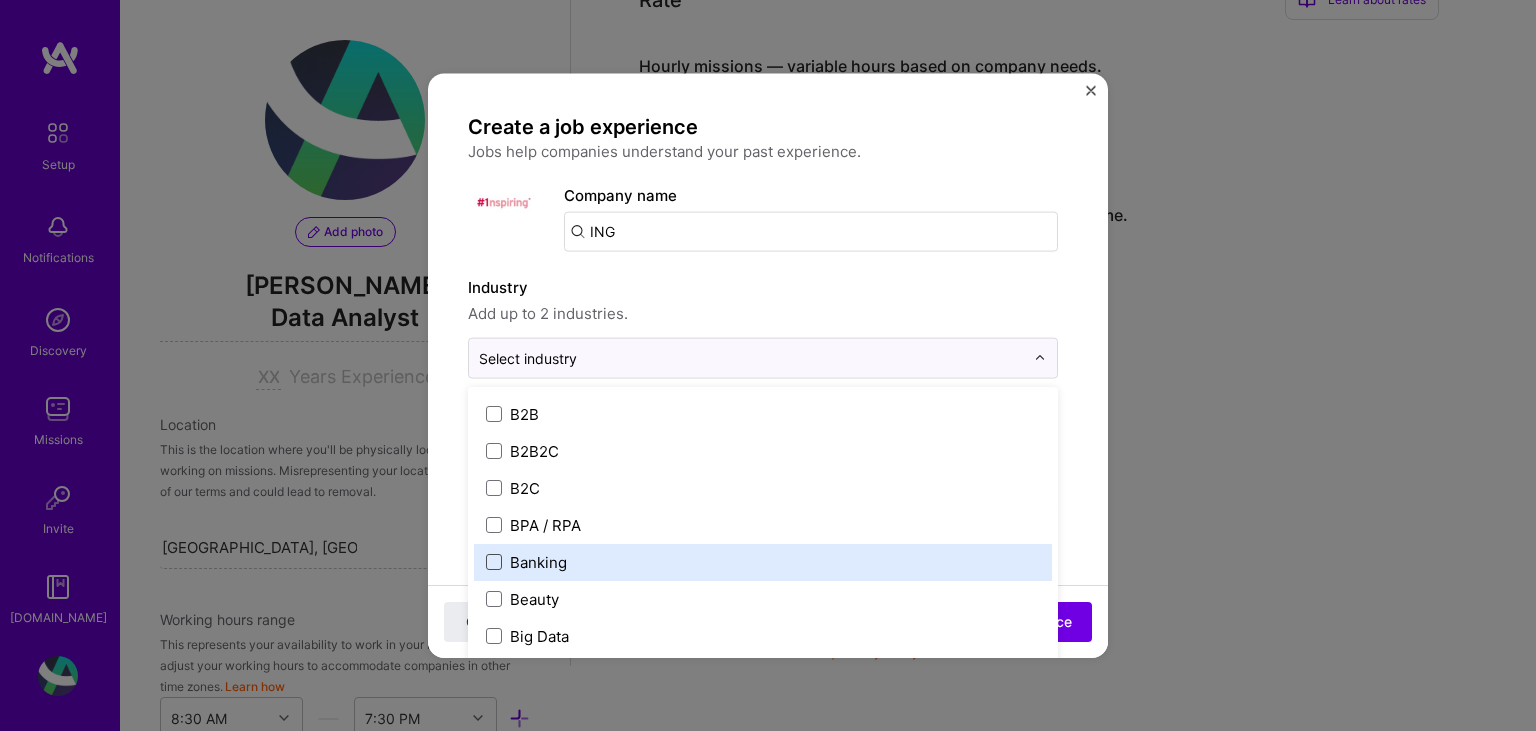 click at bounding box center [494, 562] 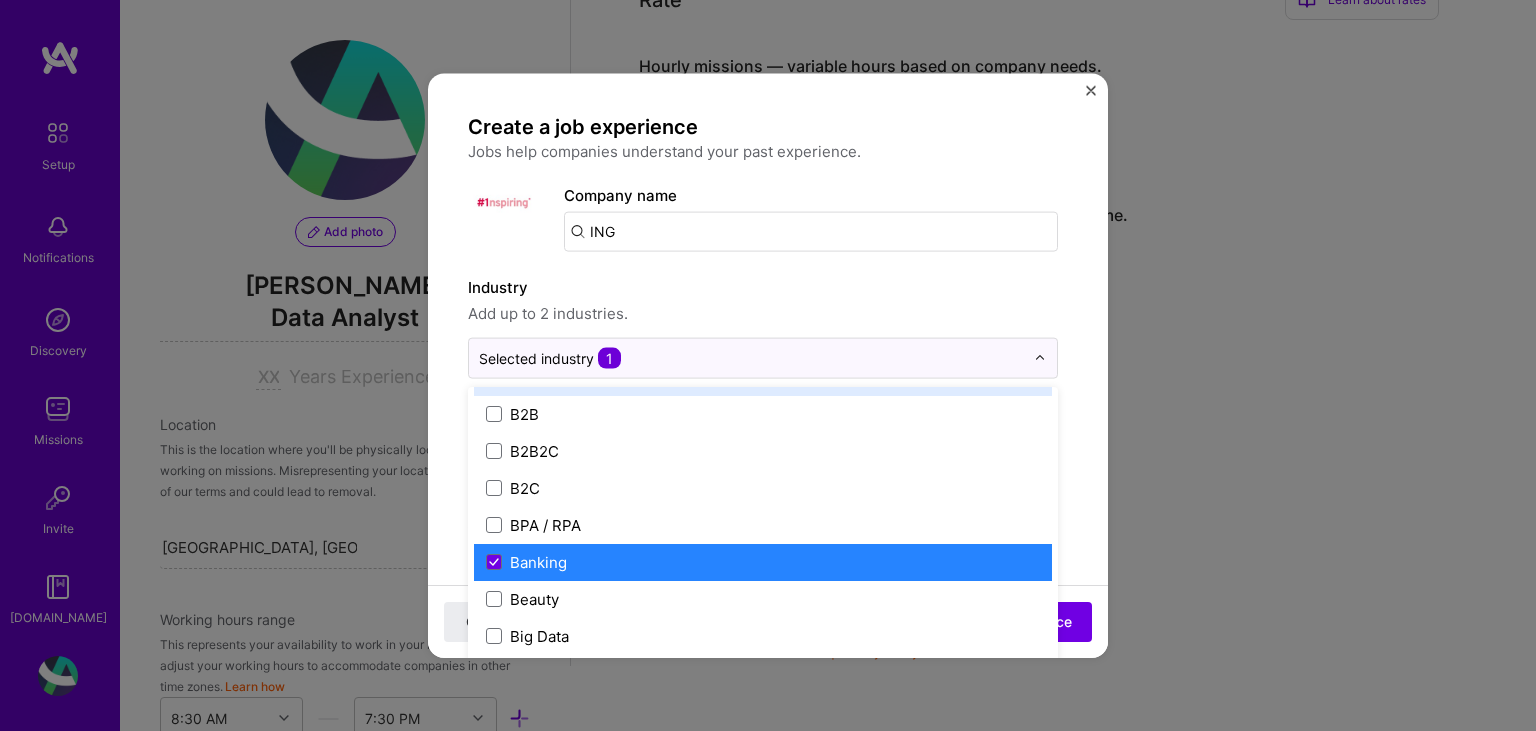 click on "Industry" at bounding box center (763, 287) 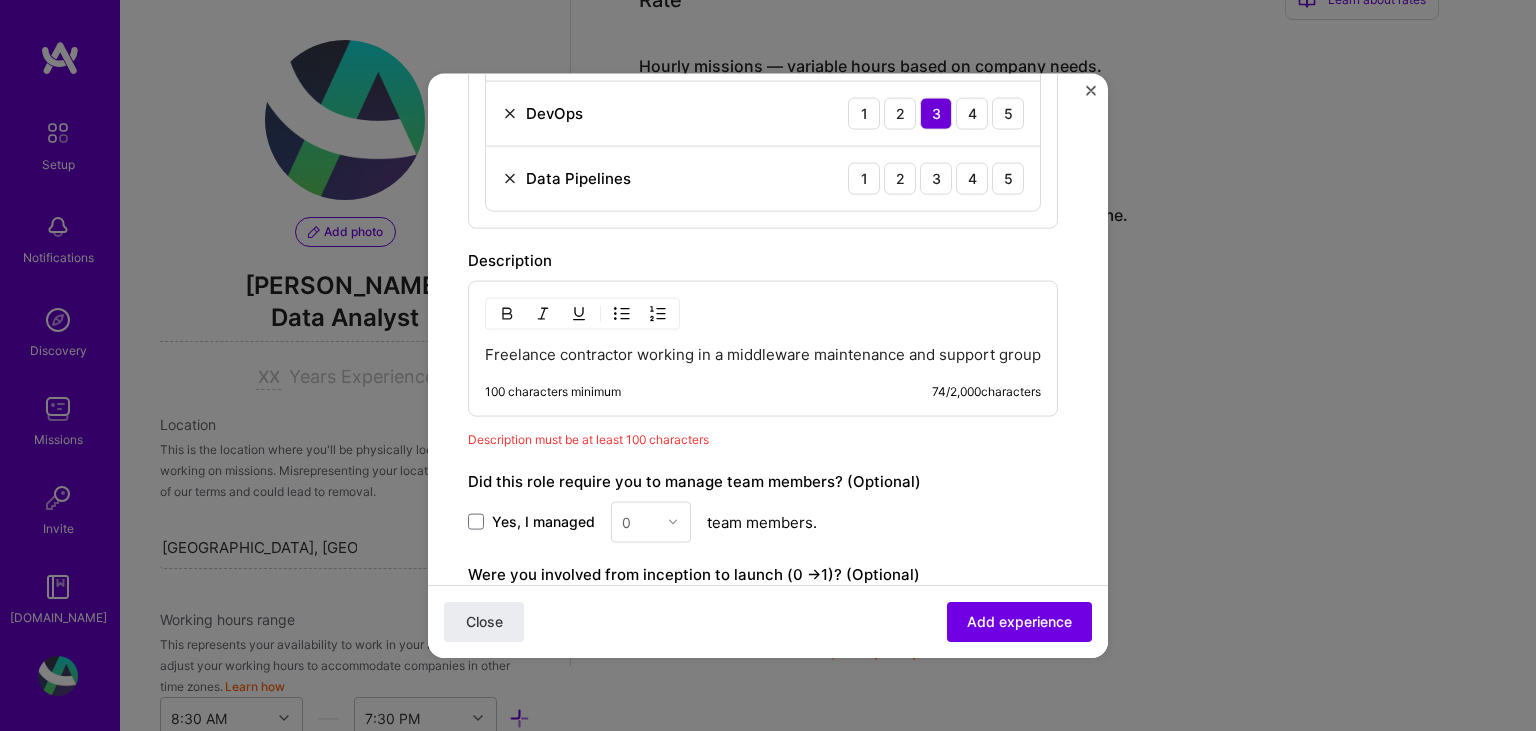 scroll, scrollTop: 1048, scrollLeft: 0, axis: vertical 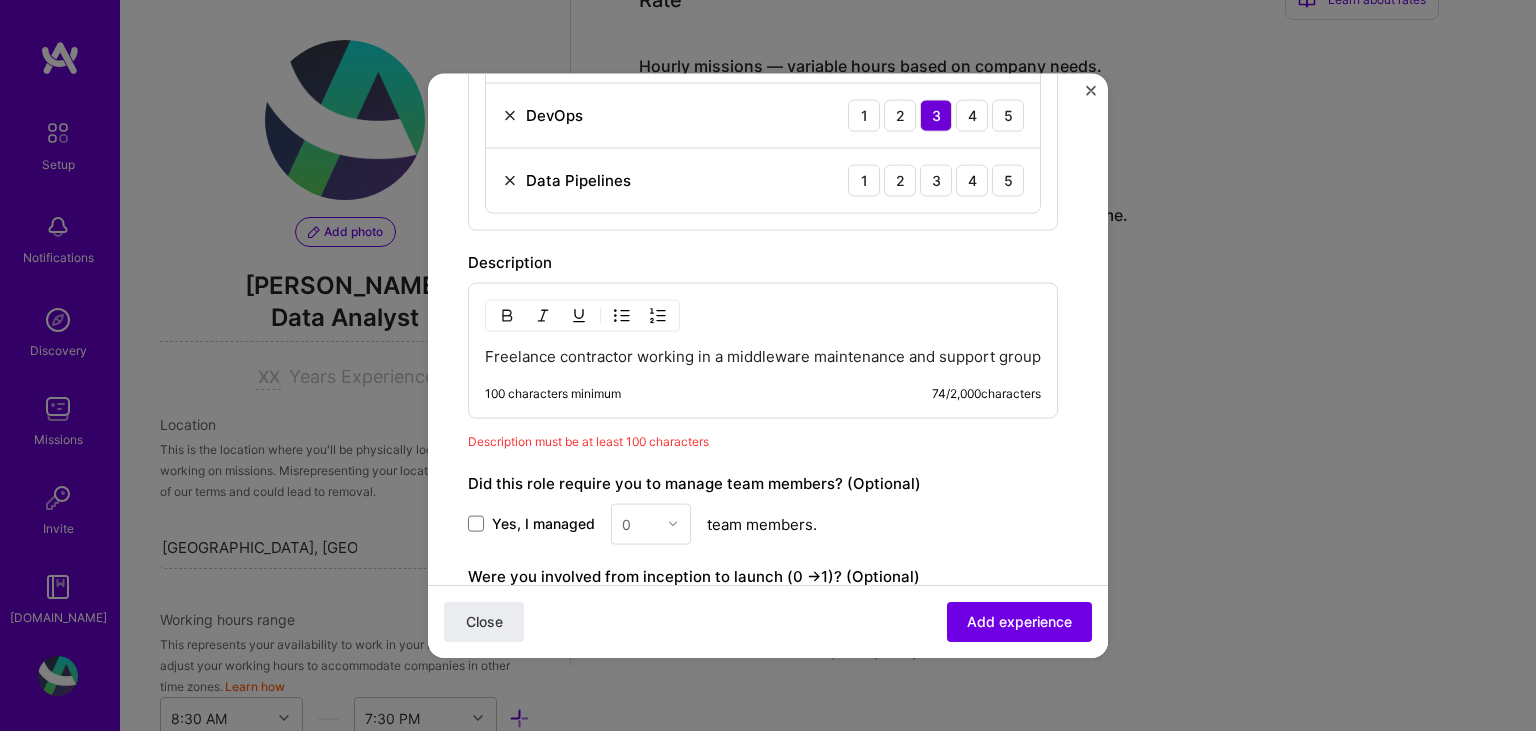 click on "Freelance contractor working in a middleware maintenance and support group" at bounding box center (763, 356) 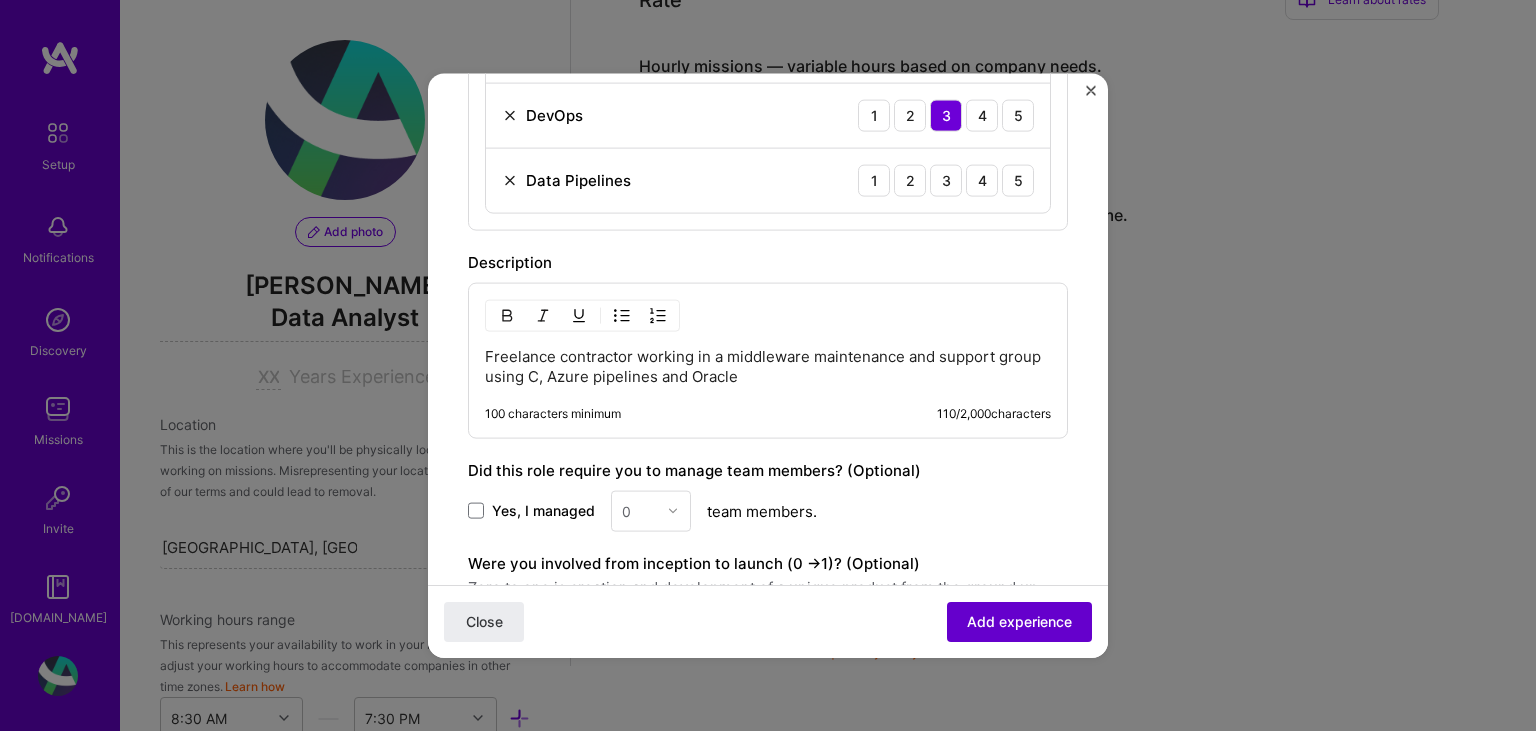 click on "Add experience" at bounding box center (1019, 622) 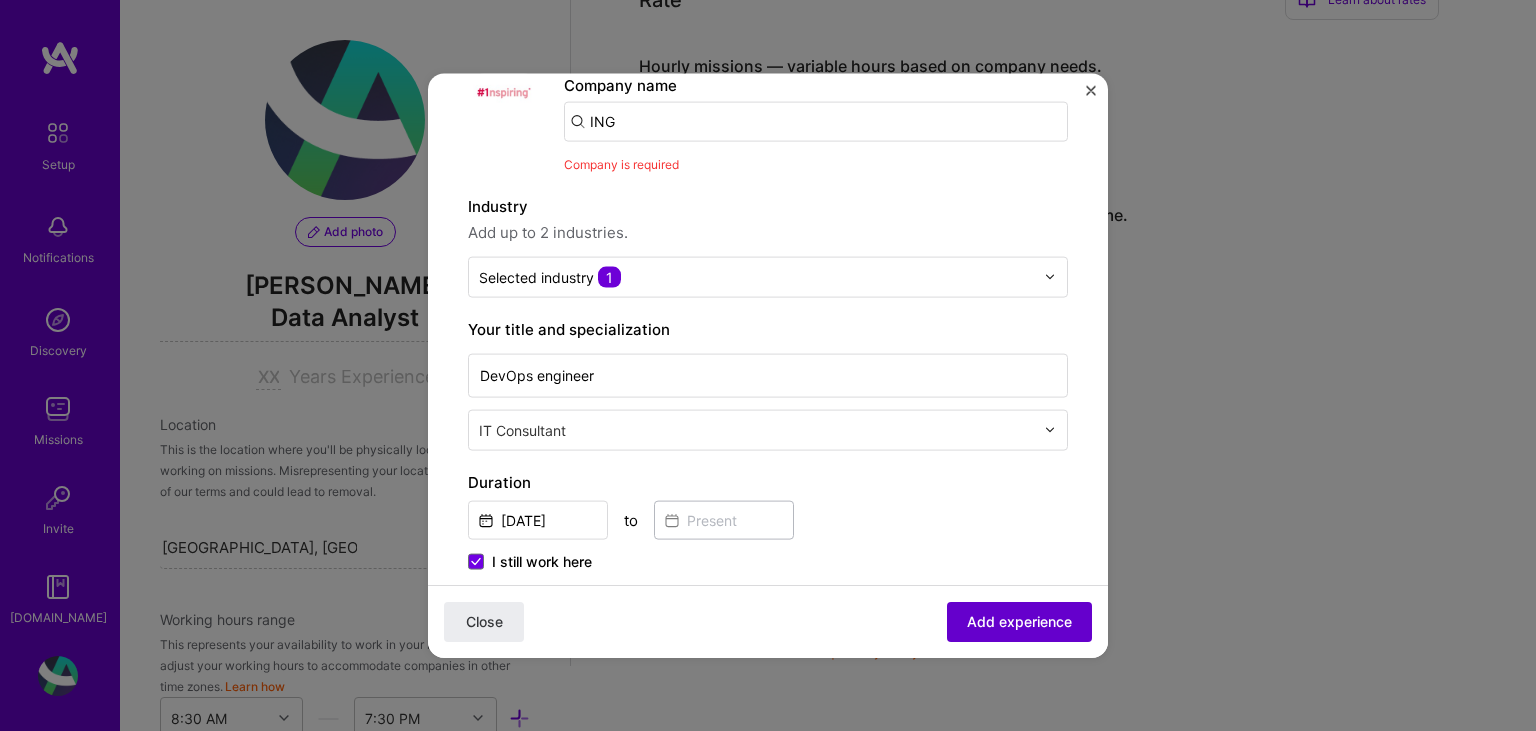 scroll, scrollTop: 110, scrollLeft: 0, axis: vertical 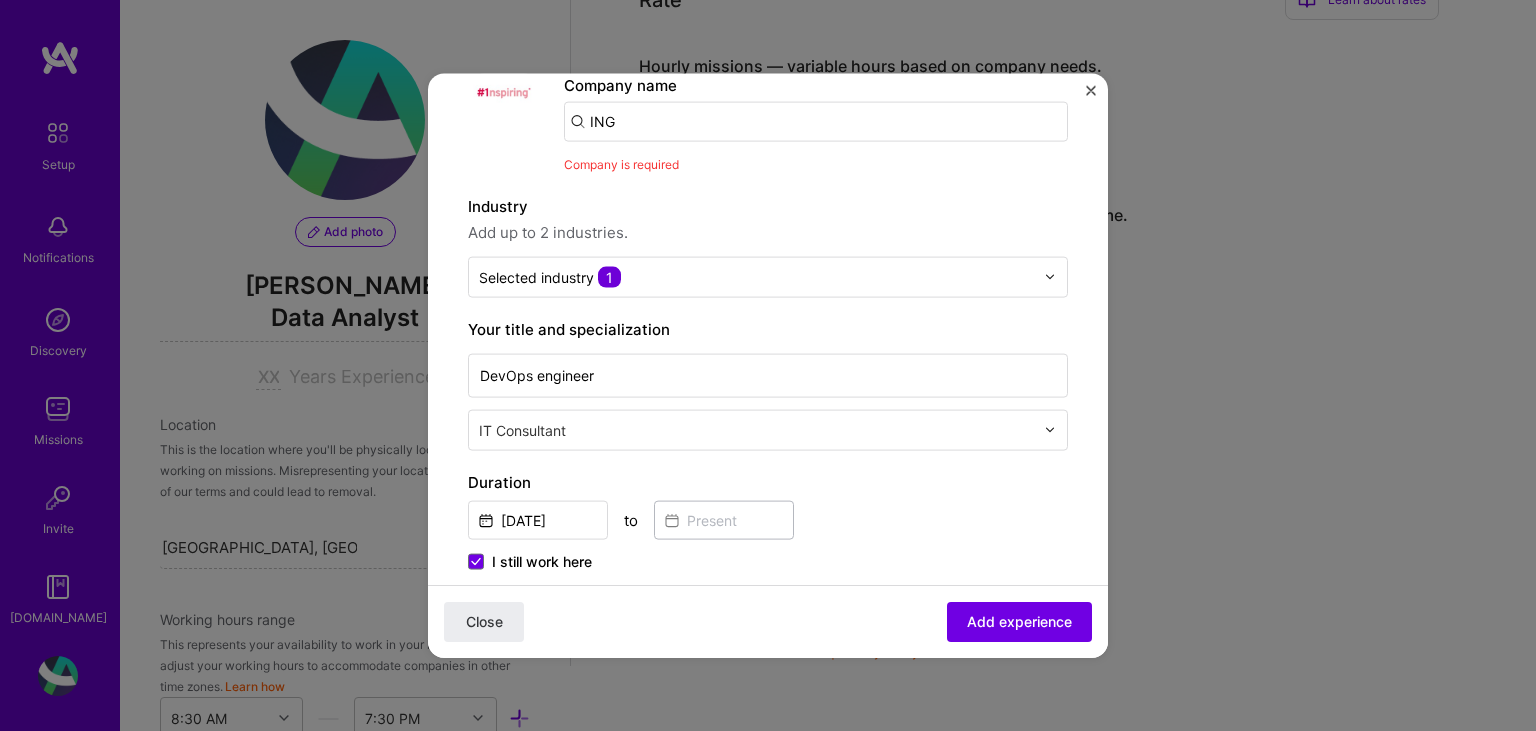 click on "ING" at bounding box center [816, 121] 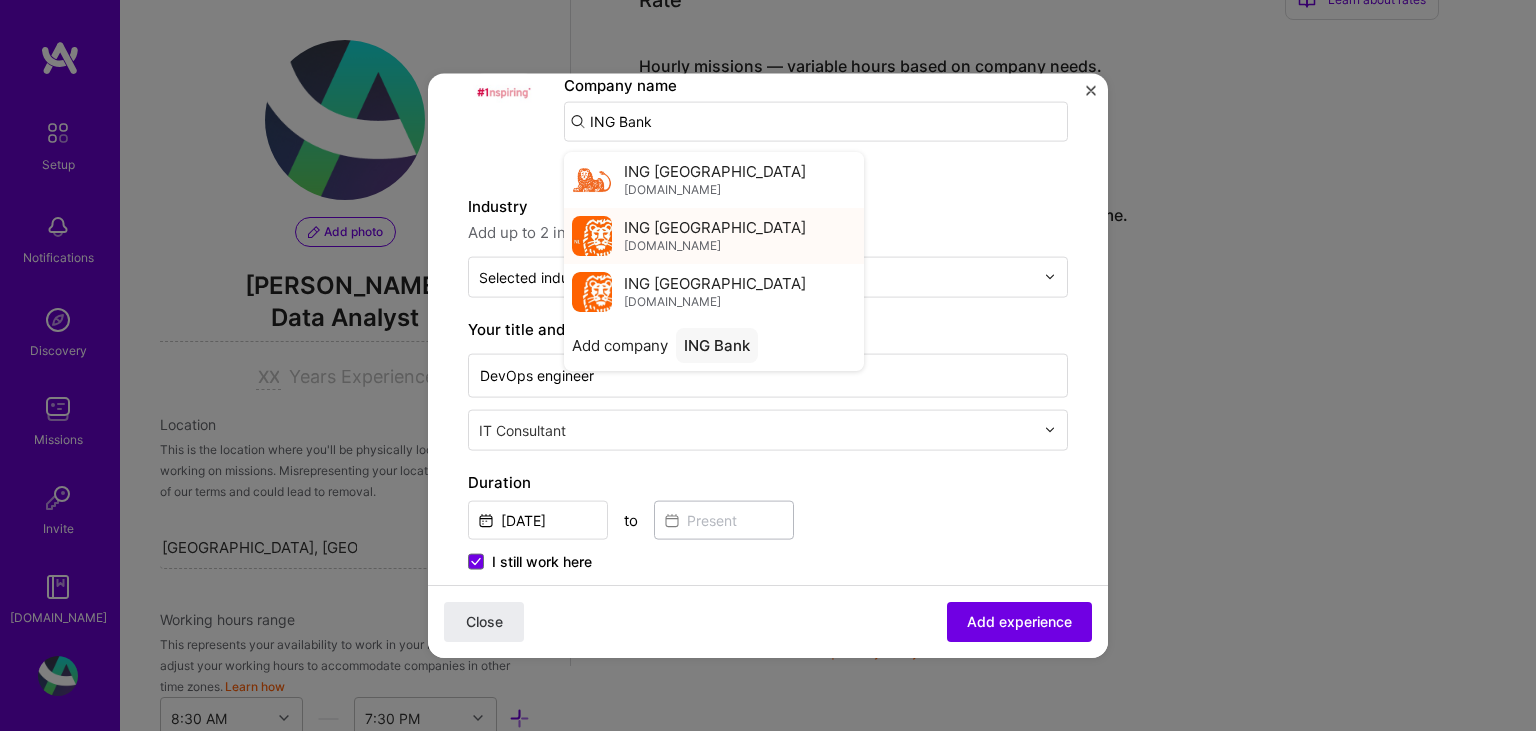 scroll, scrollTop: 110, scrollLeft: 0, axis: vertical 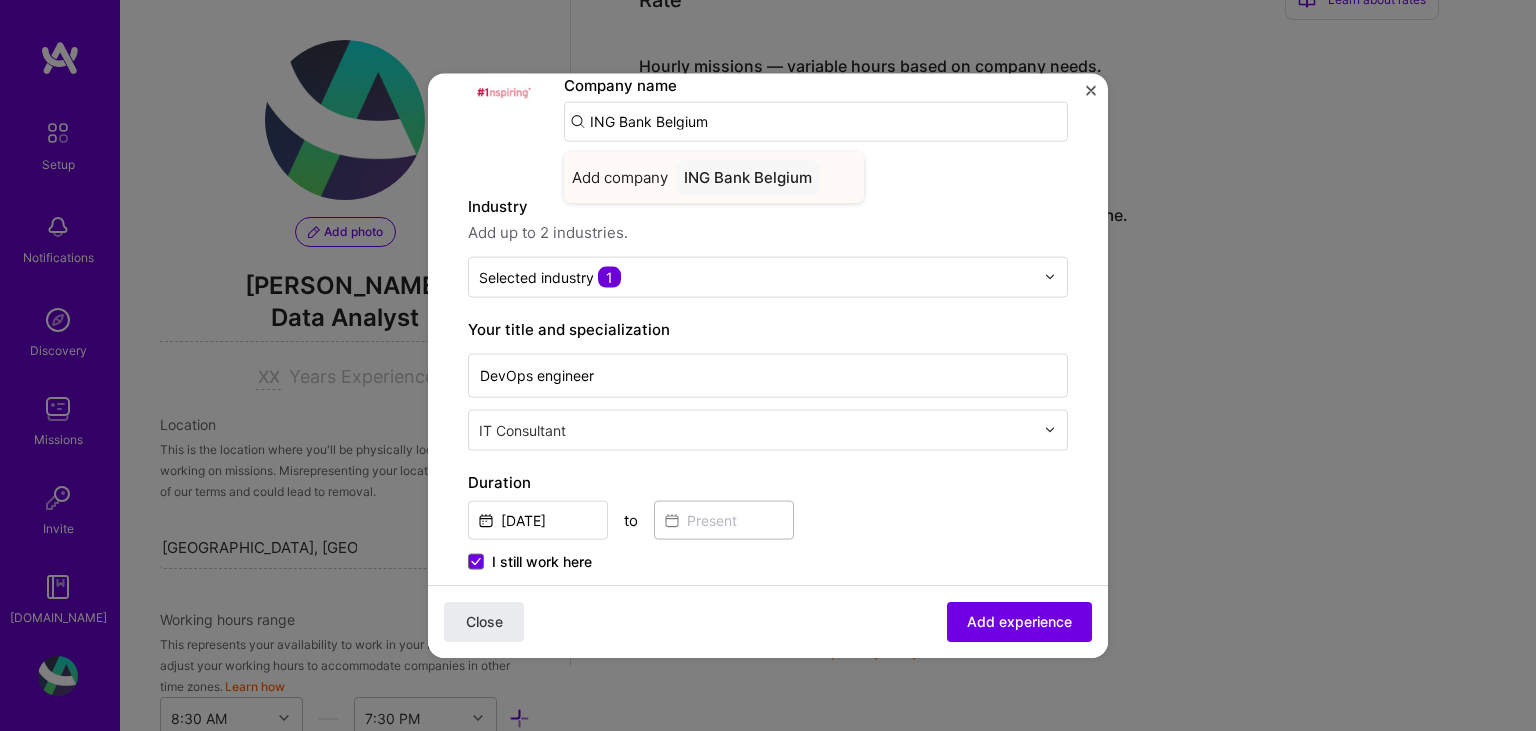 type on "ING Bank Belgium" 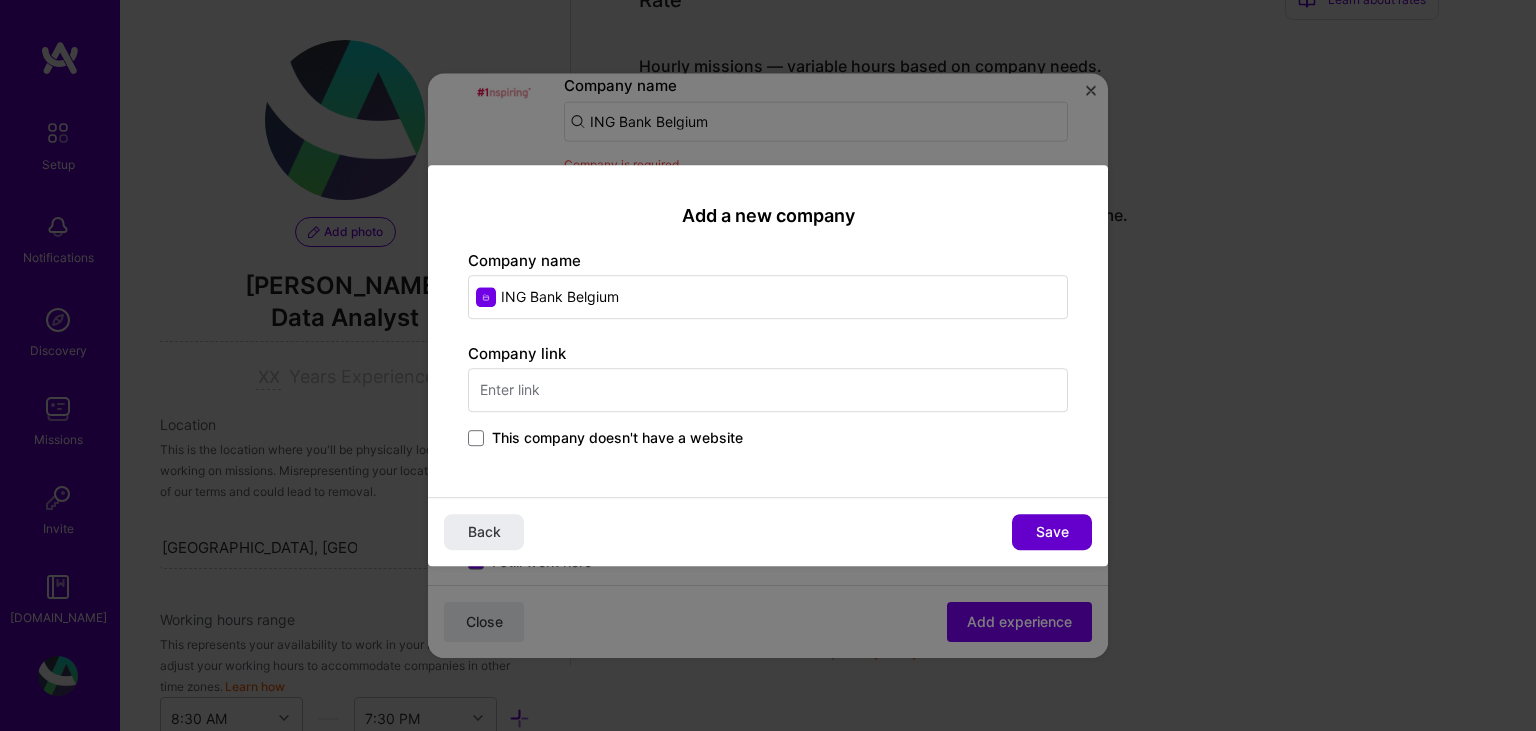 click on "Save" at bounding box center [1052, 532] 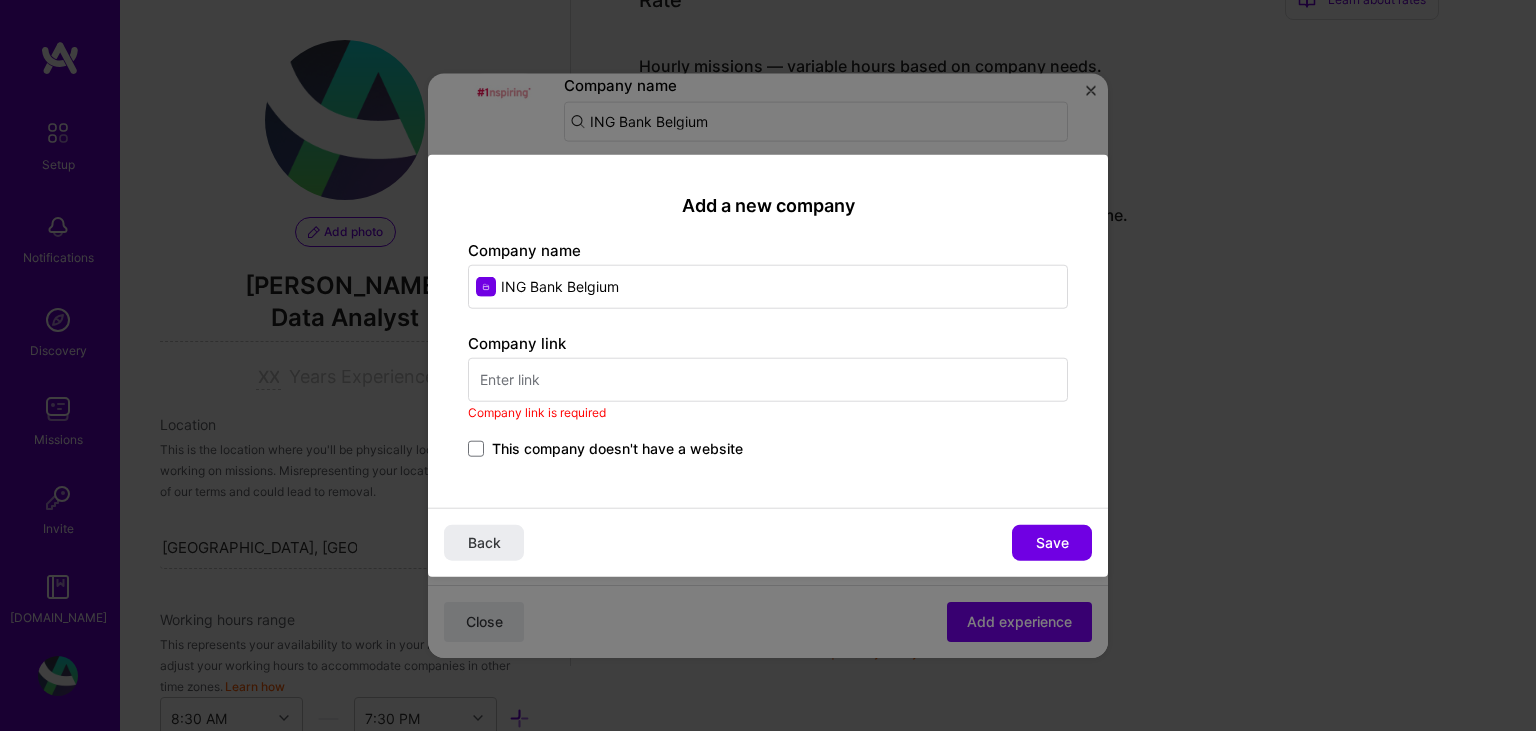 click at bounding box center [768, 380] 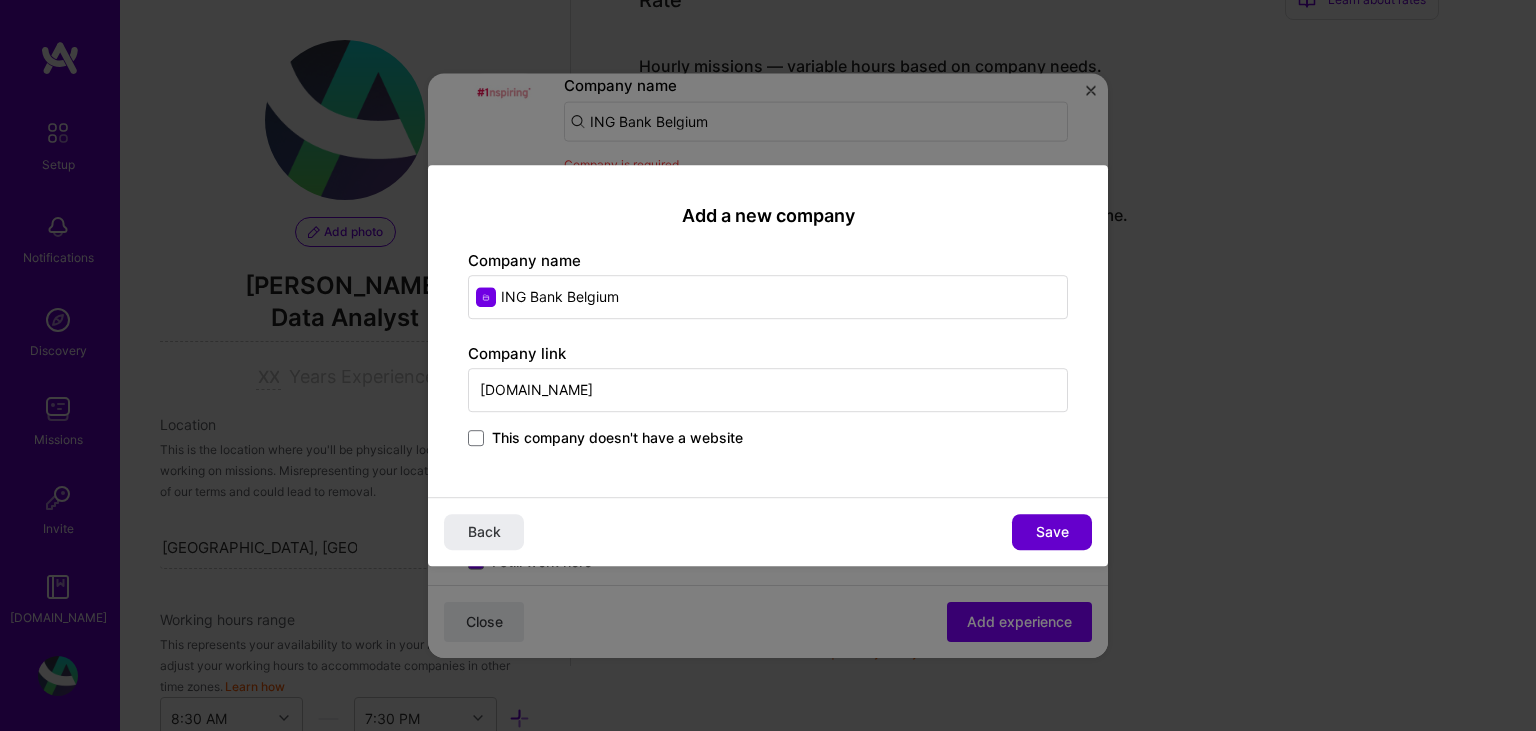 type on "[DOMAIN_NAME]" 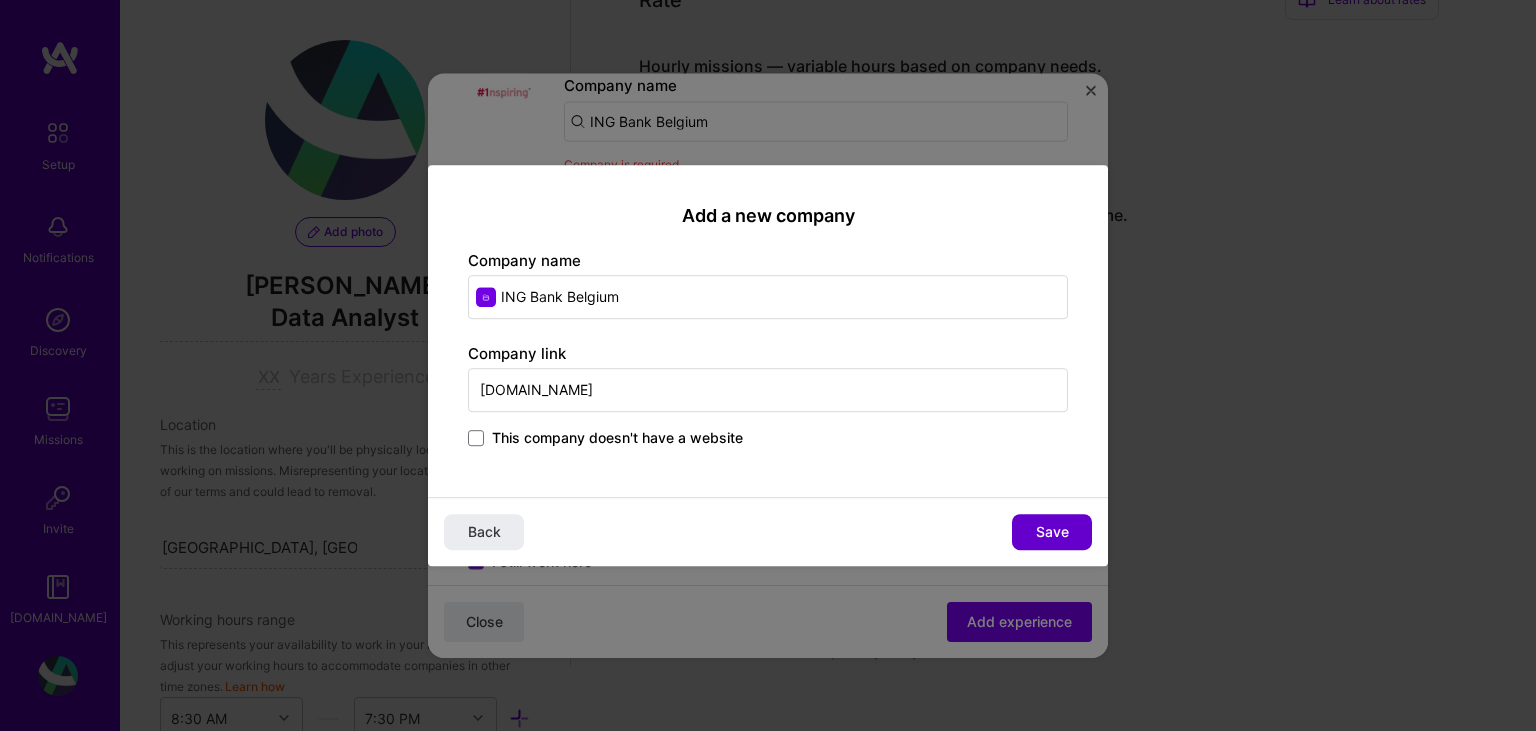 click on "Save" at bounding box center (1052, 532) 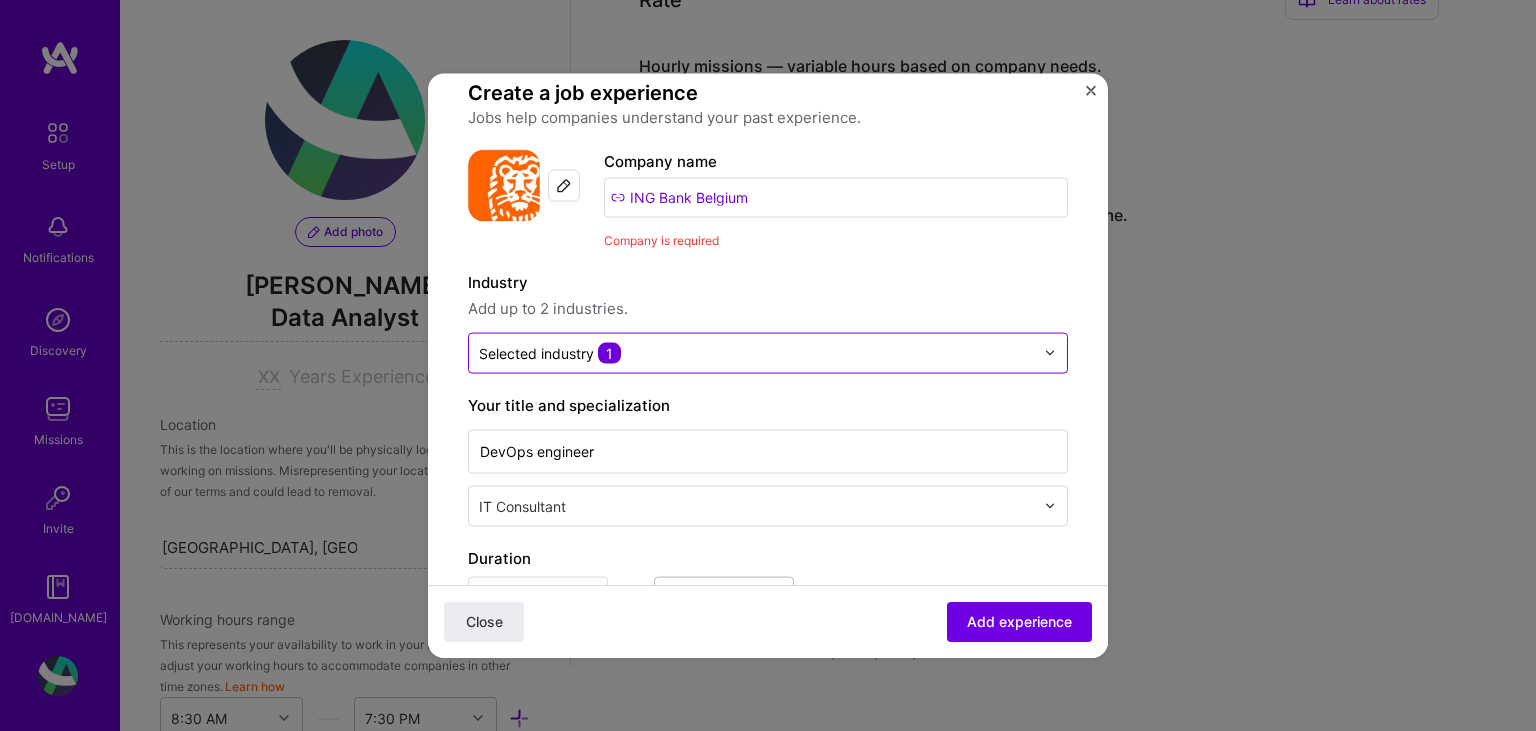 scroll, scrollTop: 0, scrollLeft: 0, axis: both 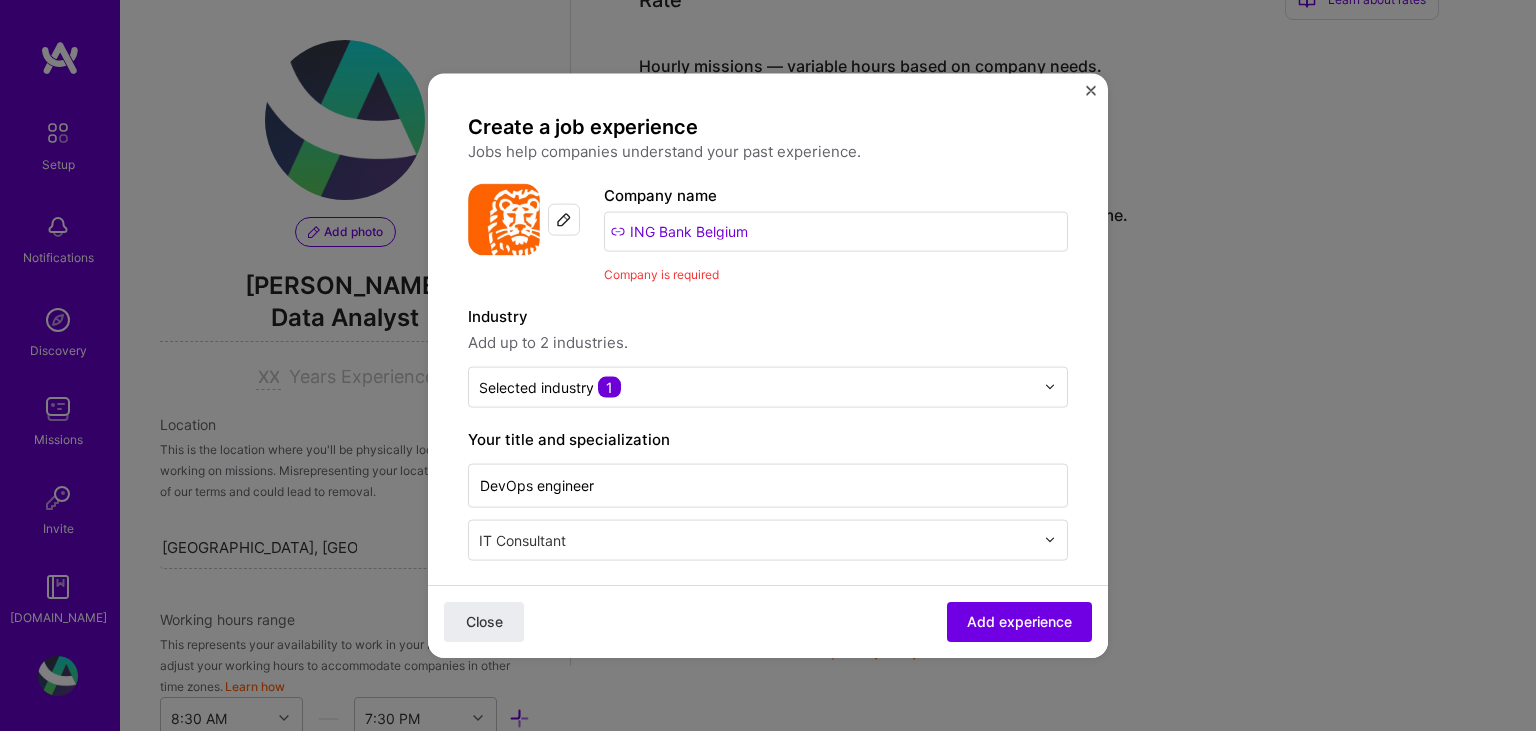 click on "ING Bank Belgium" at bounding box center [836, 231] 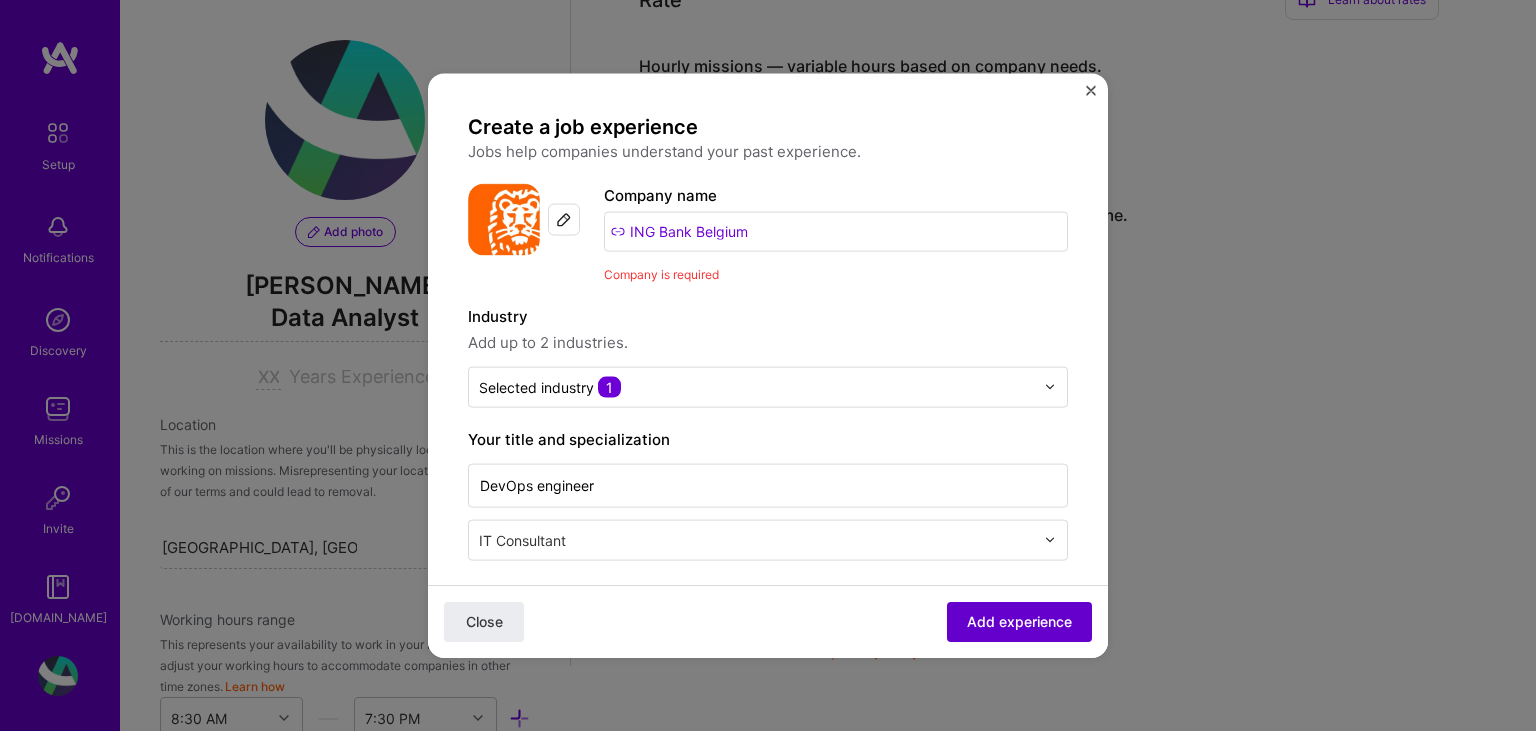 click on "Add experience" at bounding box center (1019, 622) 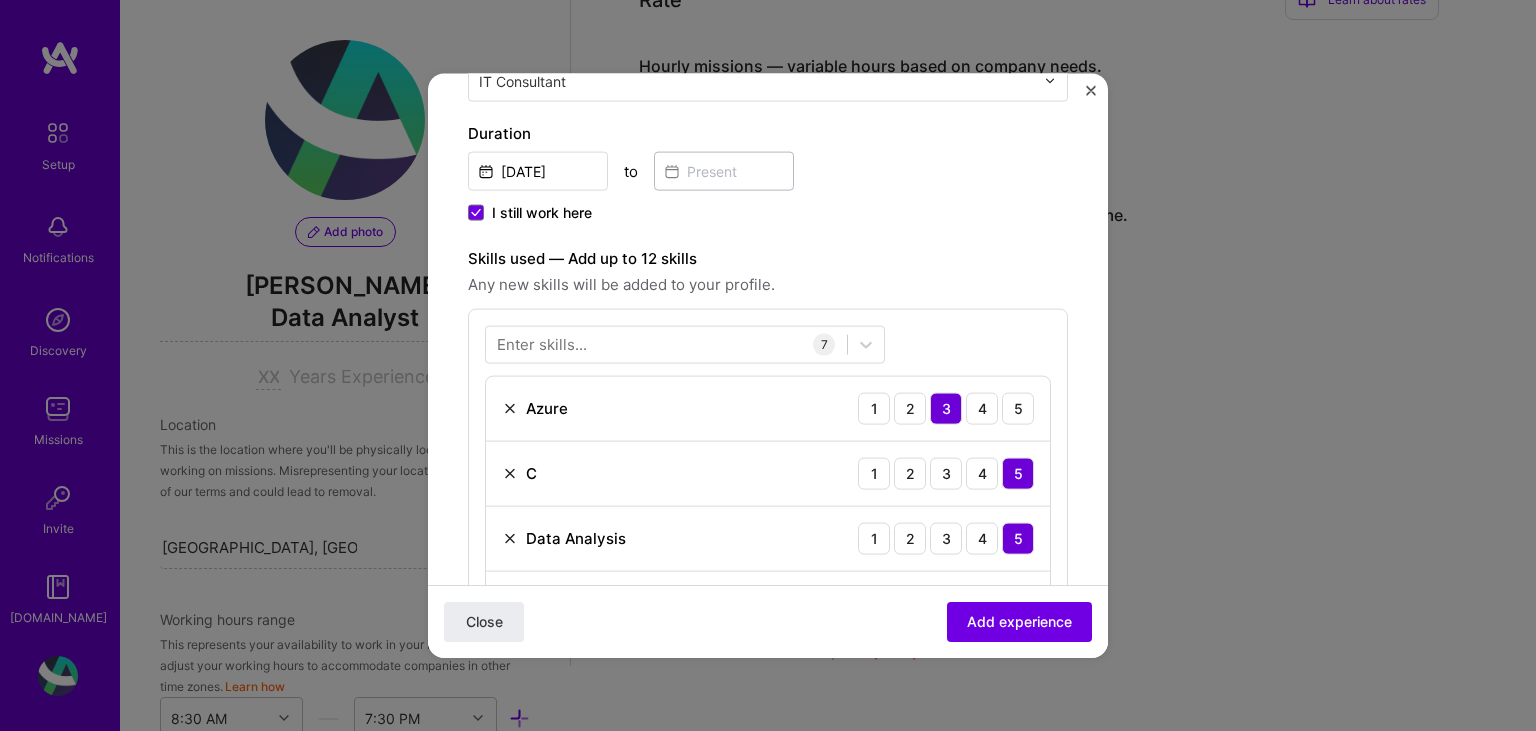 scroll, scrollTop: 442, scrollLeft: 0, axis: vertical 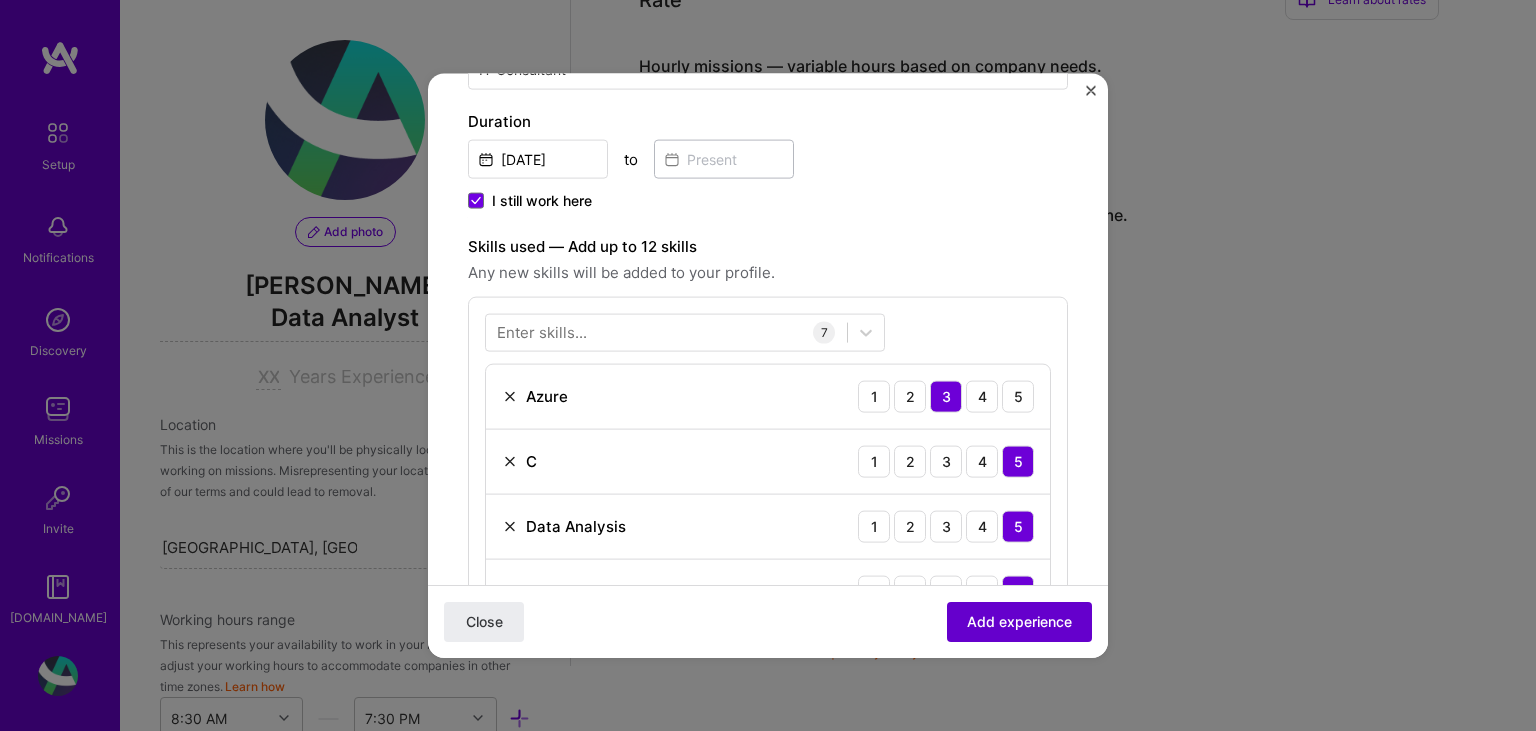 click on "Add experience" at bounding box center (1019, 622) 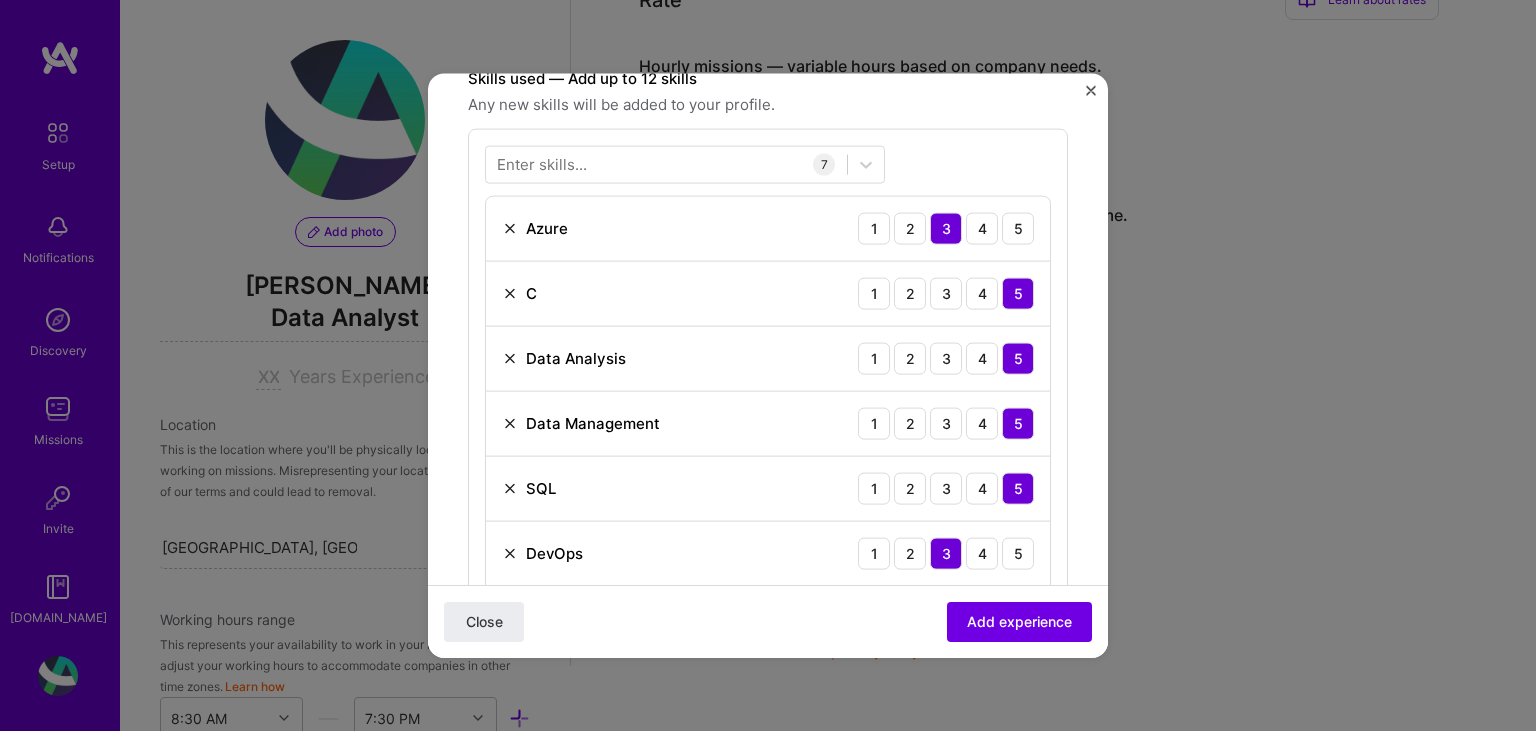 scroll, scrollTop: 601, scrollLeft: 0, axis: vertical 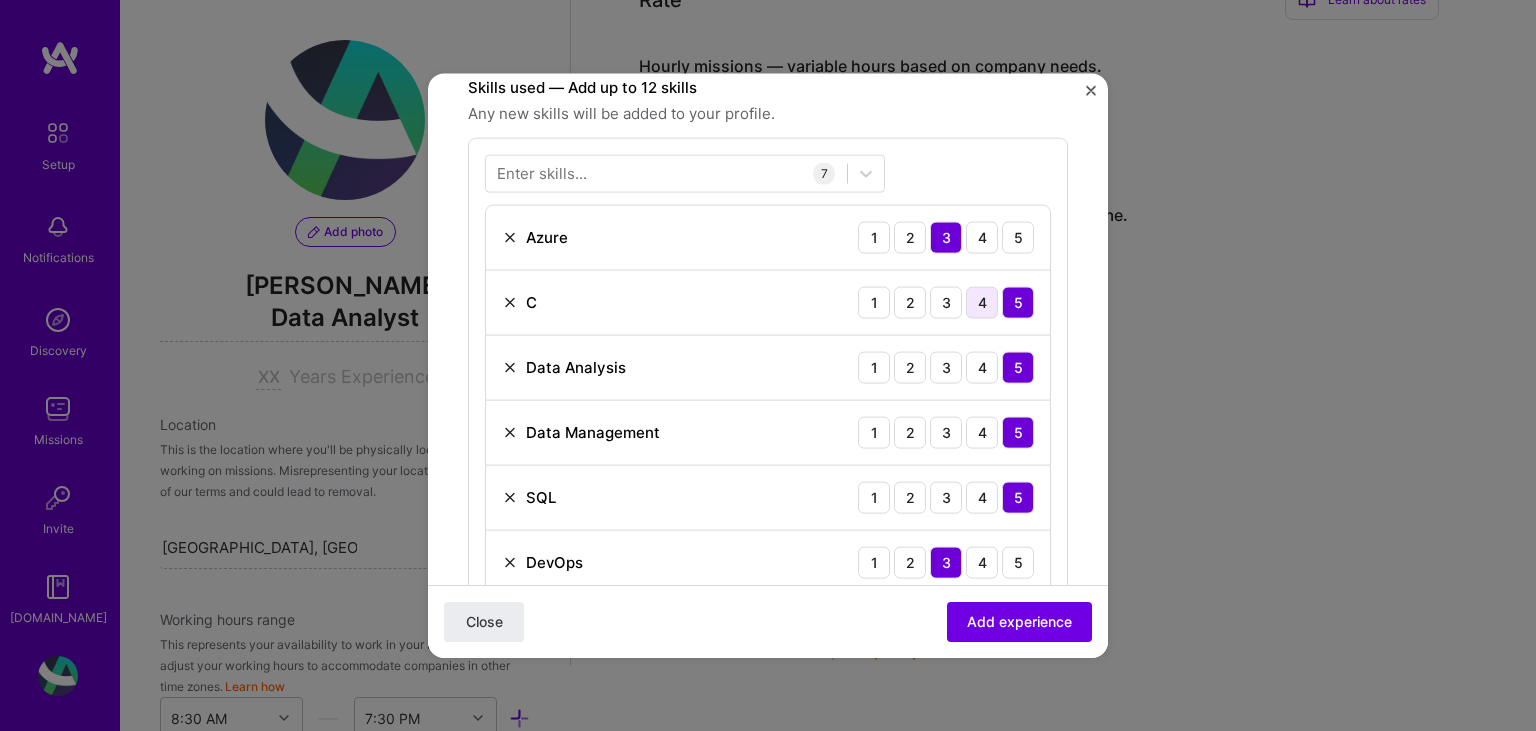click on "4" at bounding box center (982, 302) 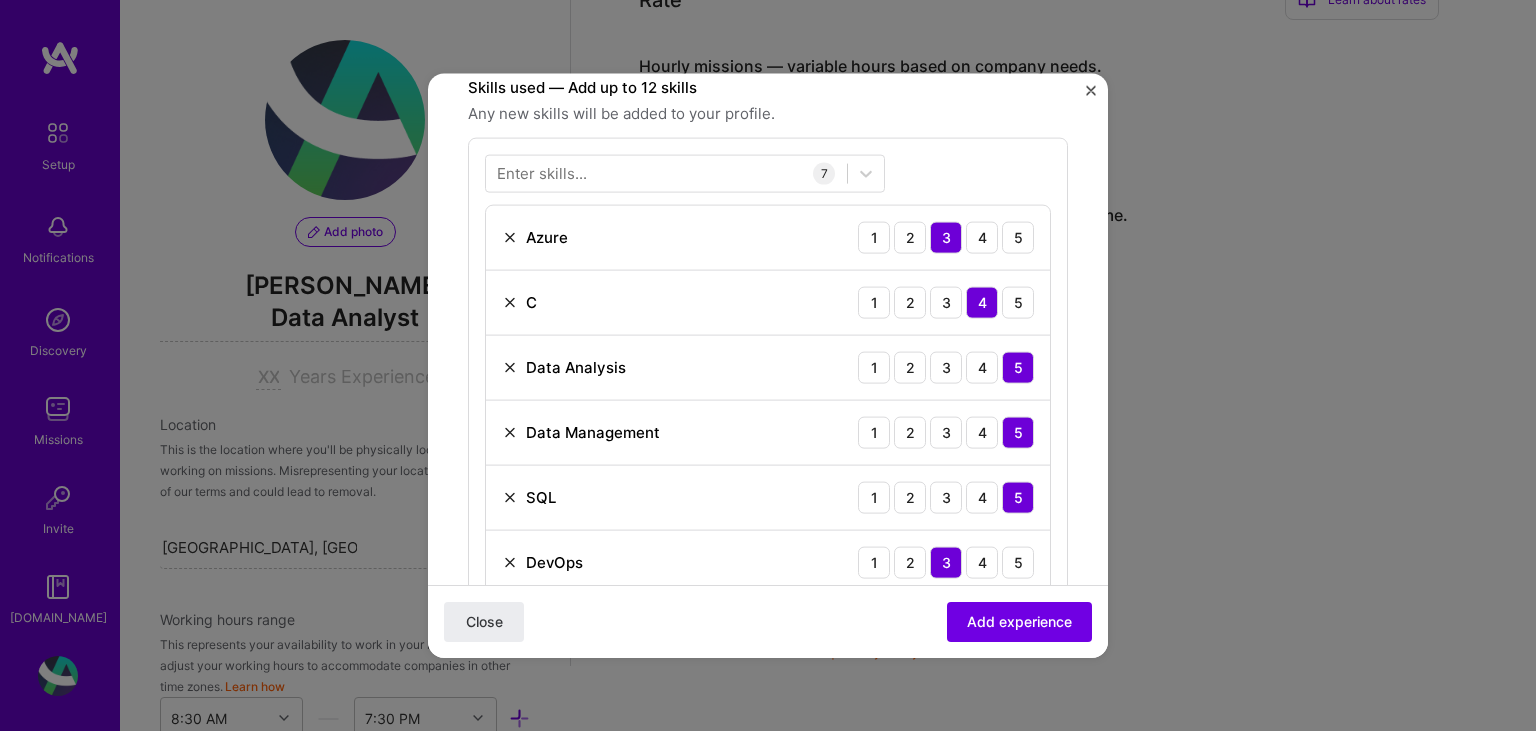 scroll, scrollTop: 712, scrollLeft: 0, axis: vertical 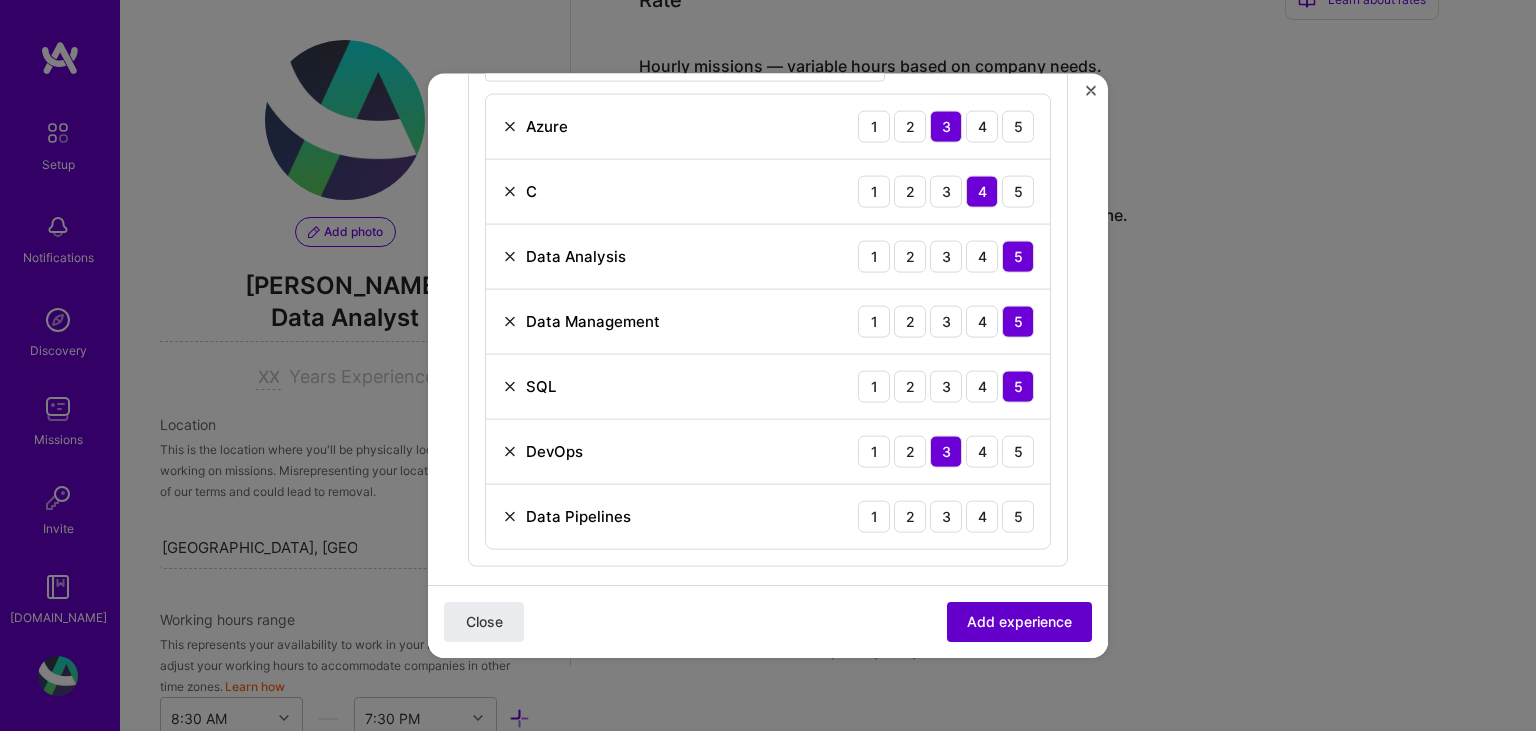 click on "Add experience" at bounding box center [1019, 622] 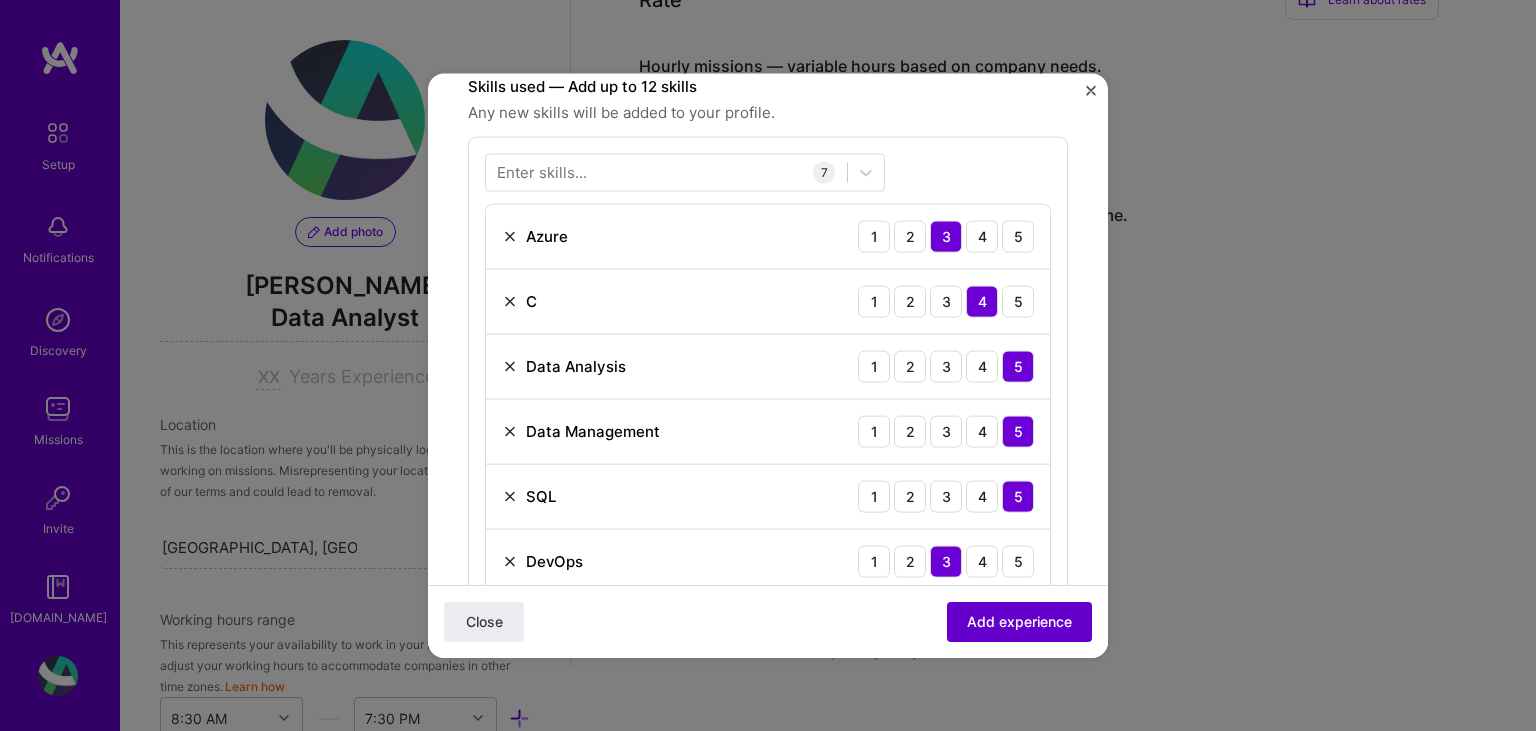 scroll, scrollTop: 601, scrollLeft: 0, axis: vertical 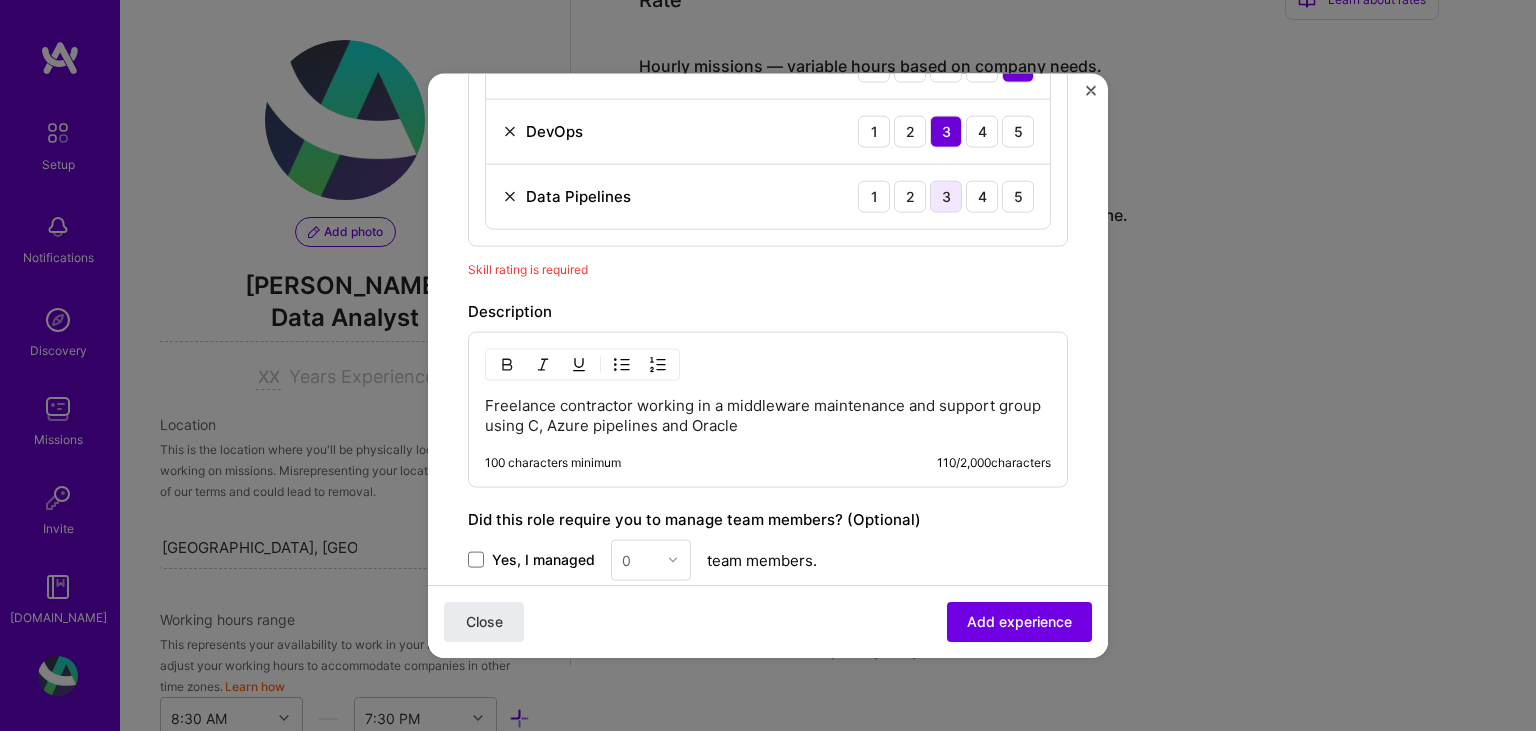 click on "3" at bounding box center (946, 196) 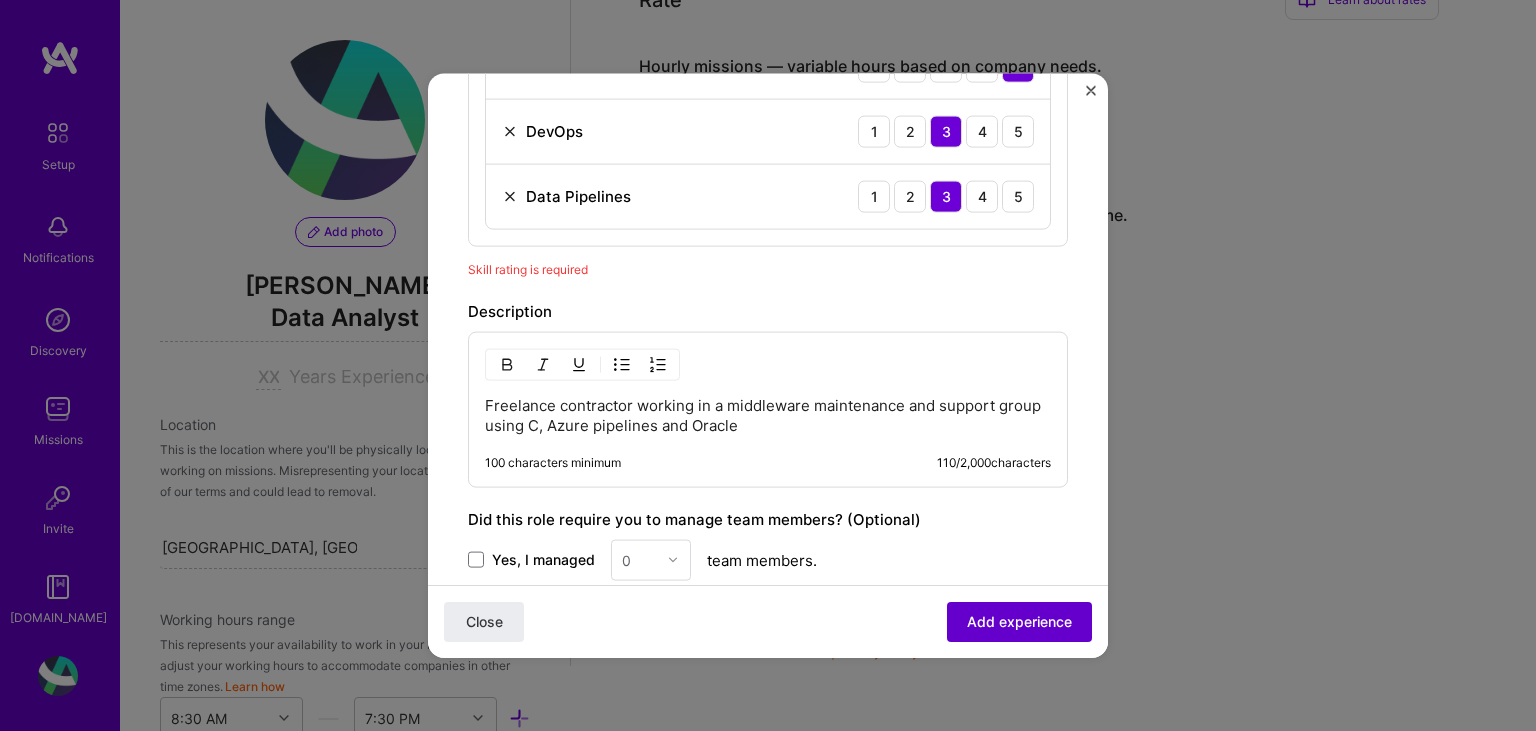 click on "Add experience" at bounding box center (1019, 622) 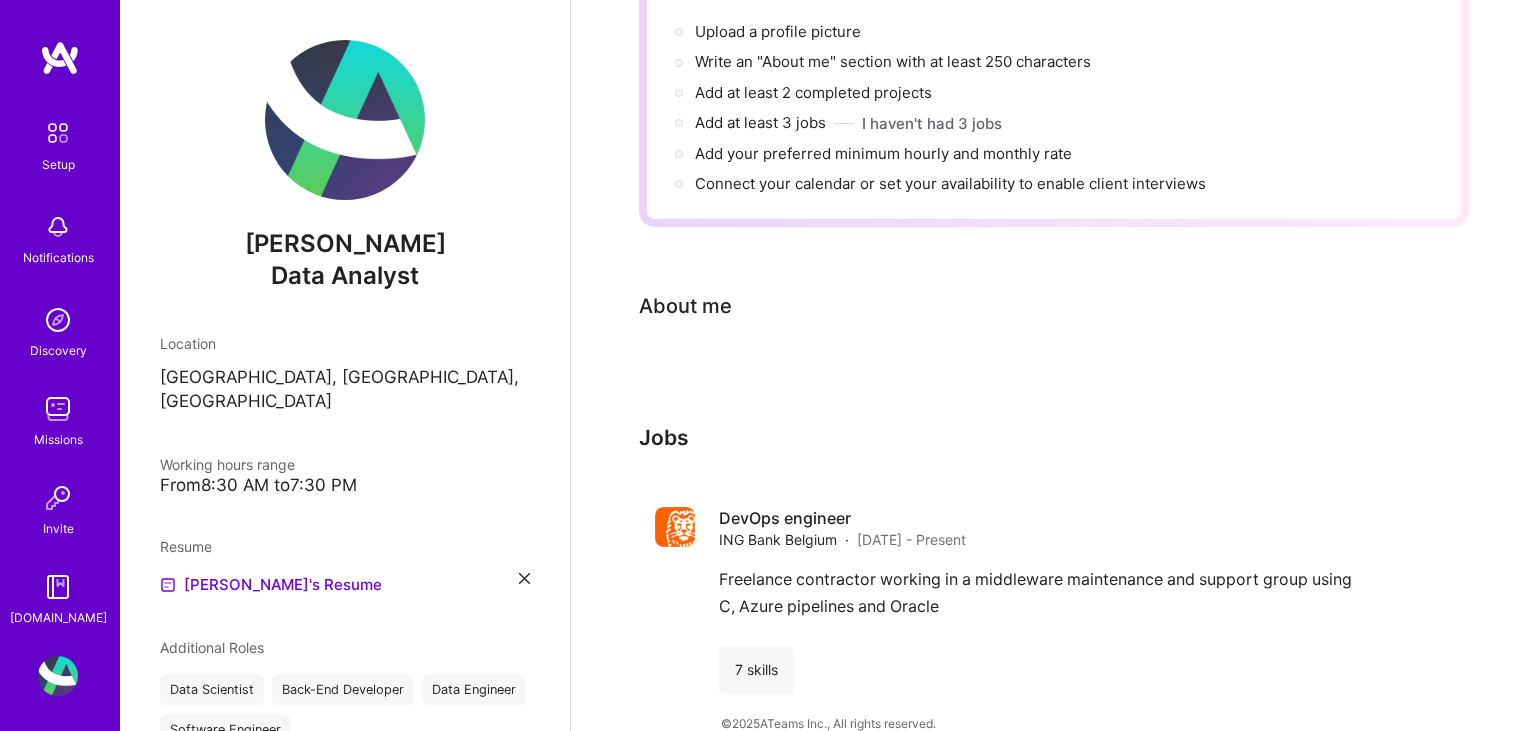 scroll, scrollTop: 0, scrollLeft: 0, axis: both 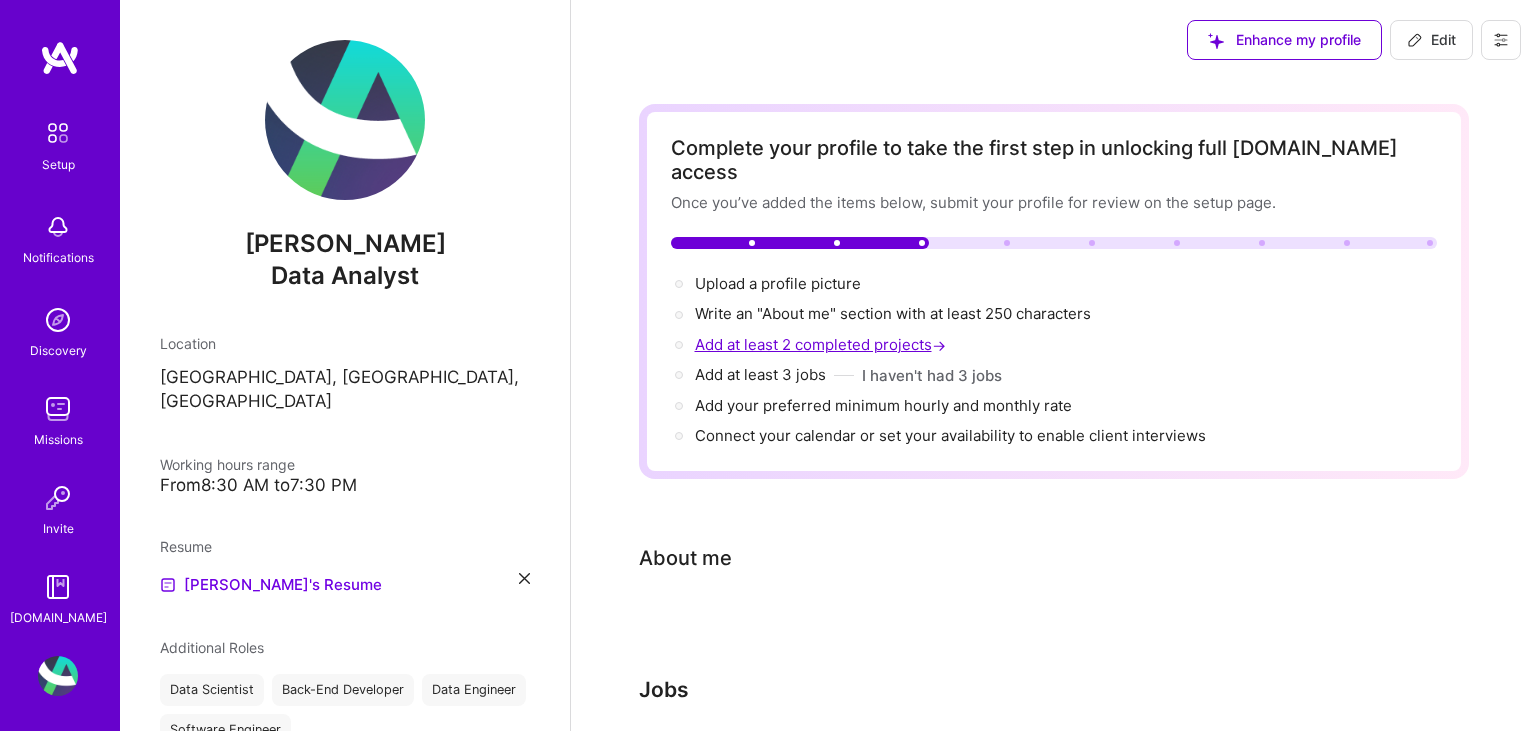 click on "Add at least 2 completed projects  →" at bounding box center (822, 344) 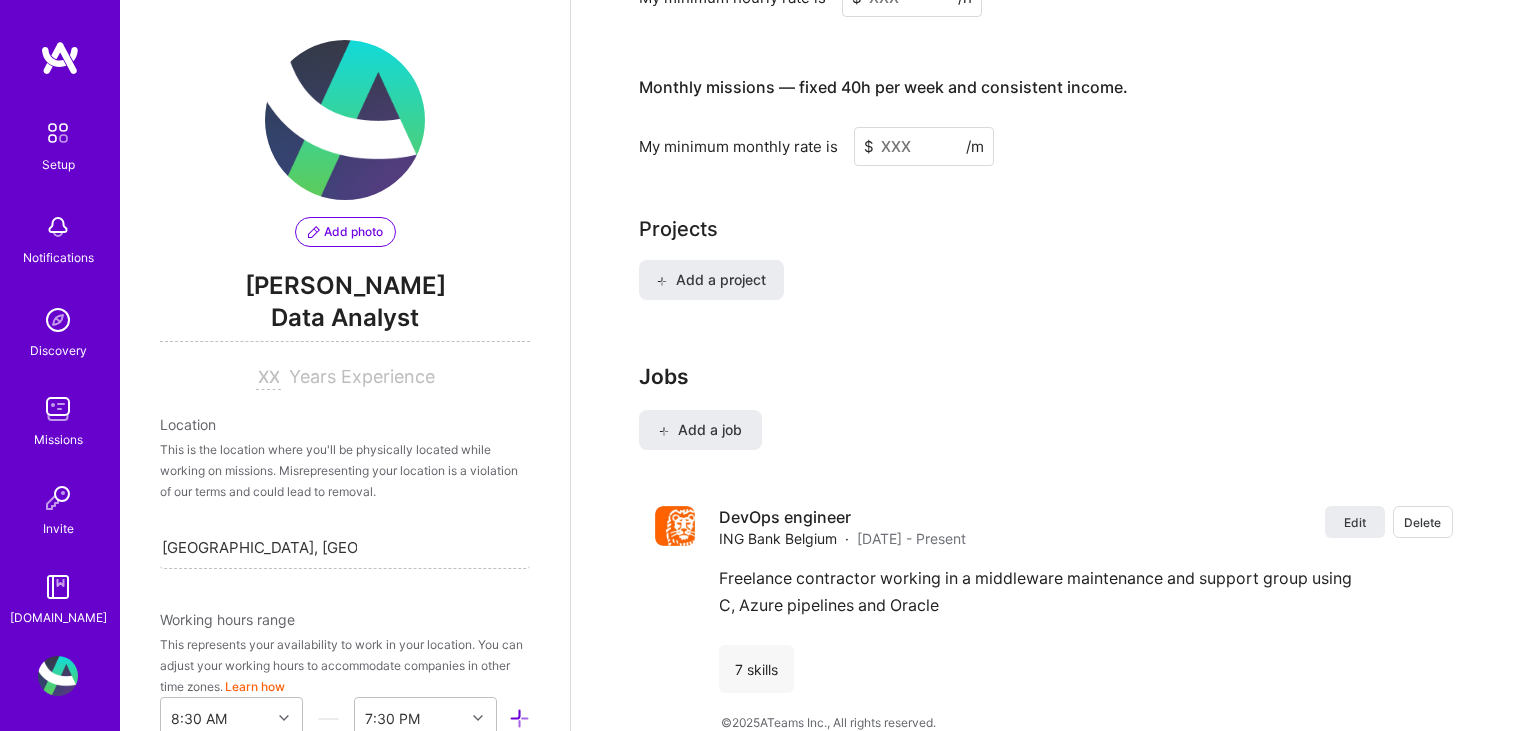 scroll, scrollTop: 1368, scrollLeft: 0, axis: vertical 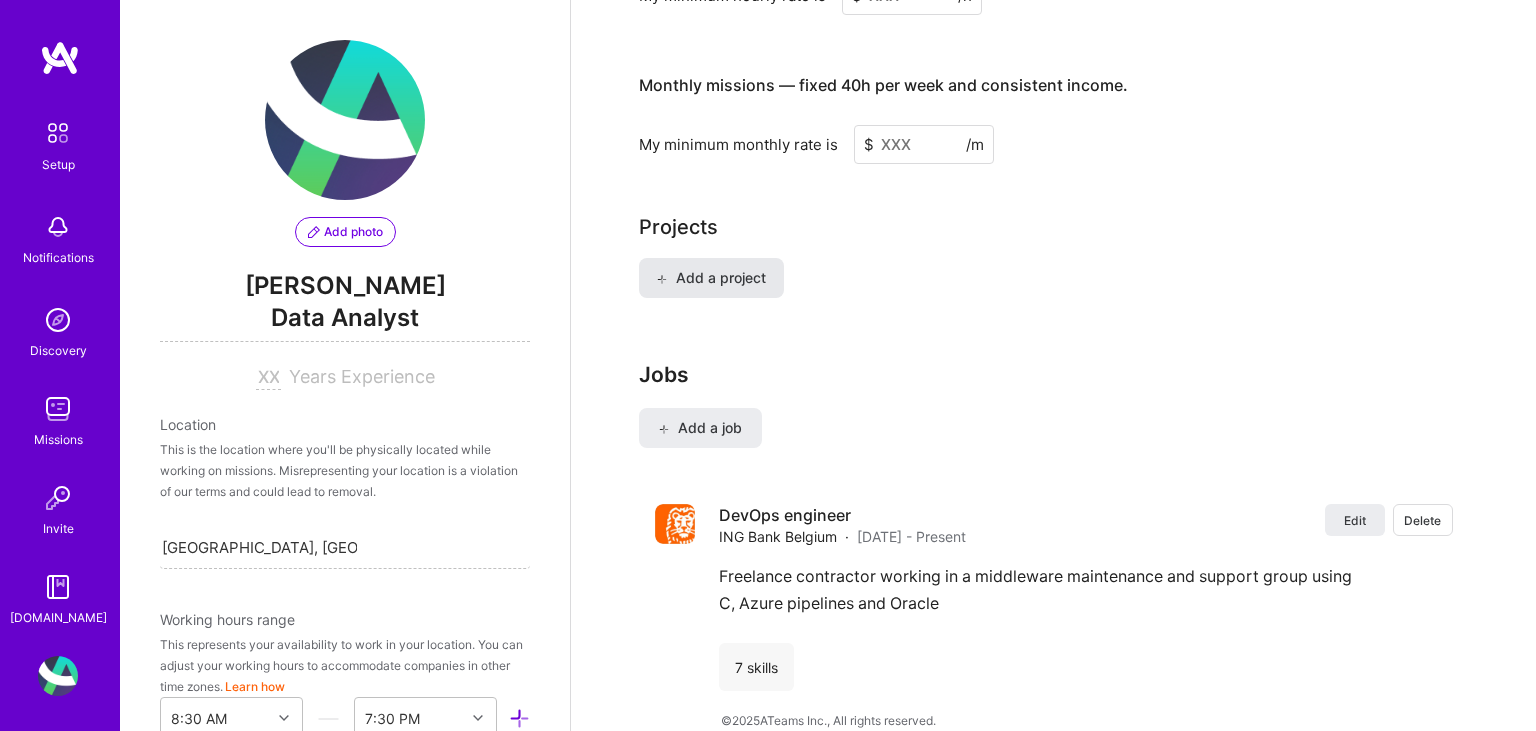 click on "Add a project" at bounding box center (710, 278) 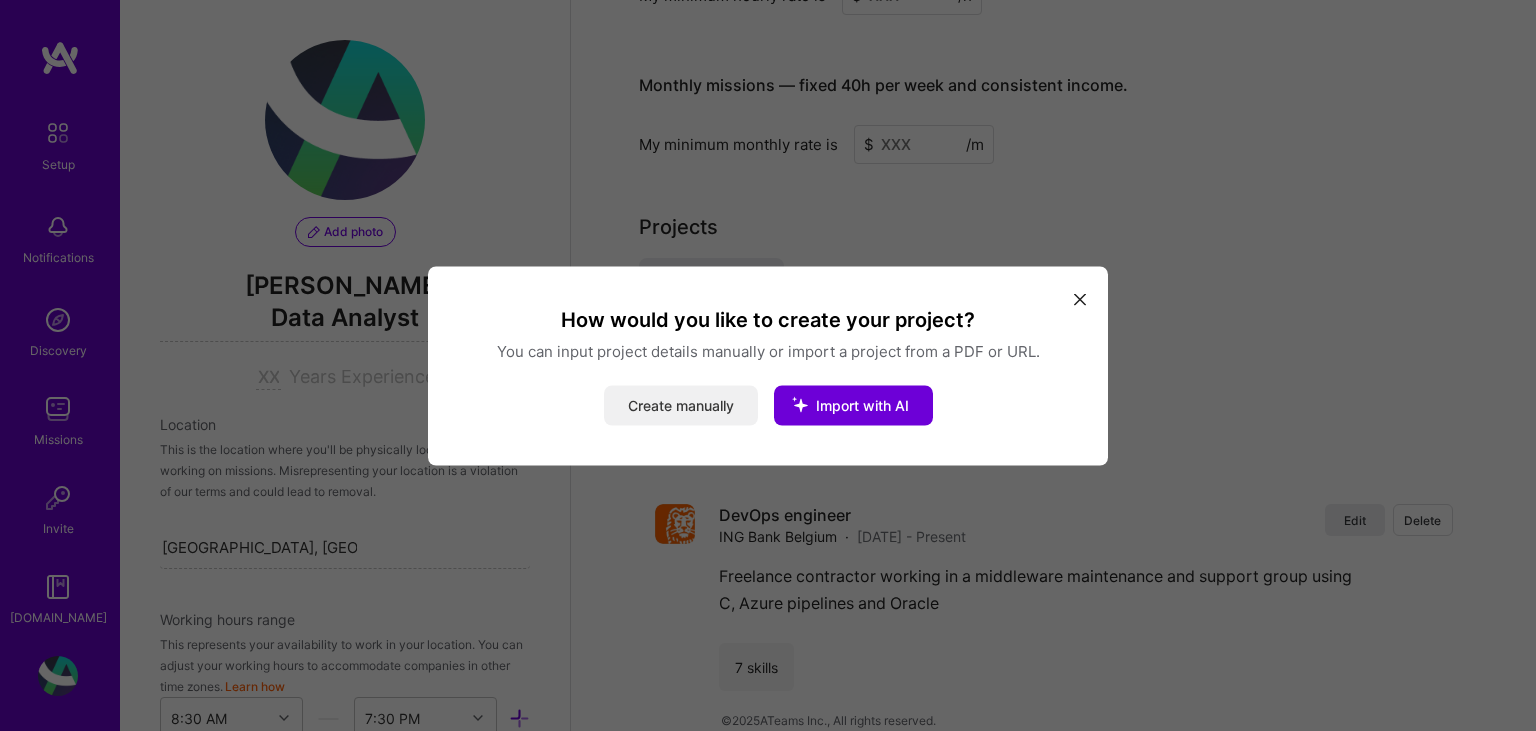 click on "Create manually" at bounding box center [681, 405] 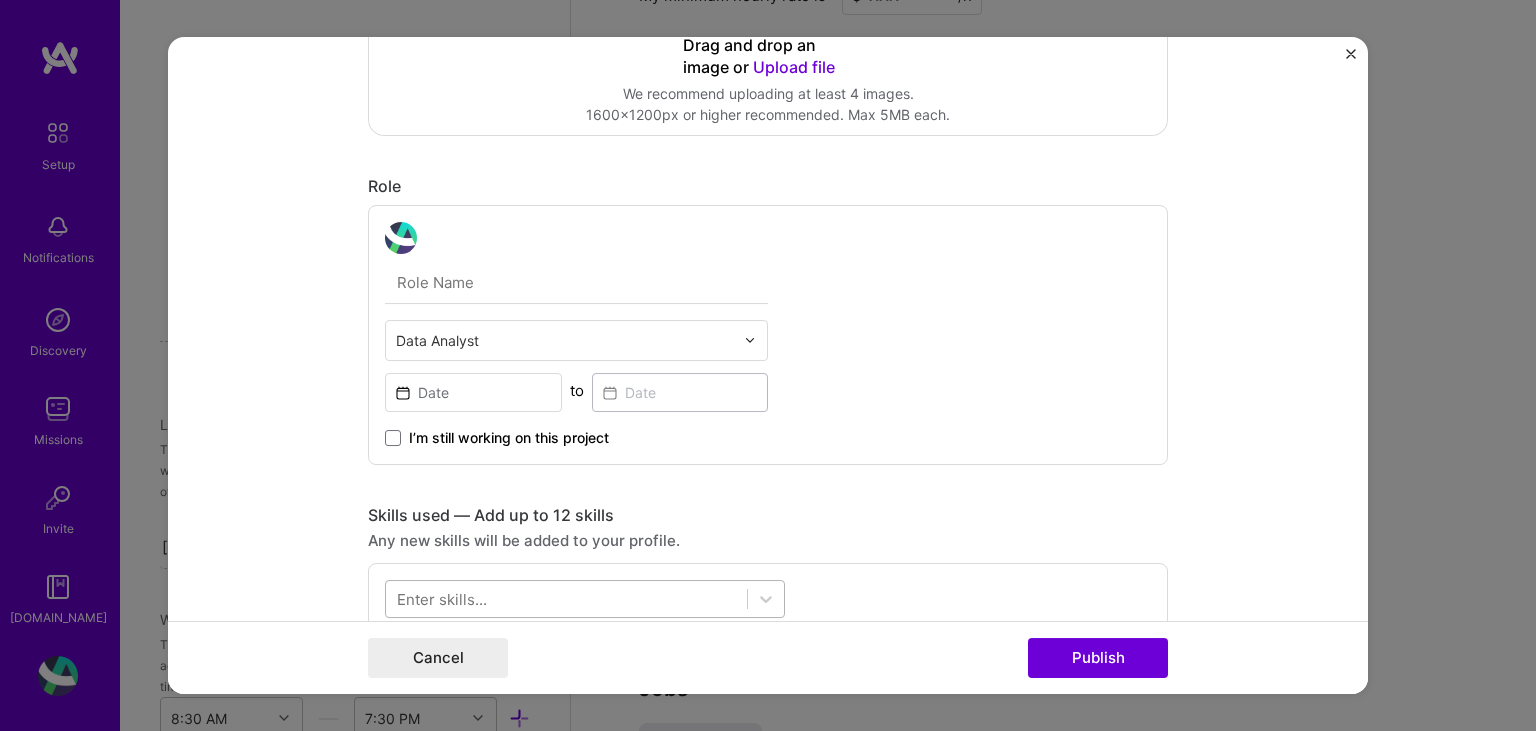 scroll, scrollTop: 442, scrollLeft: 0, axis: vertical 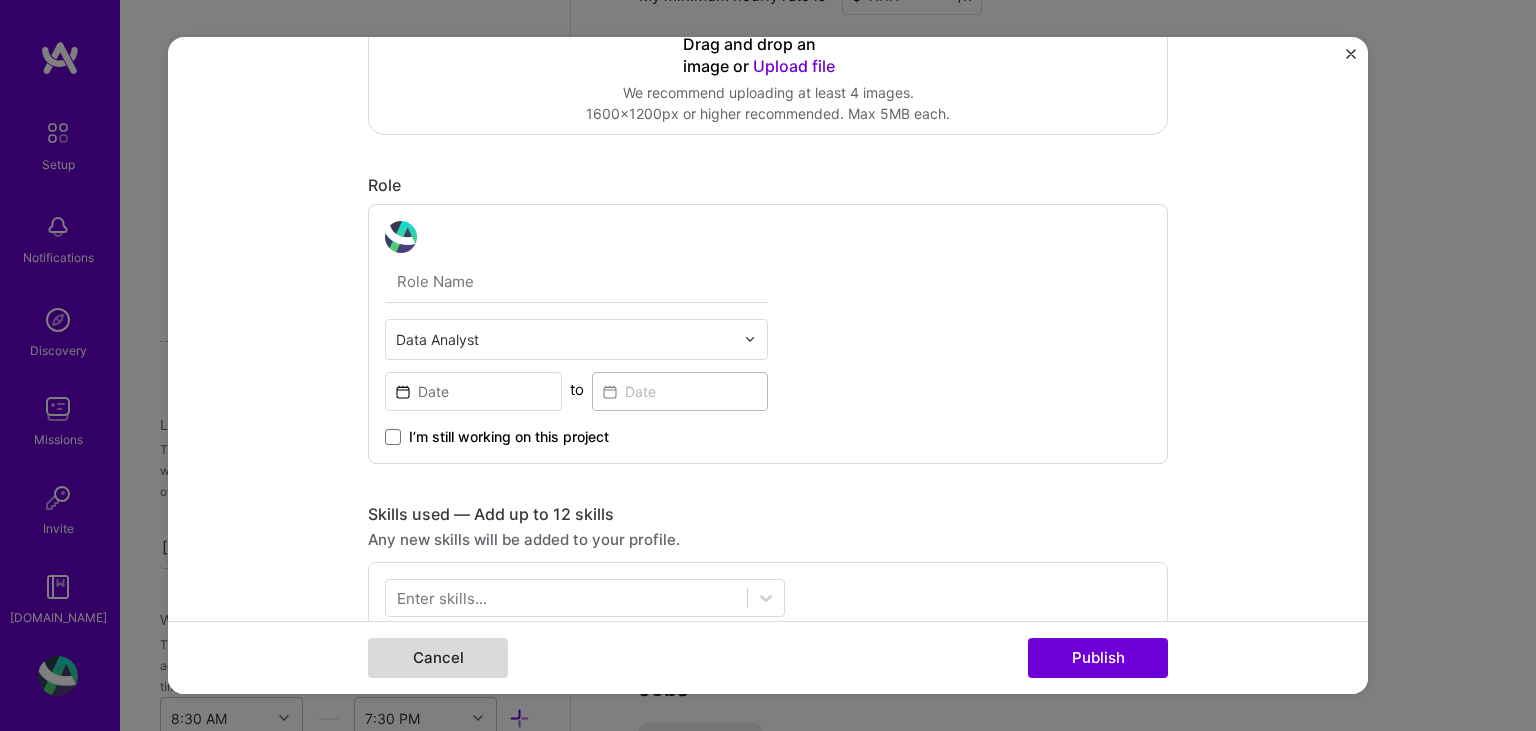 click on "Cancel" at bounding box center [438, 658] 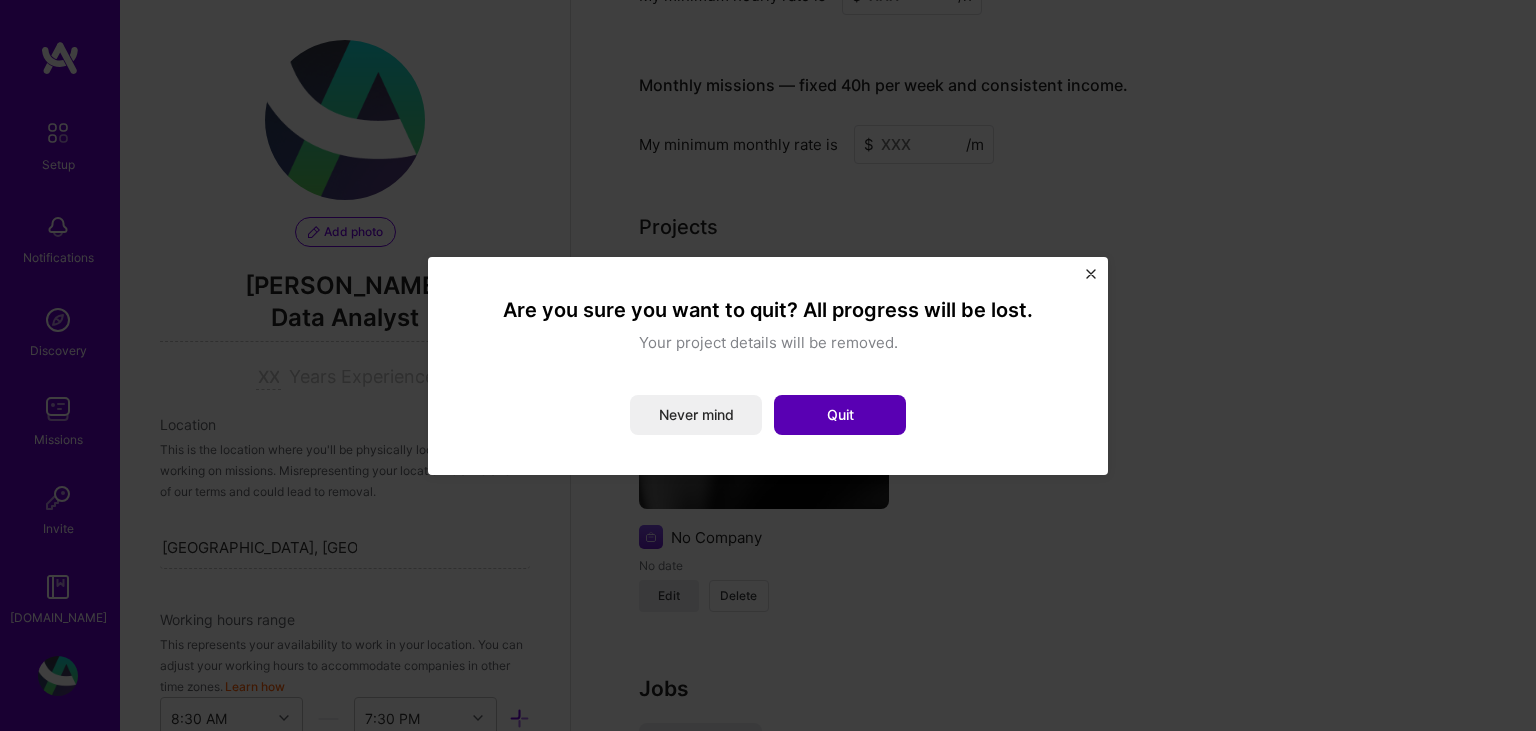 click on "Quit" at bounding box center [840, 415] 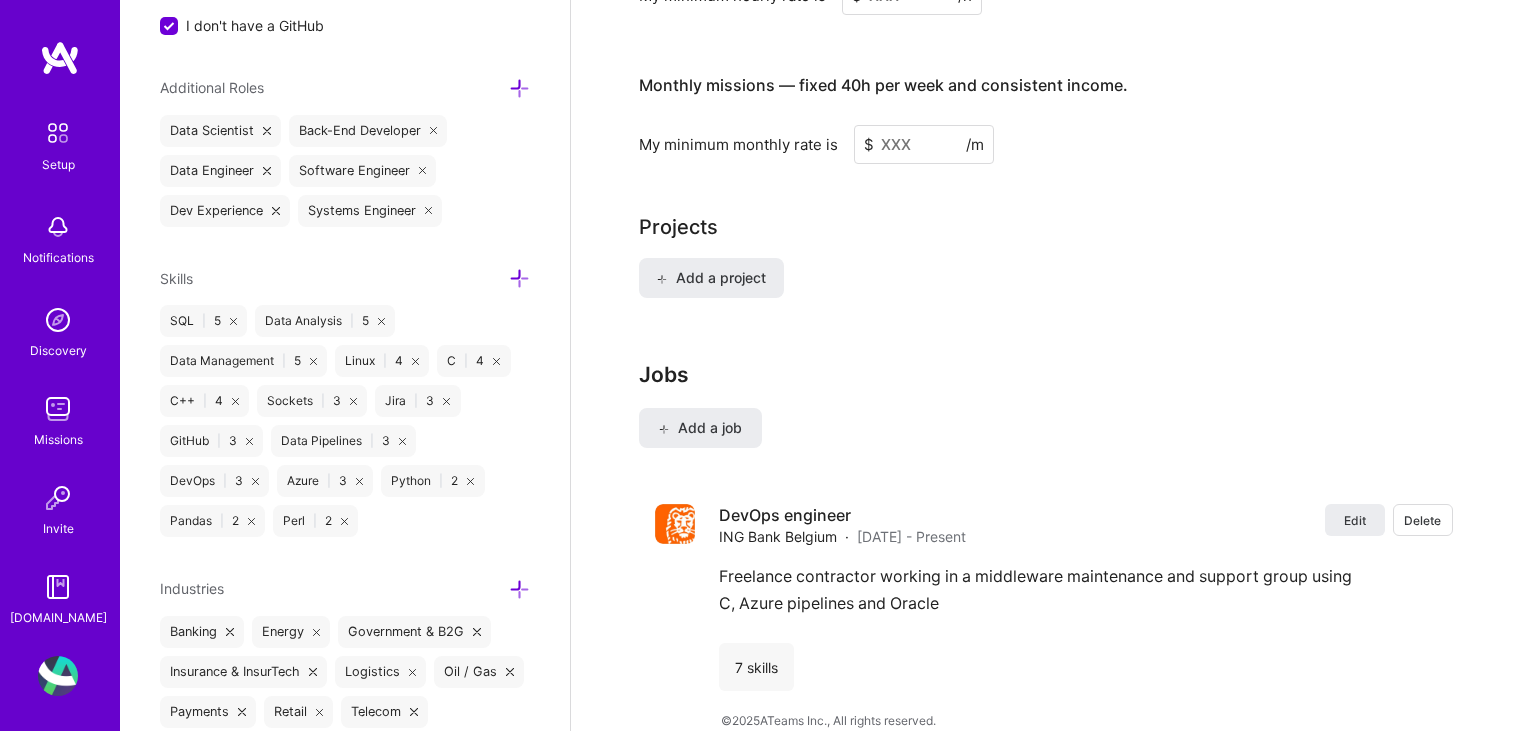 scroll, scrollTop: 1392, scrollLeft: 0, axis: vertical 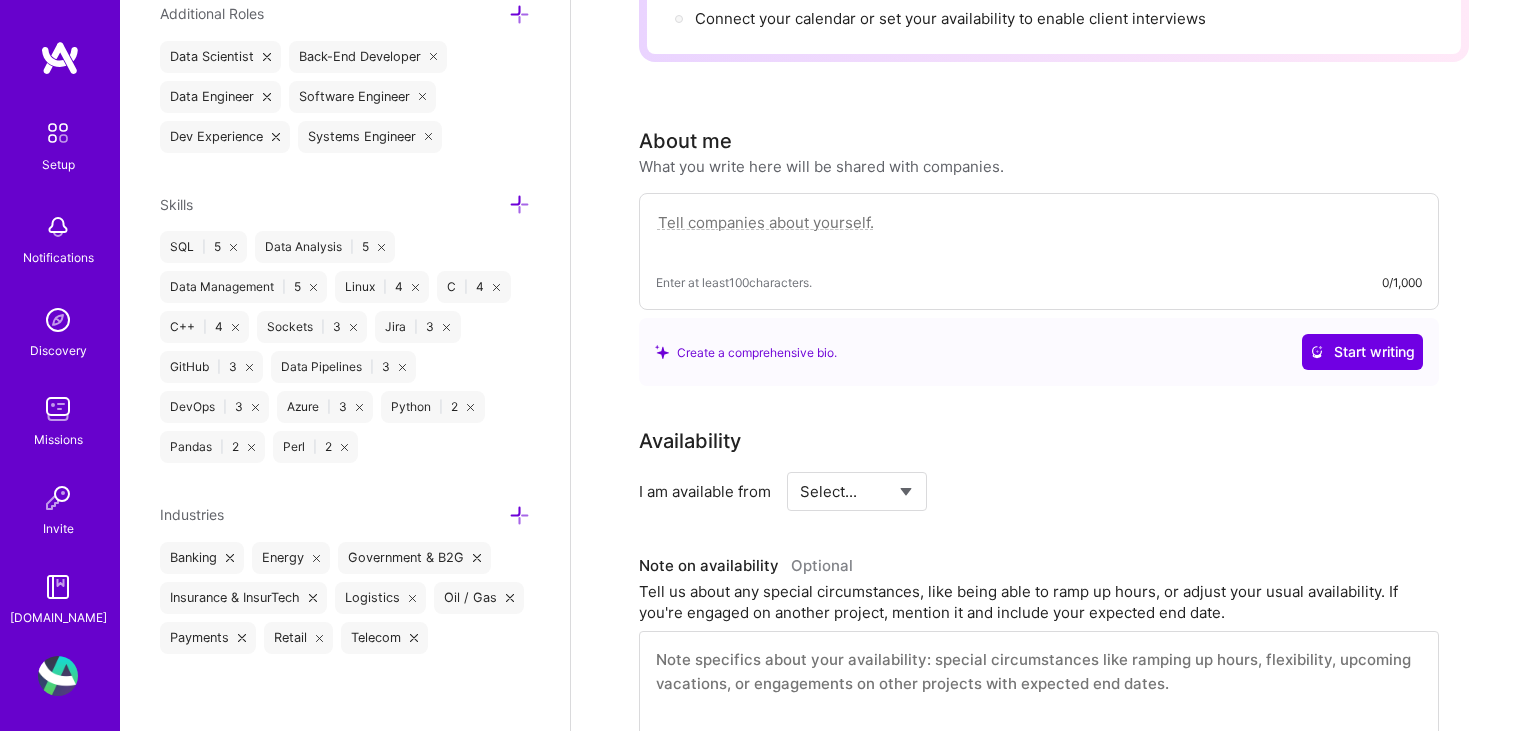 click at bounding box center [1039, 233] 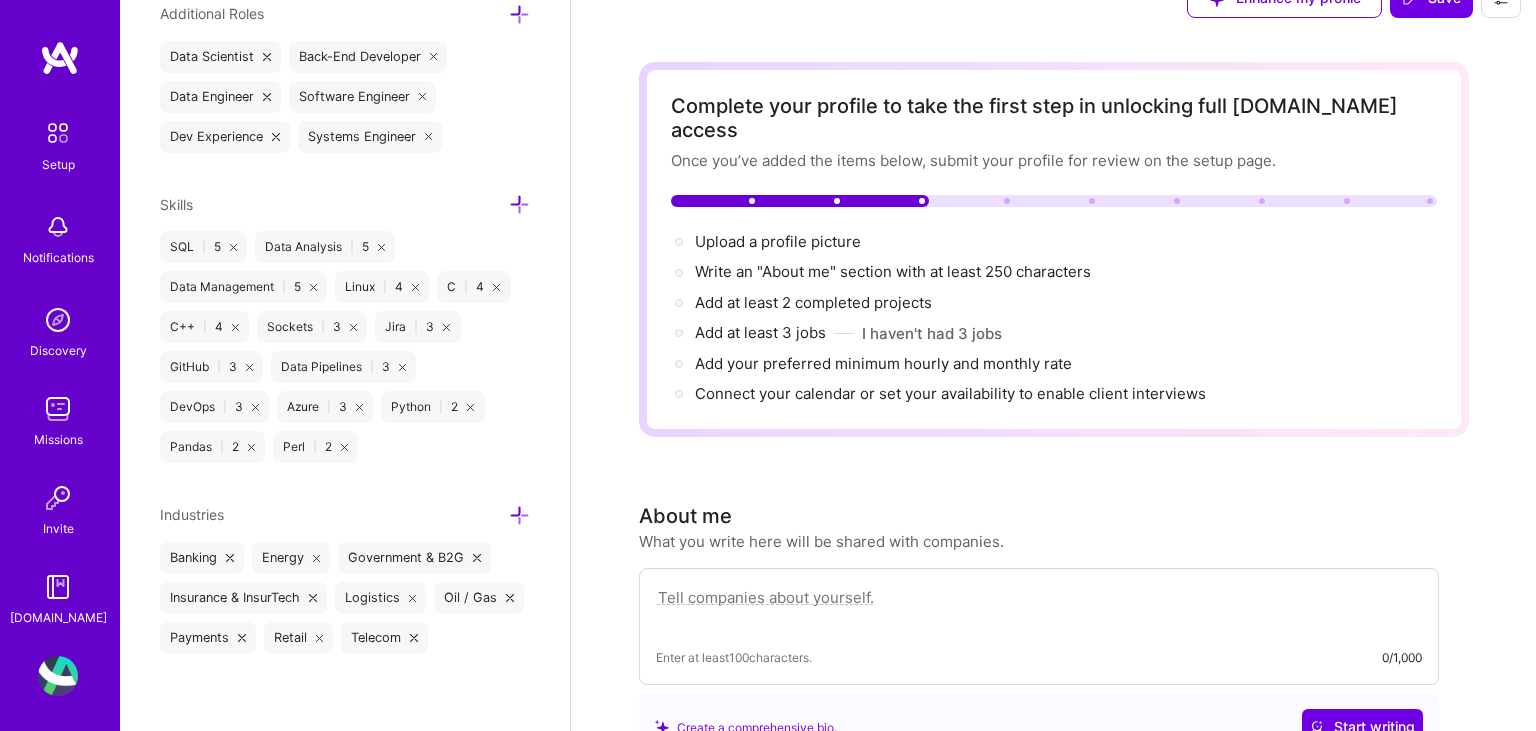 scroll, scrollTop: 211, scrollLeft: 0, axis: vertical 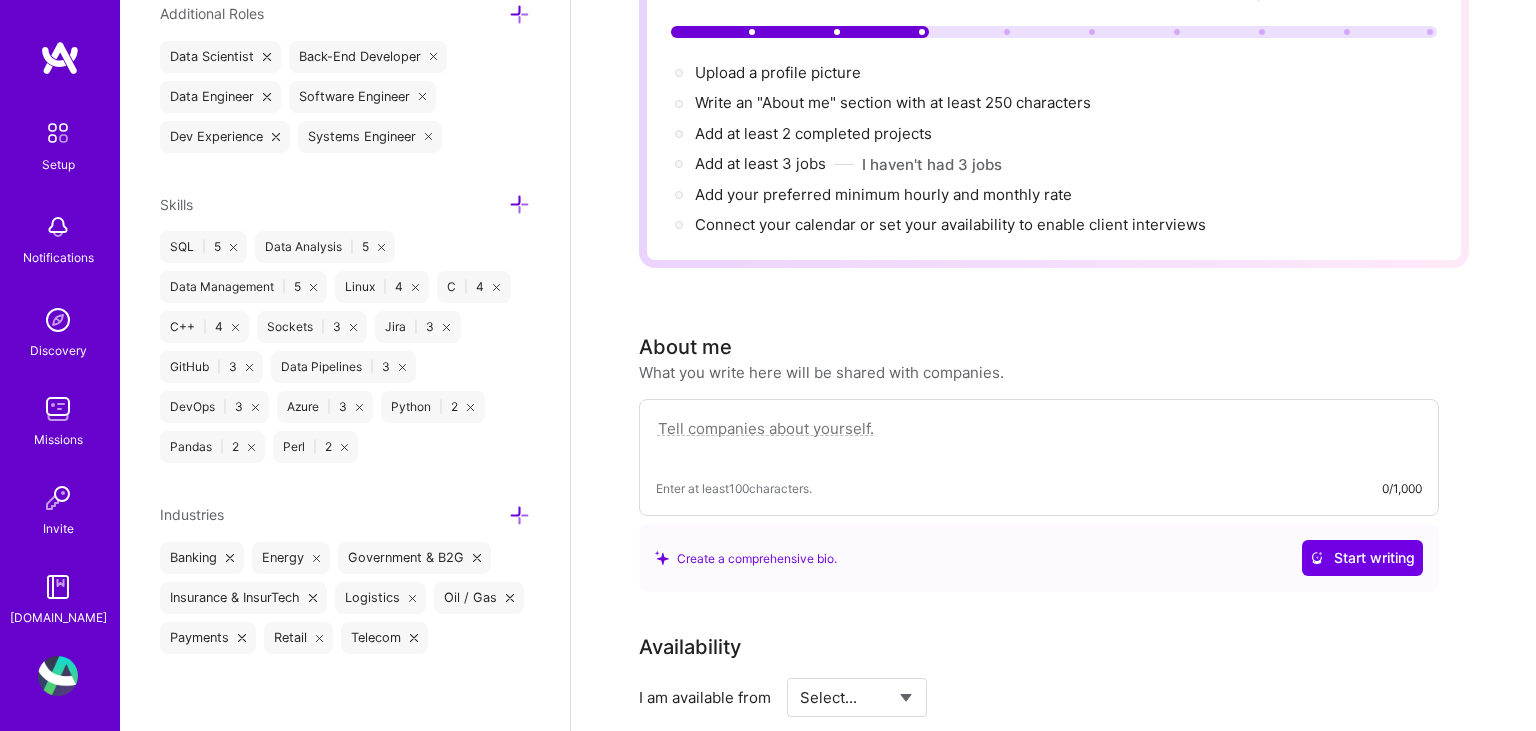 click at bounding box center [1039, 439] 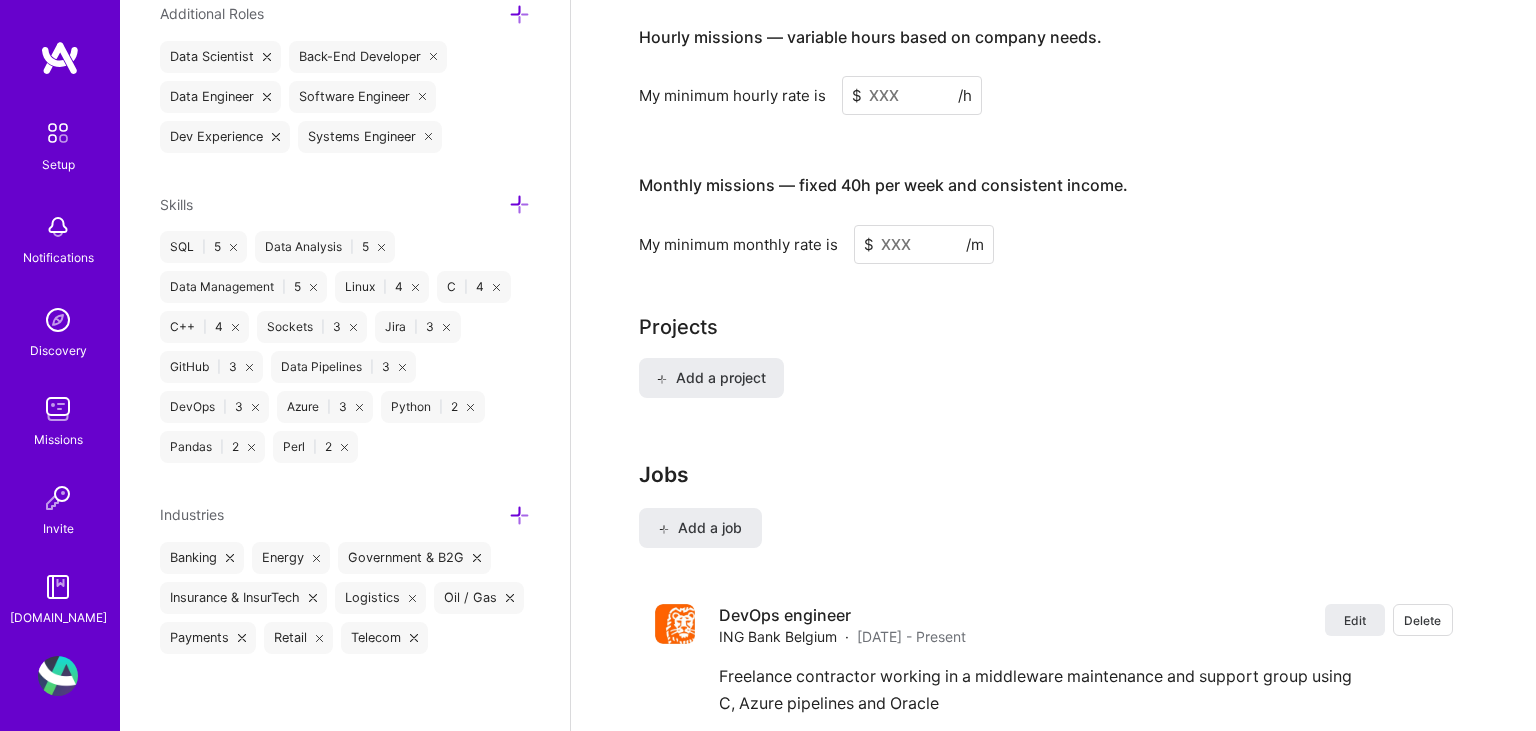 scroll, scrollTop: 1051, scrollLeft: 0, axis: vertical 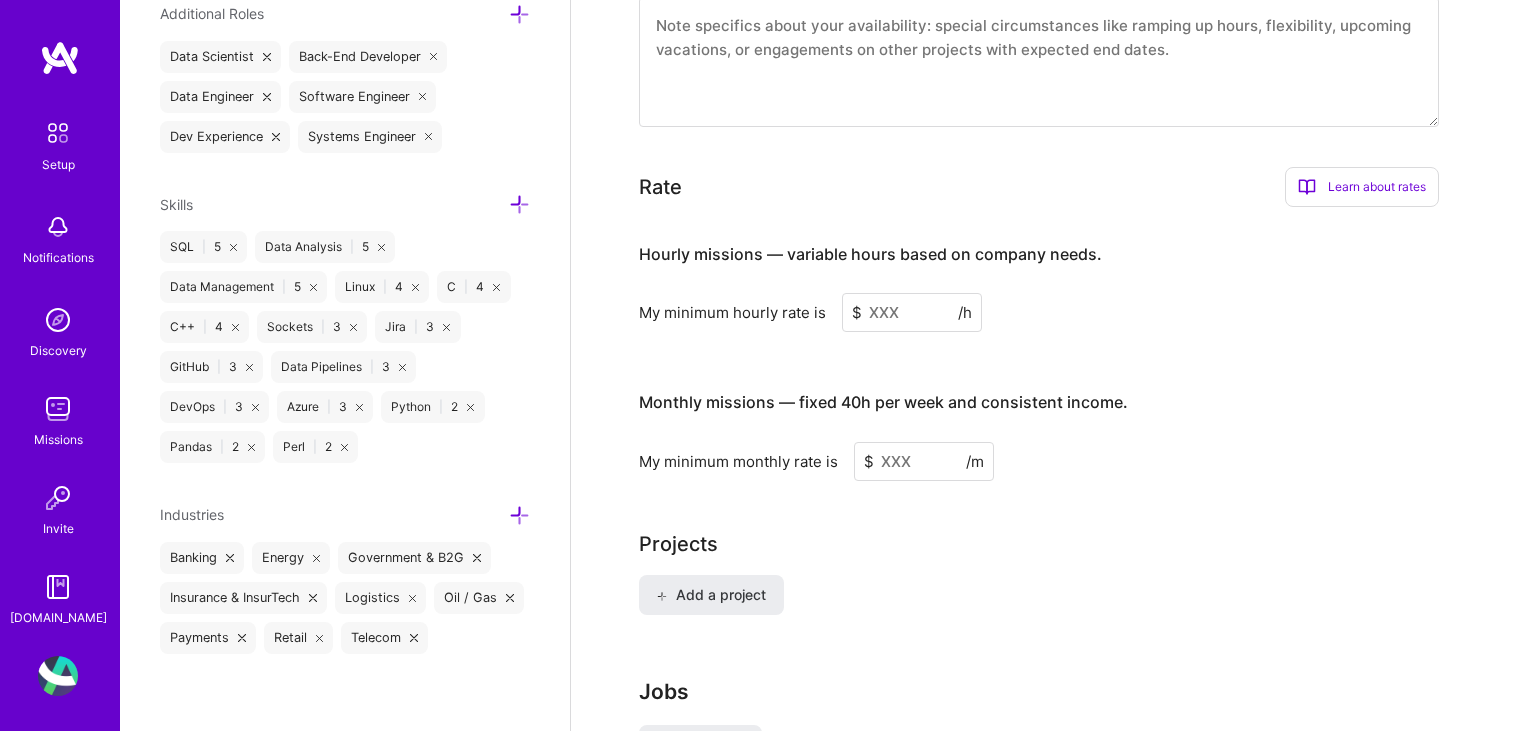 click at bounding box center (924, 461) 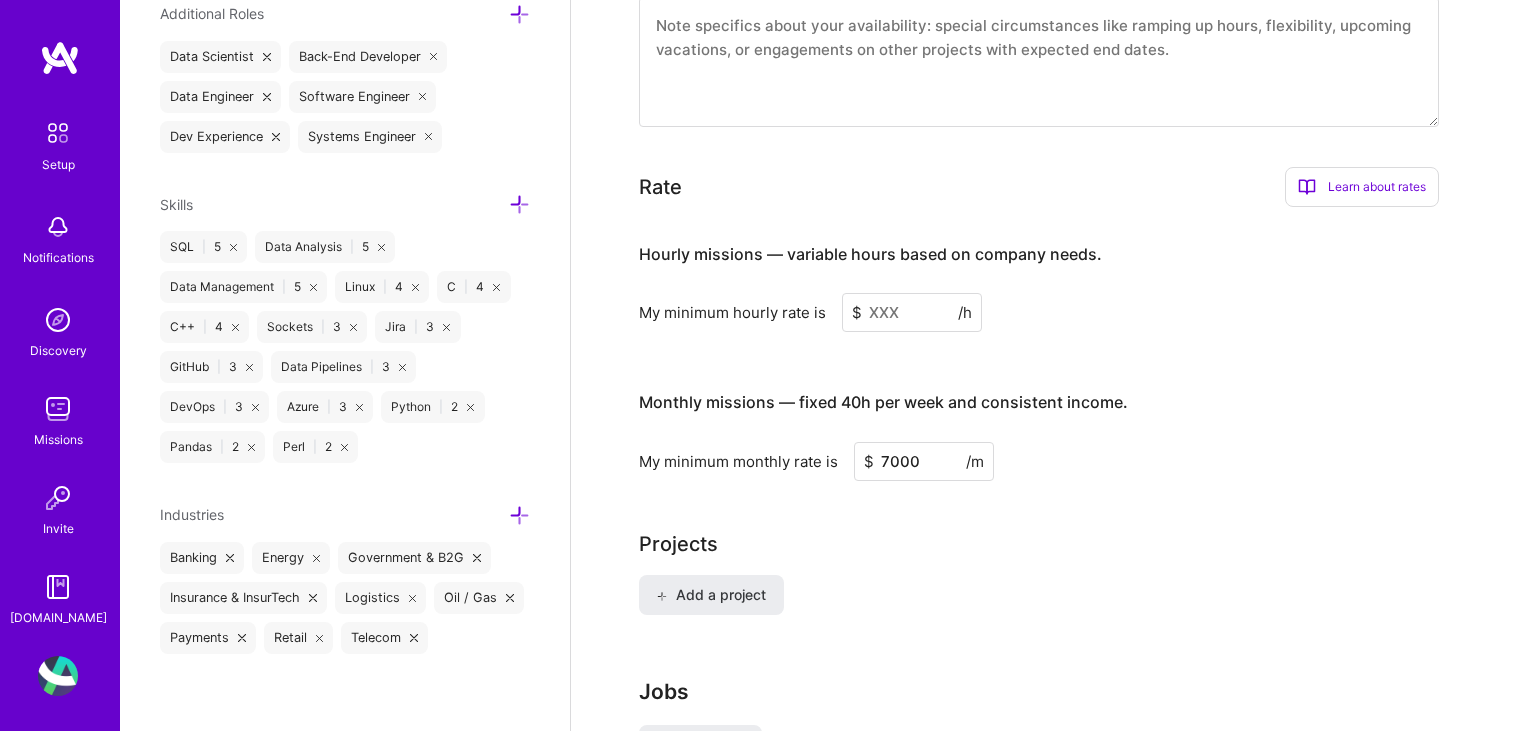 type on "7000" 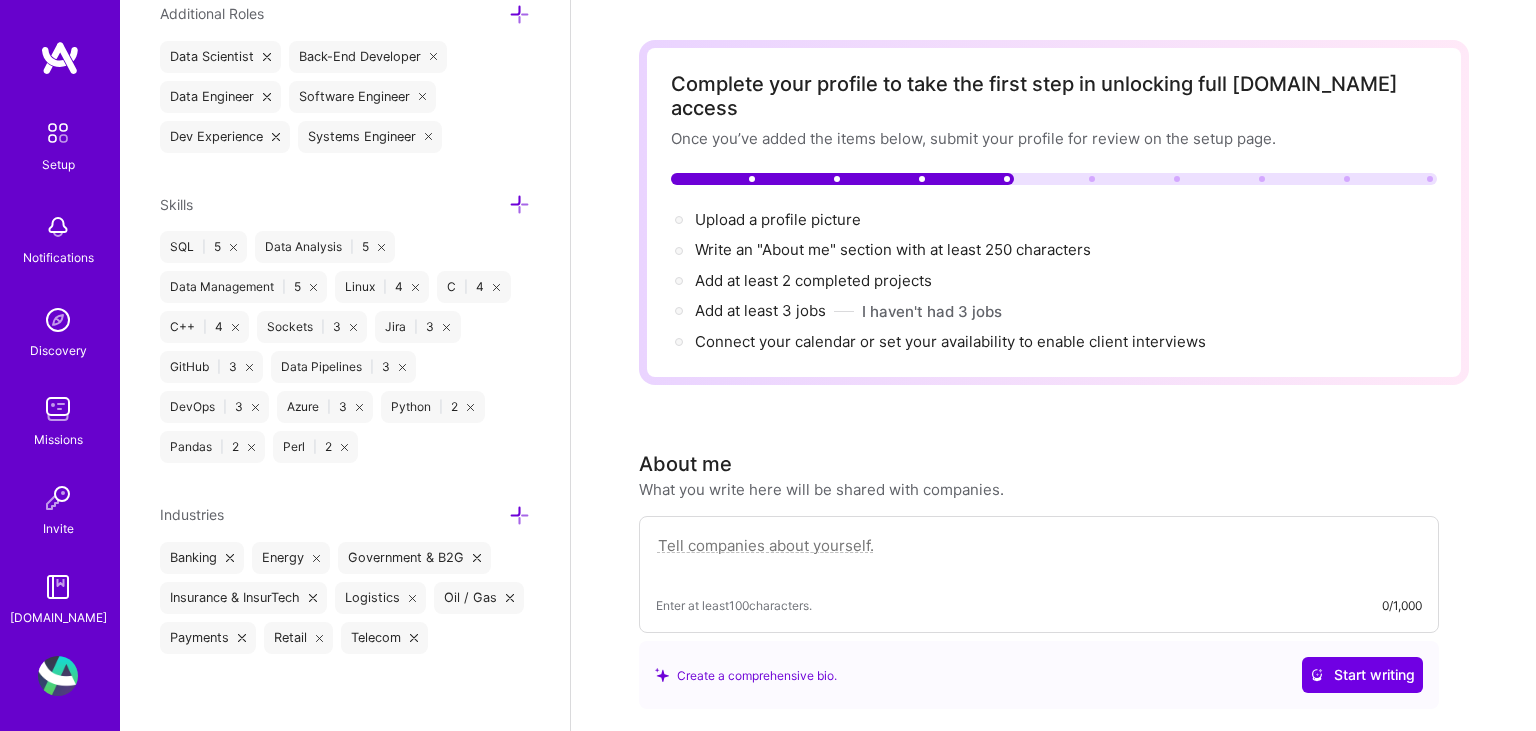 scroll, scrollTop: 0, scrollLeft: 0, axis: both 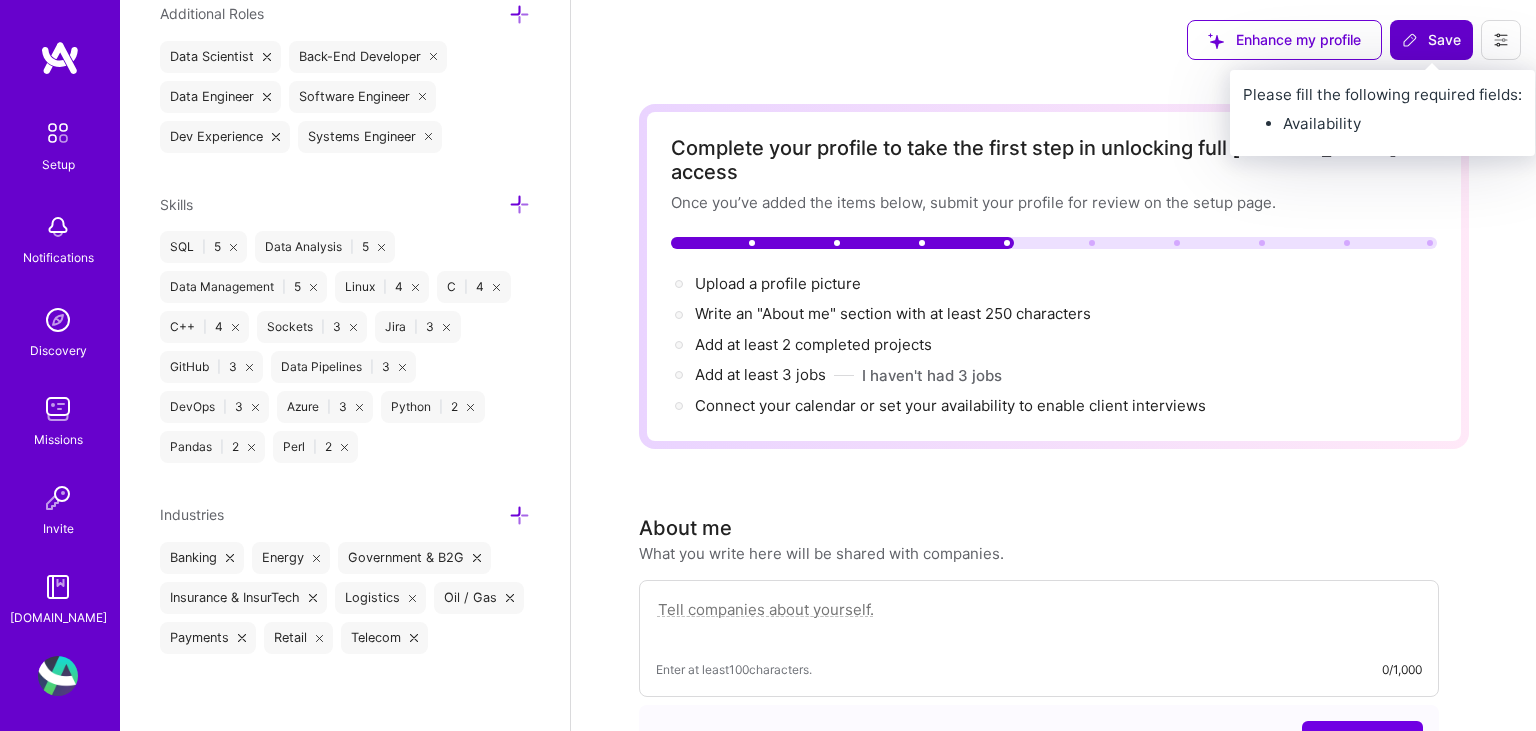 type on "50" 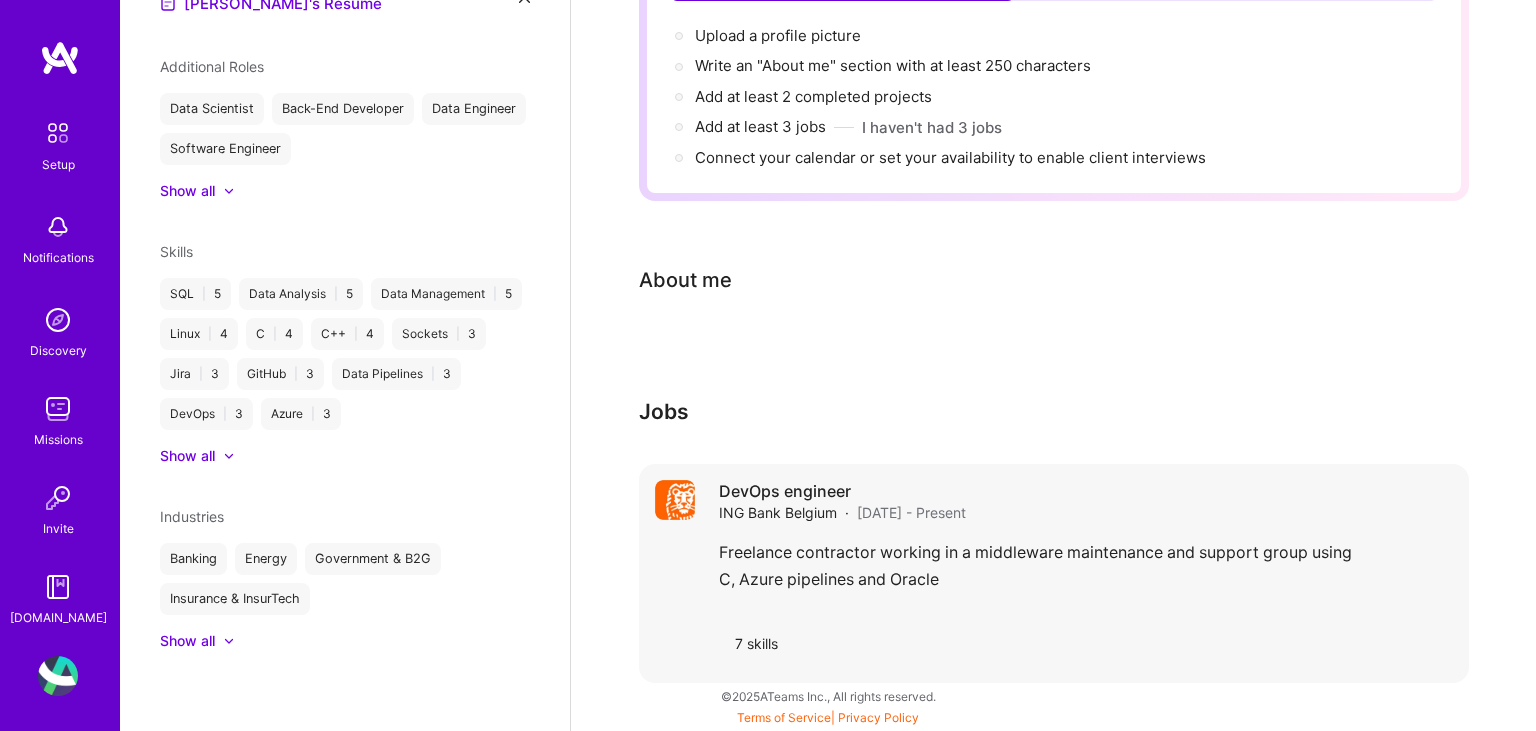 scroll, scrollTop: 222, scrollLeft: 0, axis: vertical 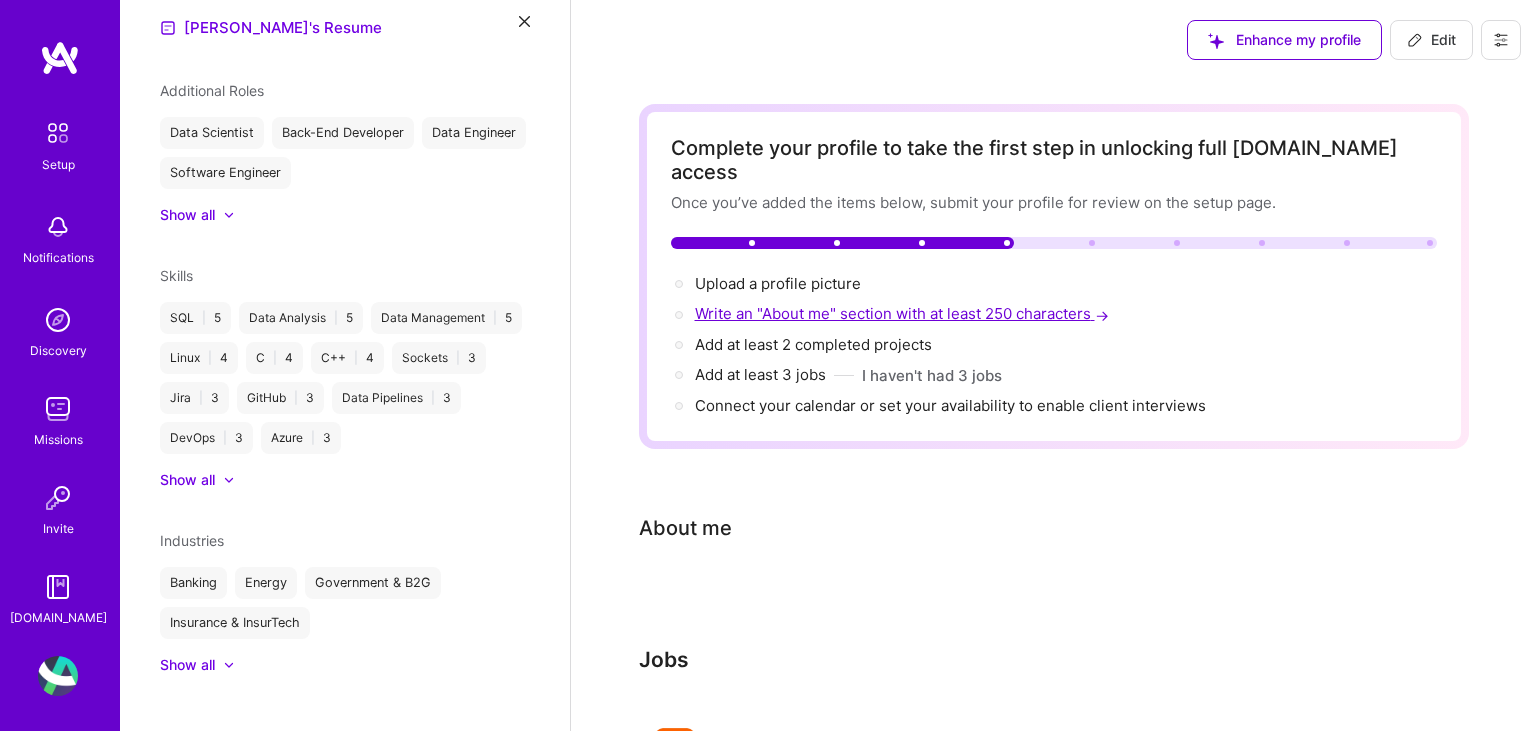 click on "Write an "About me" section with at least 250 characters   →" at bounding box center [904, 313] 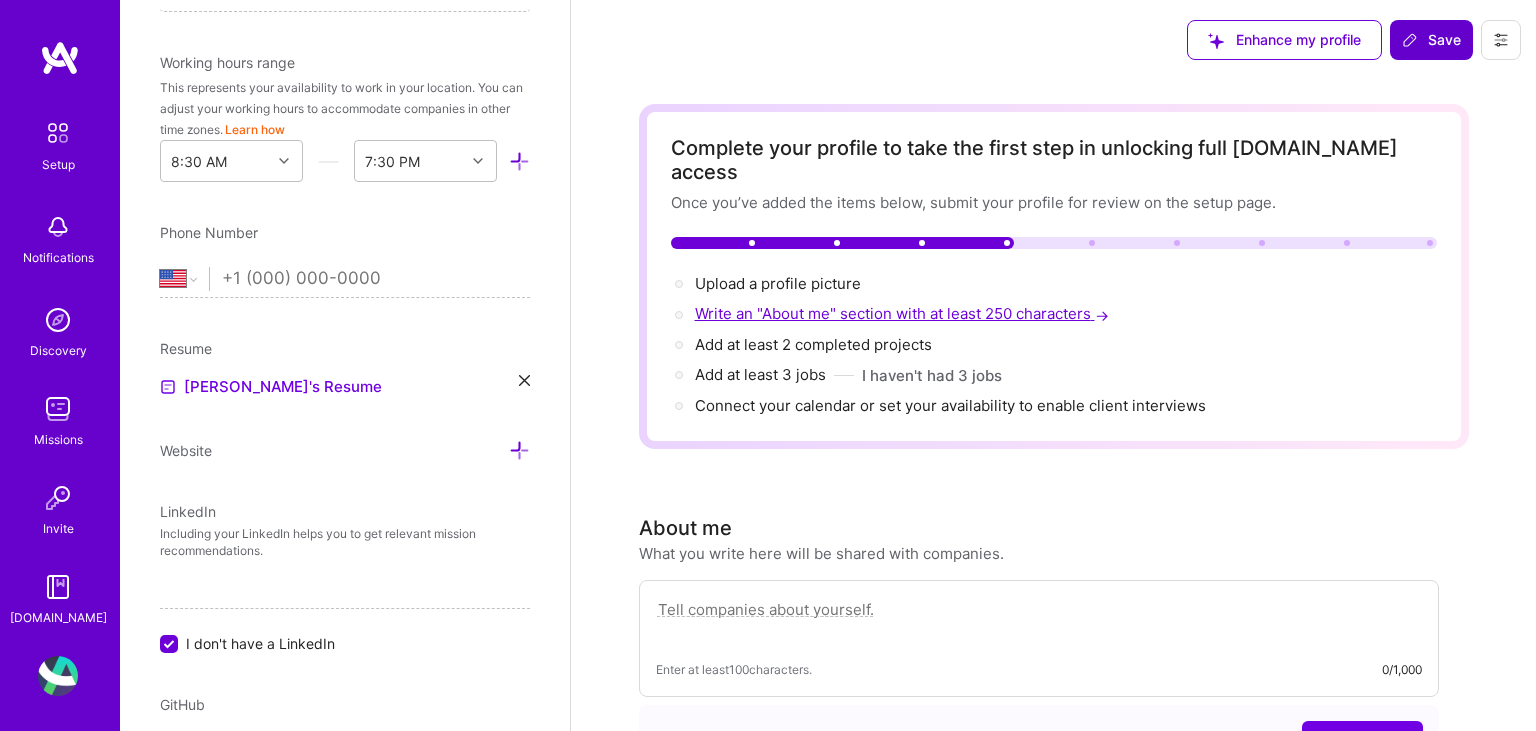 scroll, scrollTop: 1336, scrollLeft: 0, axis: vertical 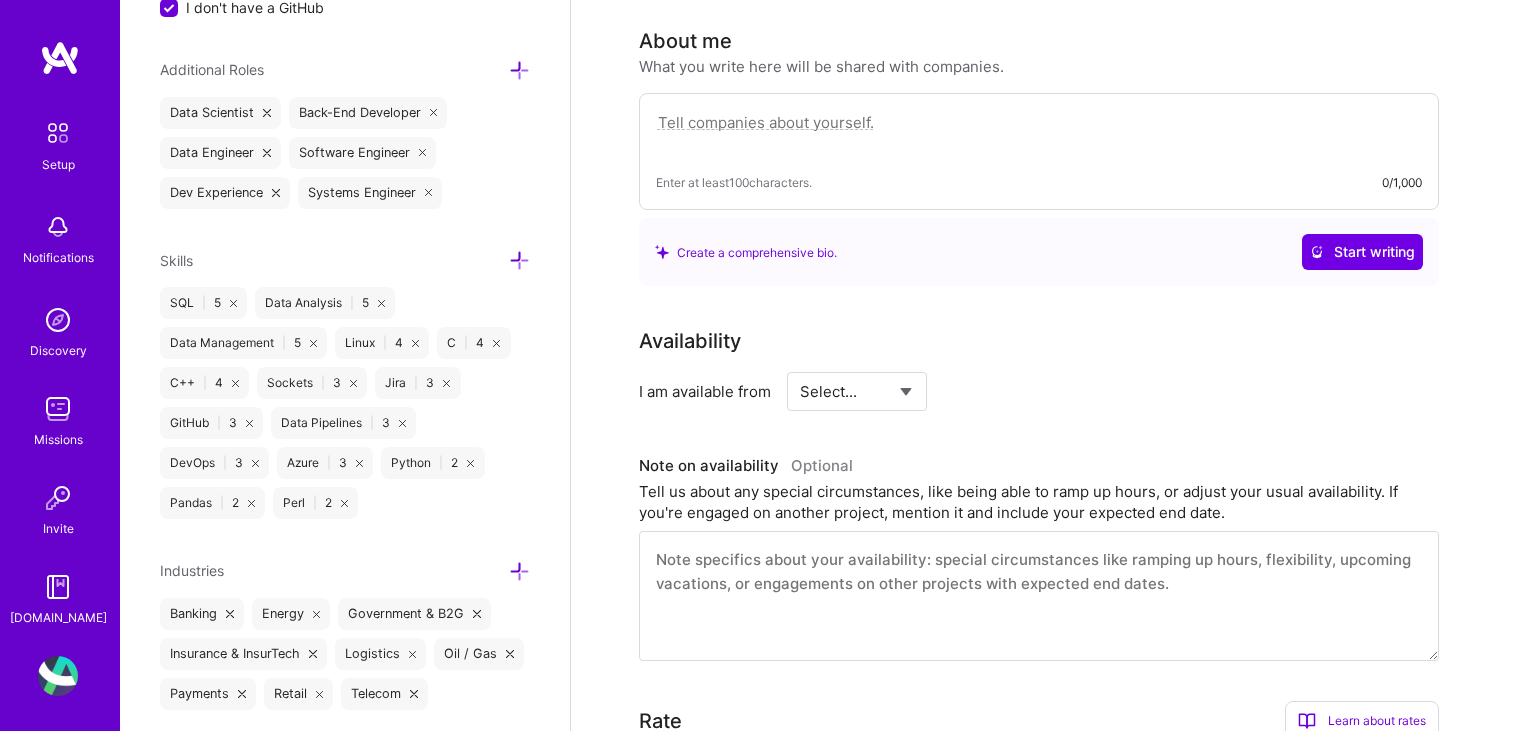 click at bounding box center (1039, 133) 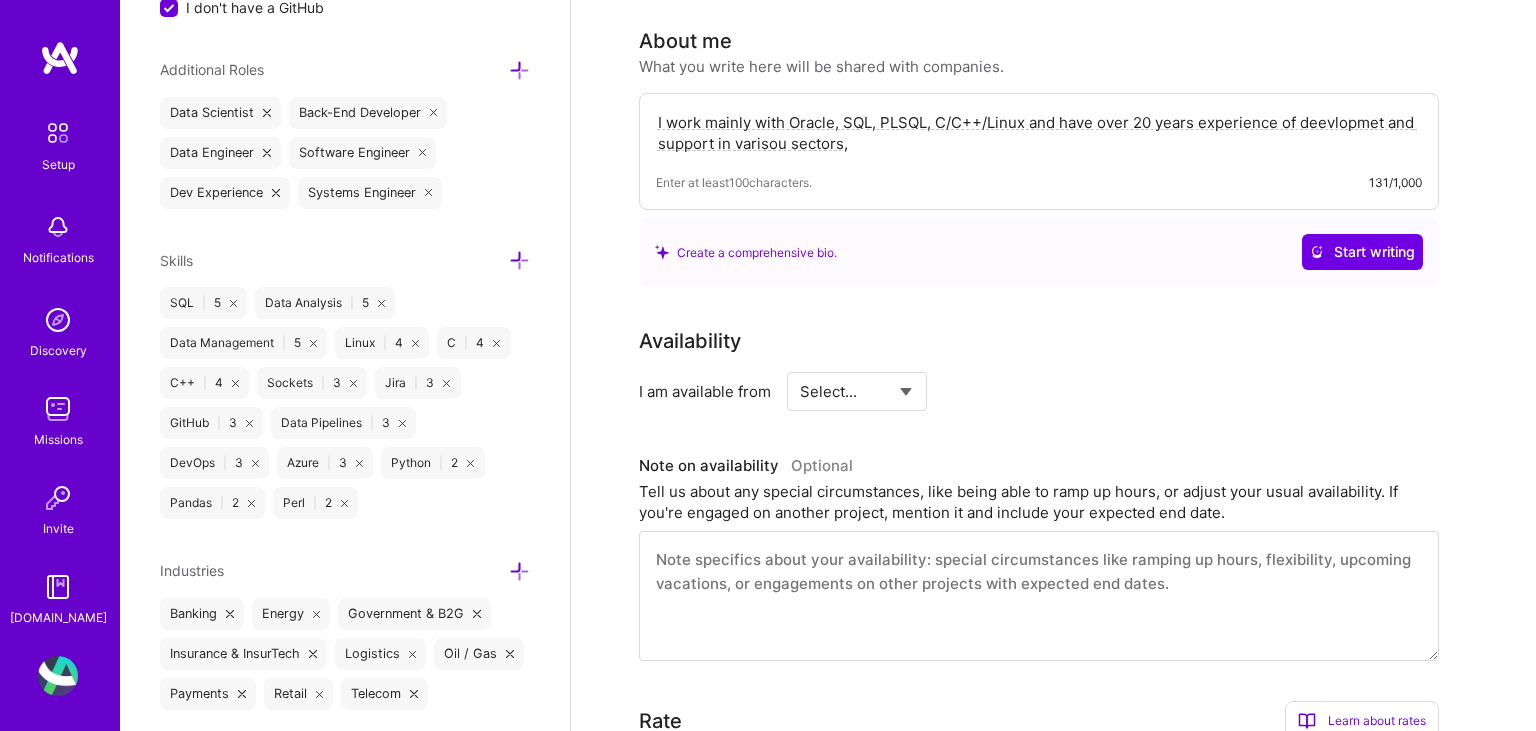 click on "I work mainly with Oracle, SQL, PLSQL, C/C++/Linux and have over 20 years experience of deevlopmet and support in varisou sectors," at bounding box center [1039, 133] 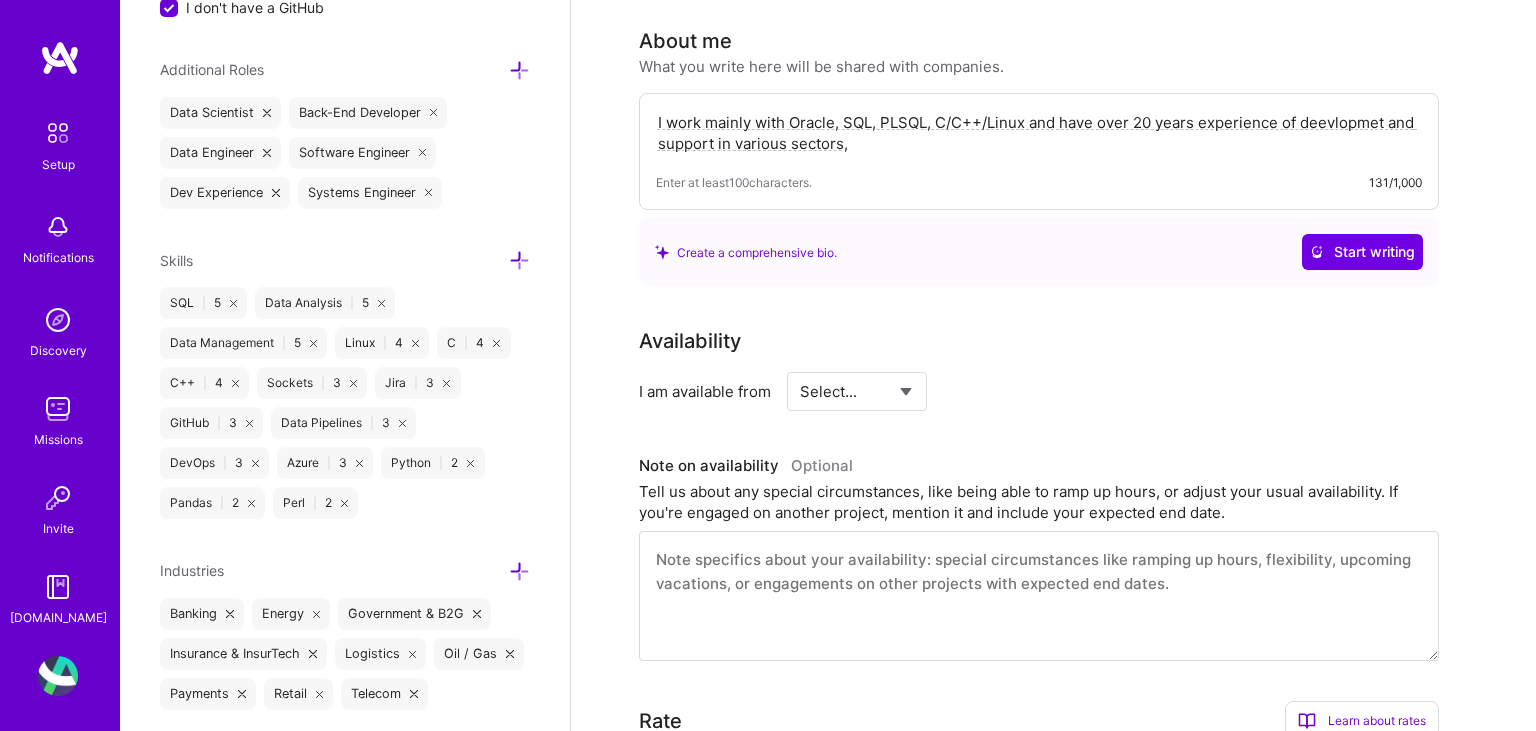 click on "I work mainly with Oracle, SQL, PLSQL, C/C++/Linux and have over 20 years experience of deevlopmet and support in various sectors," at bounding box center (1039, 133) 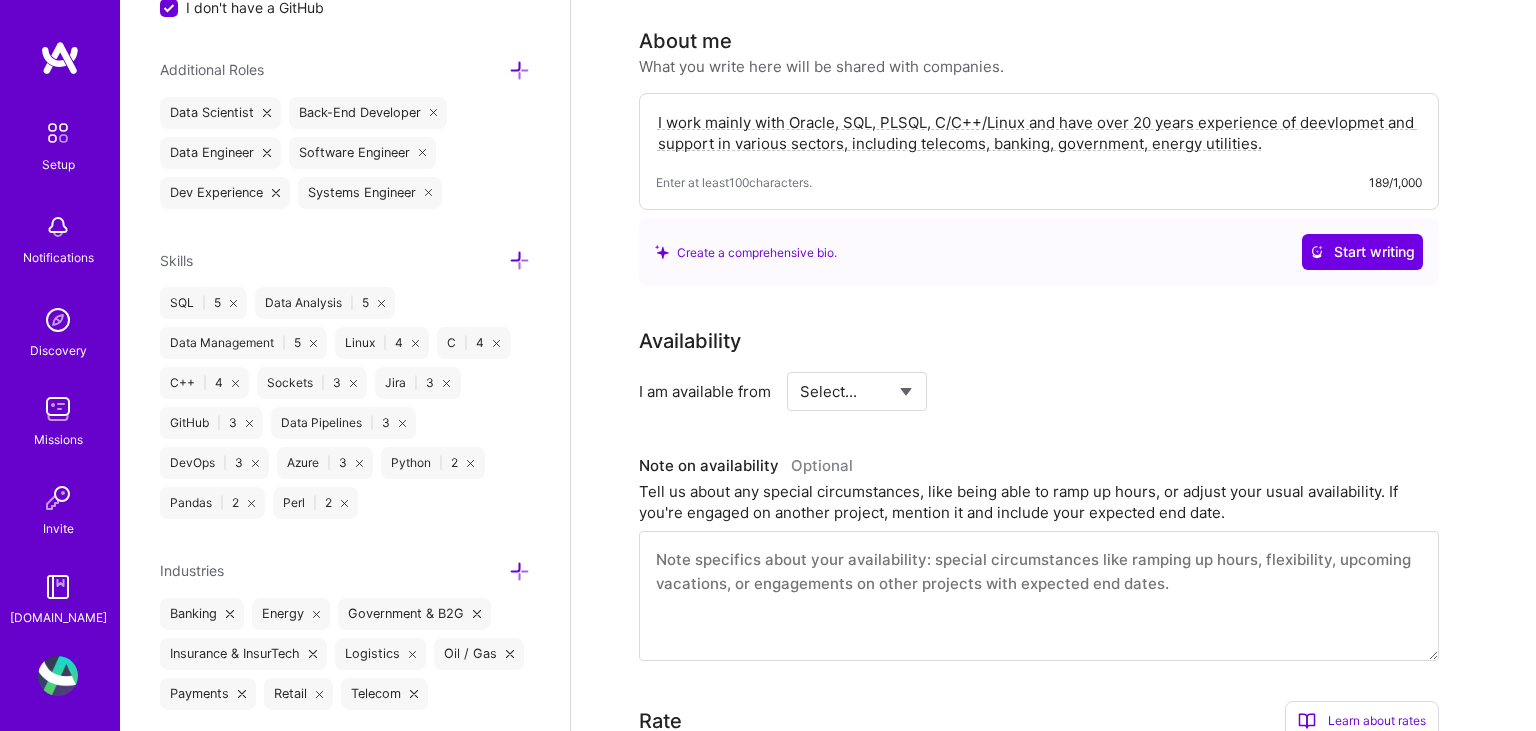 click on "I work mainly with Oracle, SQL, PLSQL, C/C++/Linux and have over 20 years experience of deevlopmet and support in various sectors, including telecoms, banking, government, energy utilities." at bounding box center (1039, 133) 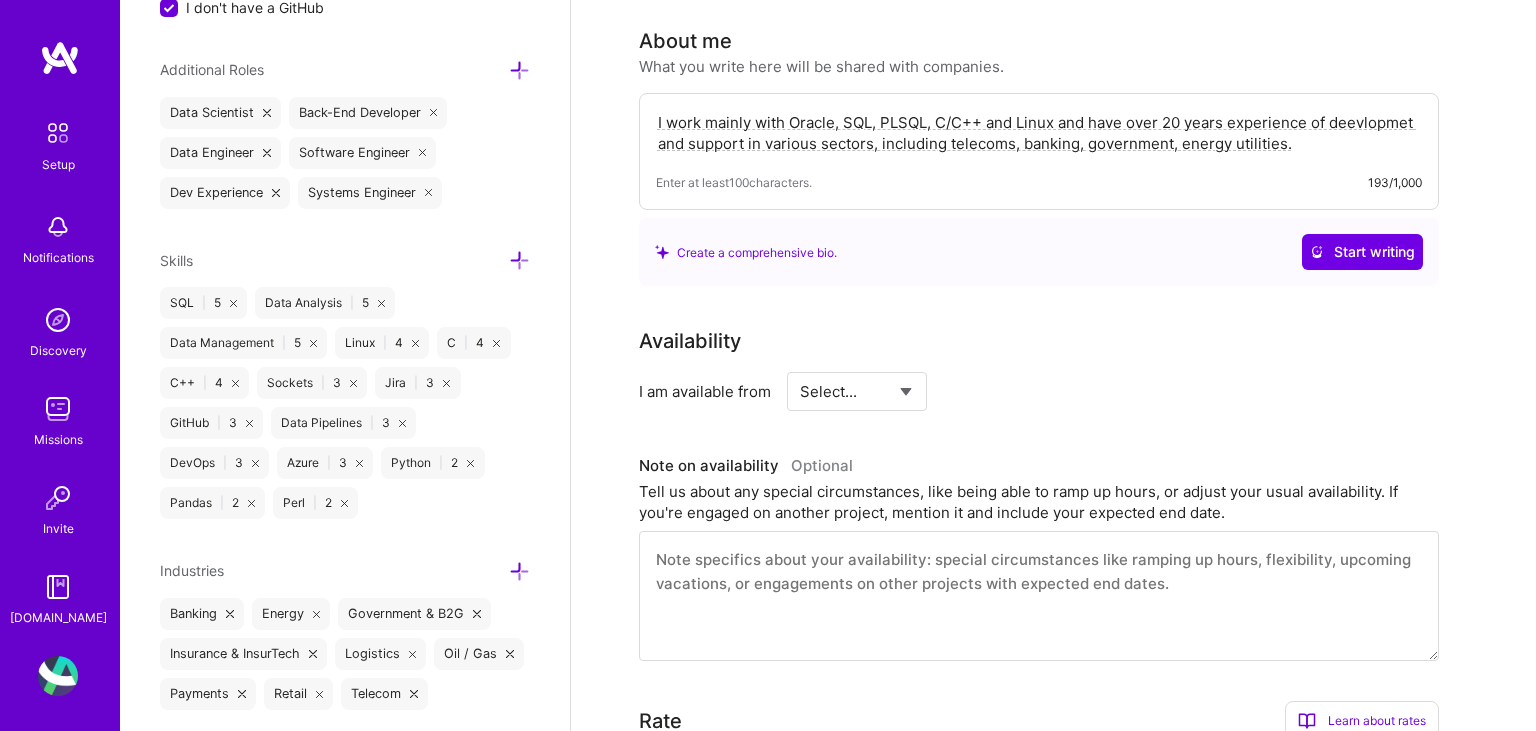click on "I work mainly with Oracle, SQL, PLSQL, C/C++ and Linux and have over 20 years experience of deevlopmet and support in various sectors, including telecoms, banking, government, energy utilities." at bounding box center [1039, 133] 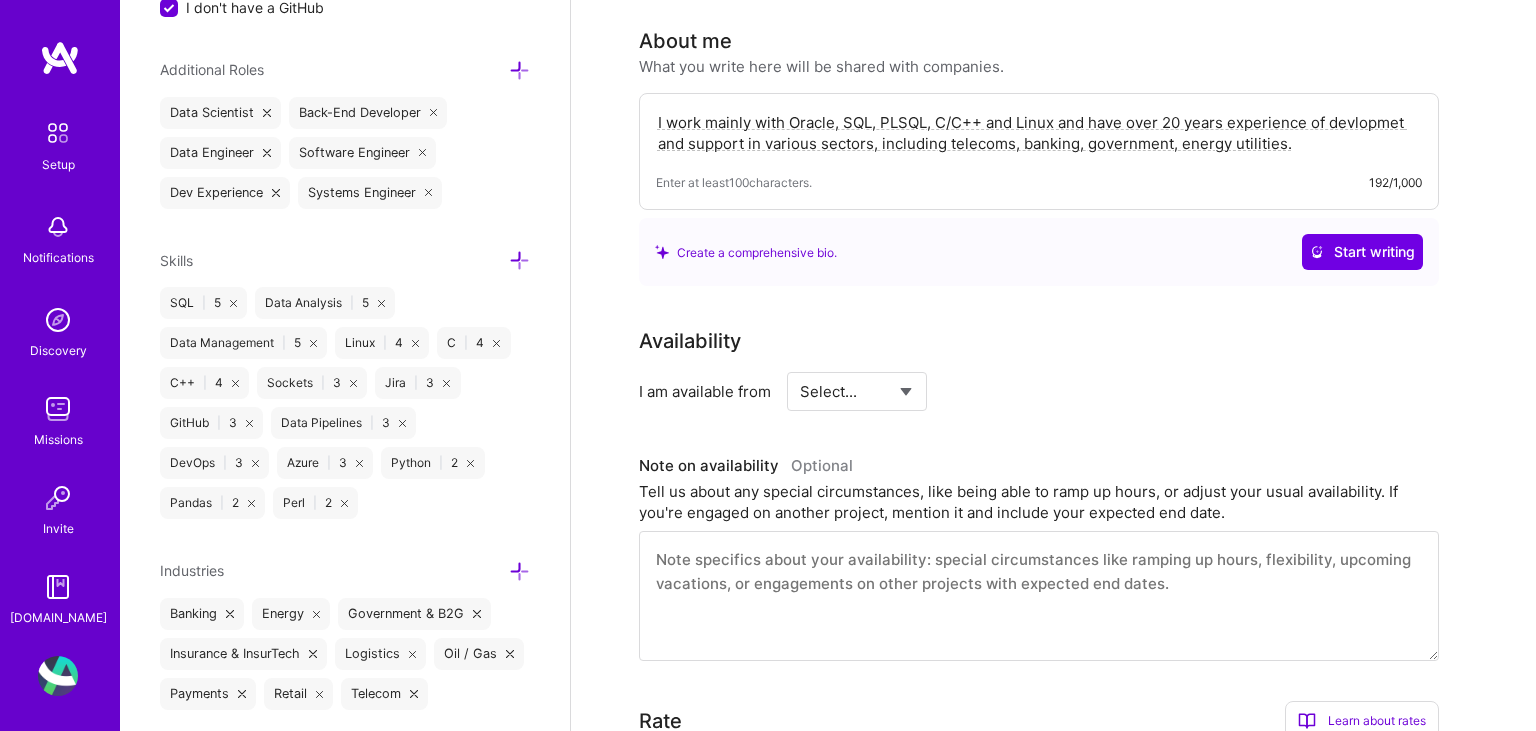 click on "I work mainly with Oracle, SQL, PLSQL, C/C++ and Linux and have over 20 years experience of devlopmet and support in various sectors, including telecoms, banking, government, energy utilities." at bounding box center [1039, 133] 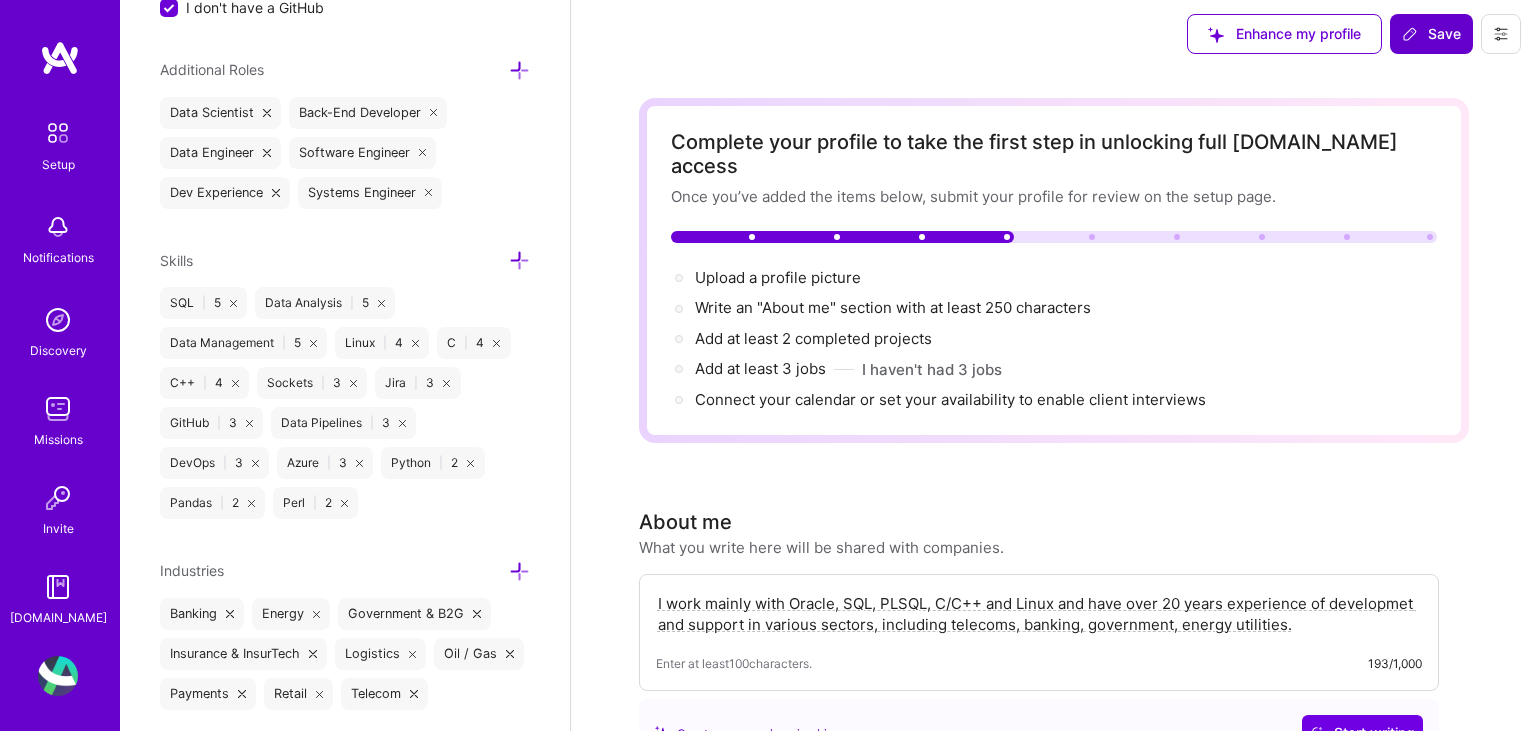 scroll, scrollTop: 0, scrollLeft: 0, axis: both 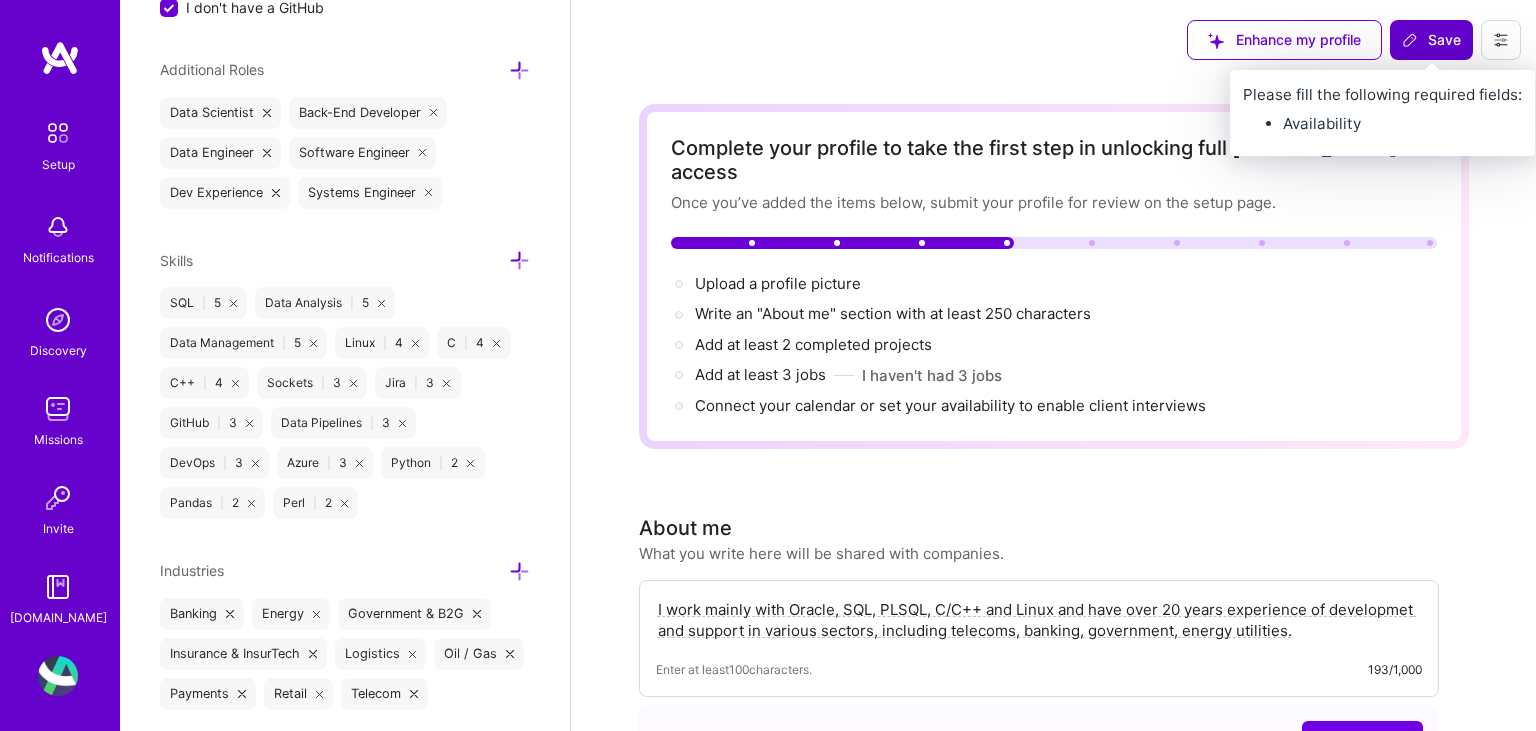 type on "I work mainly with Oracle, SQL, PLSQL, C/C++ and Linux and have over 20 years experience of developmet and support in various sectors, including telecoms, banking, government, energy utilities." 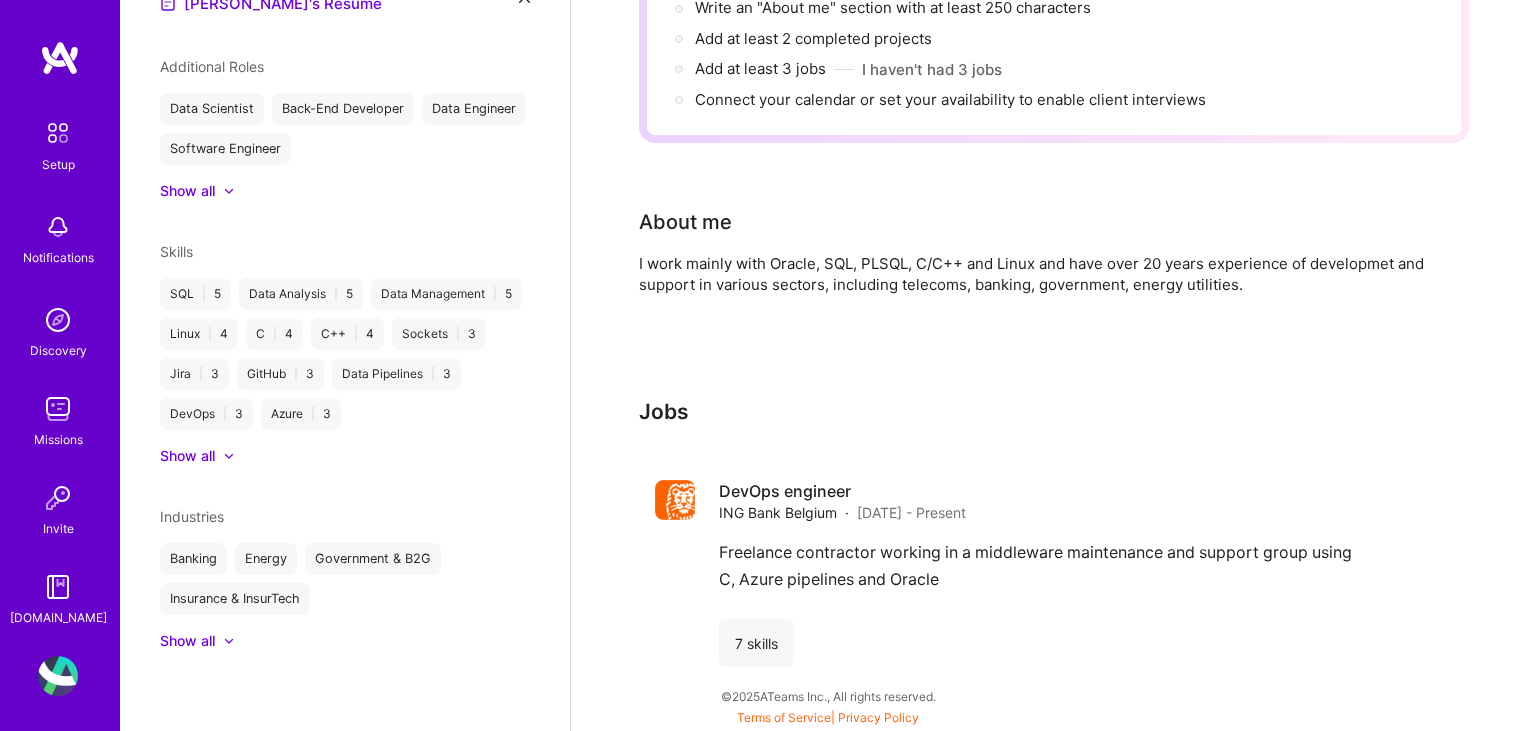 scroll, scrollTop: 280, scrollLeft: 0, axis: vertical 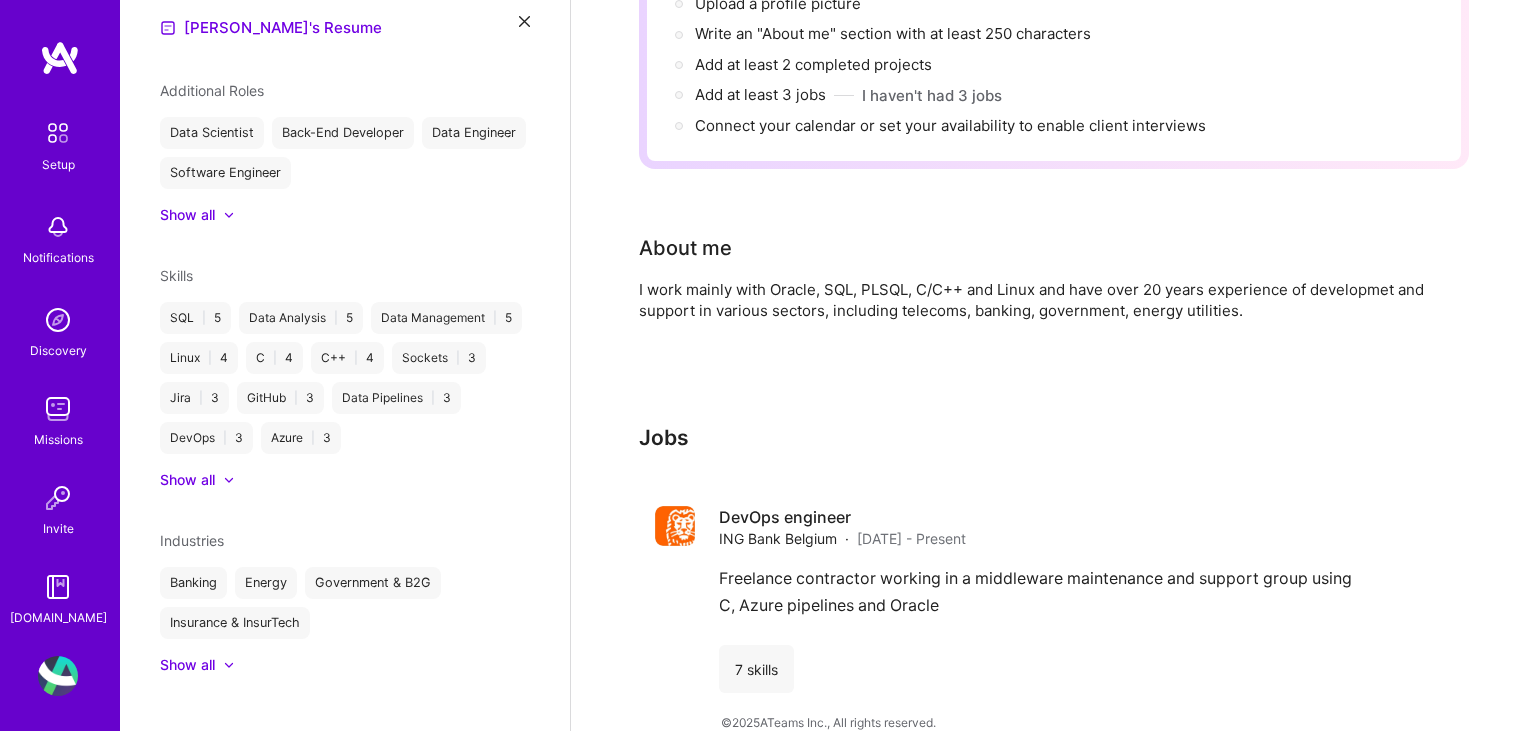click on "I work mainly with Oracle, SQL, PLSQL, C/C++ and Linux and have over 20 years experience of developmet and support in various sectors, including telecoms, banking, government, energy utilities." at bounding box center [1039, 300] 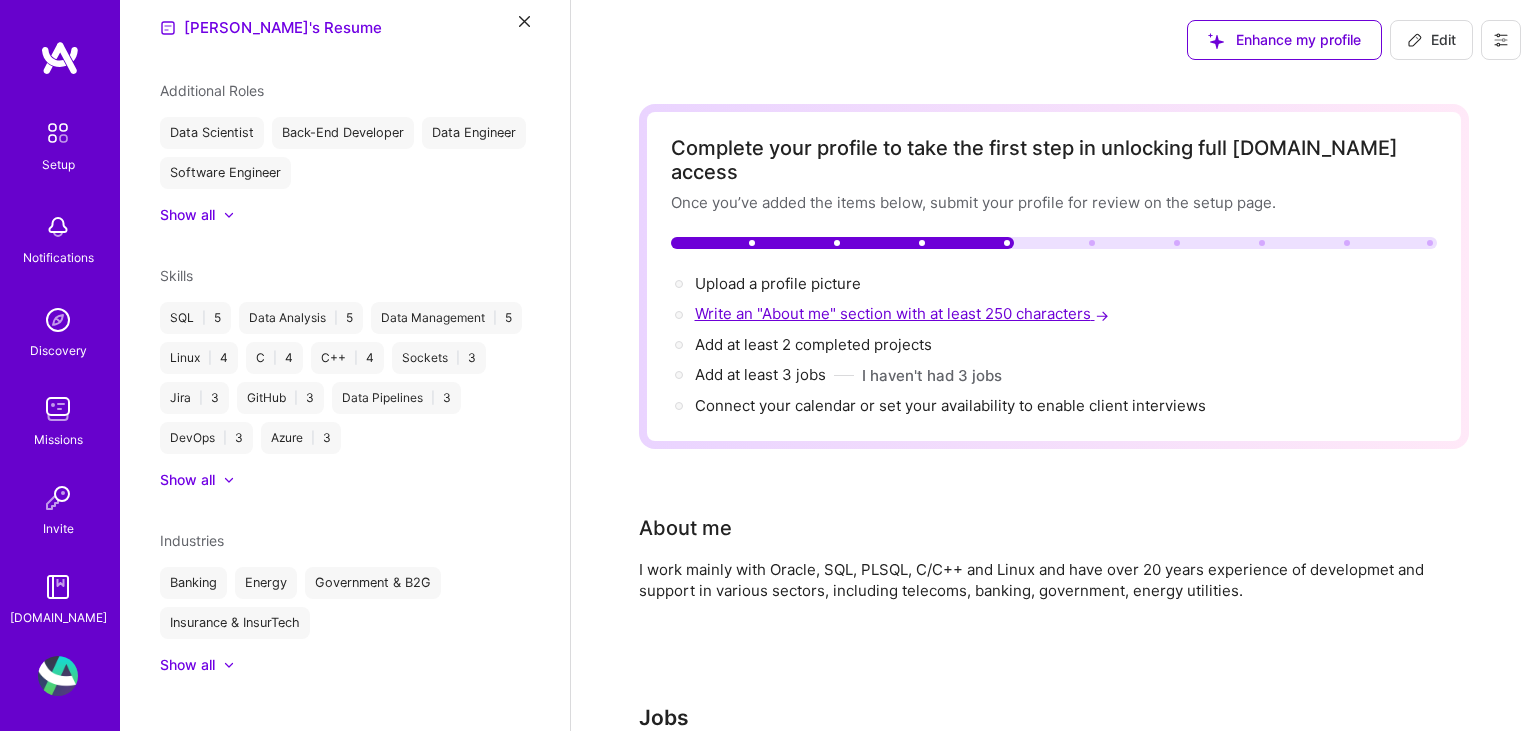 click on "Write an "About me" section with at least 250 characters   →" at bounding box center (904, 313) 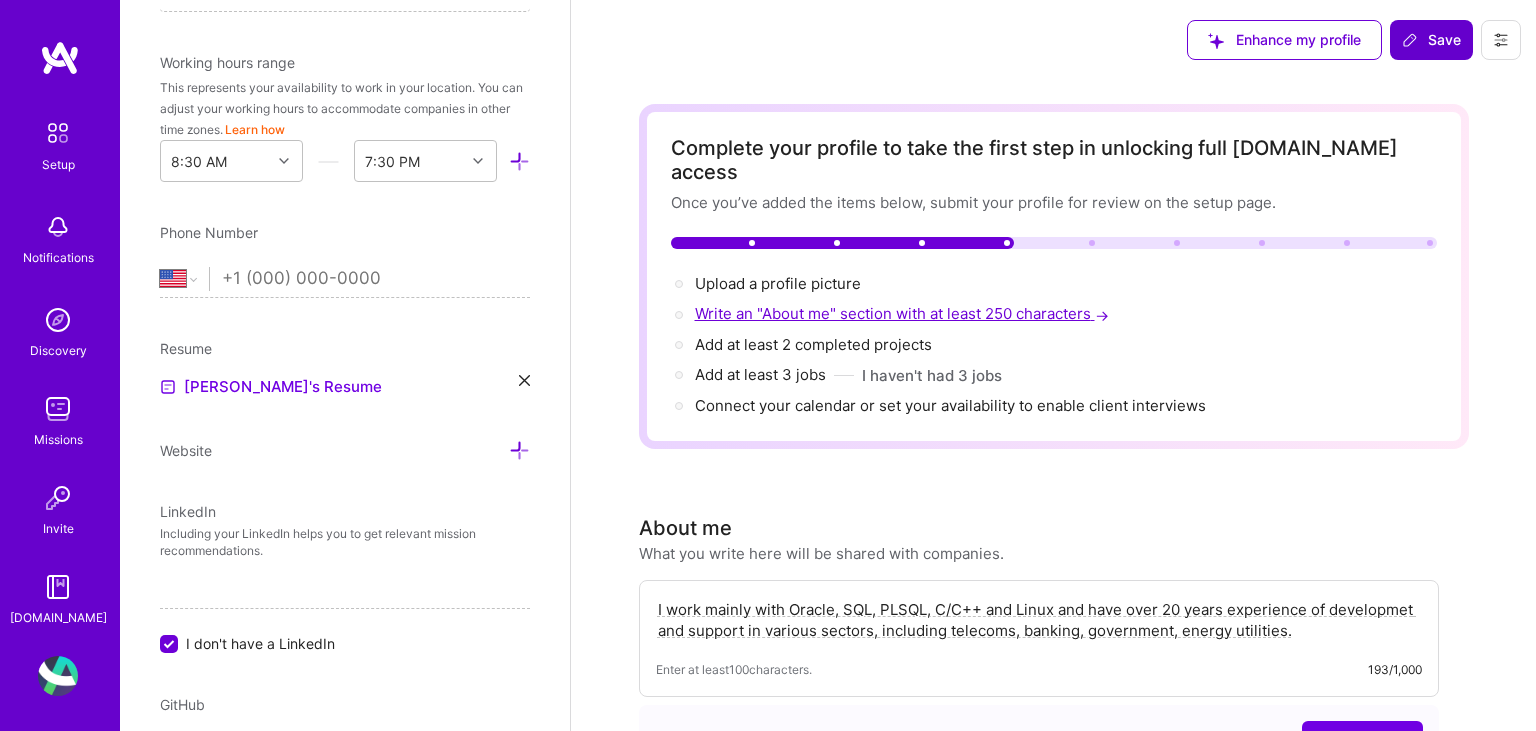scroll, scrollTop: 32, scrollLeft: 0, axis: vertical 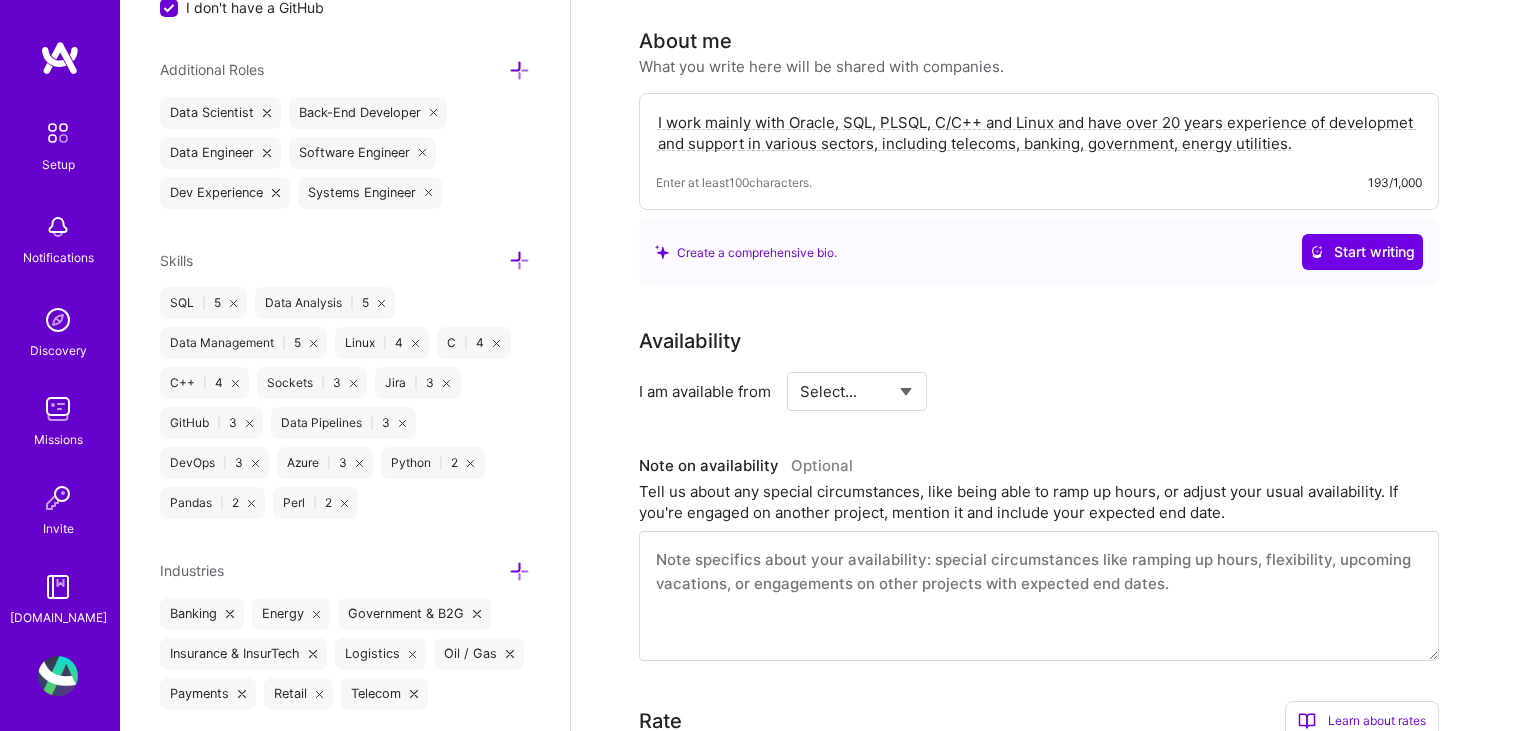 click on "I work mainly with Oracle, SQL, PLSQL, C/C++ and Linux and have over 20 years experience of developmet and support in various sectors, including telecoms, banking, government, energy utilities." at bounding box center [1039, 133] 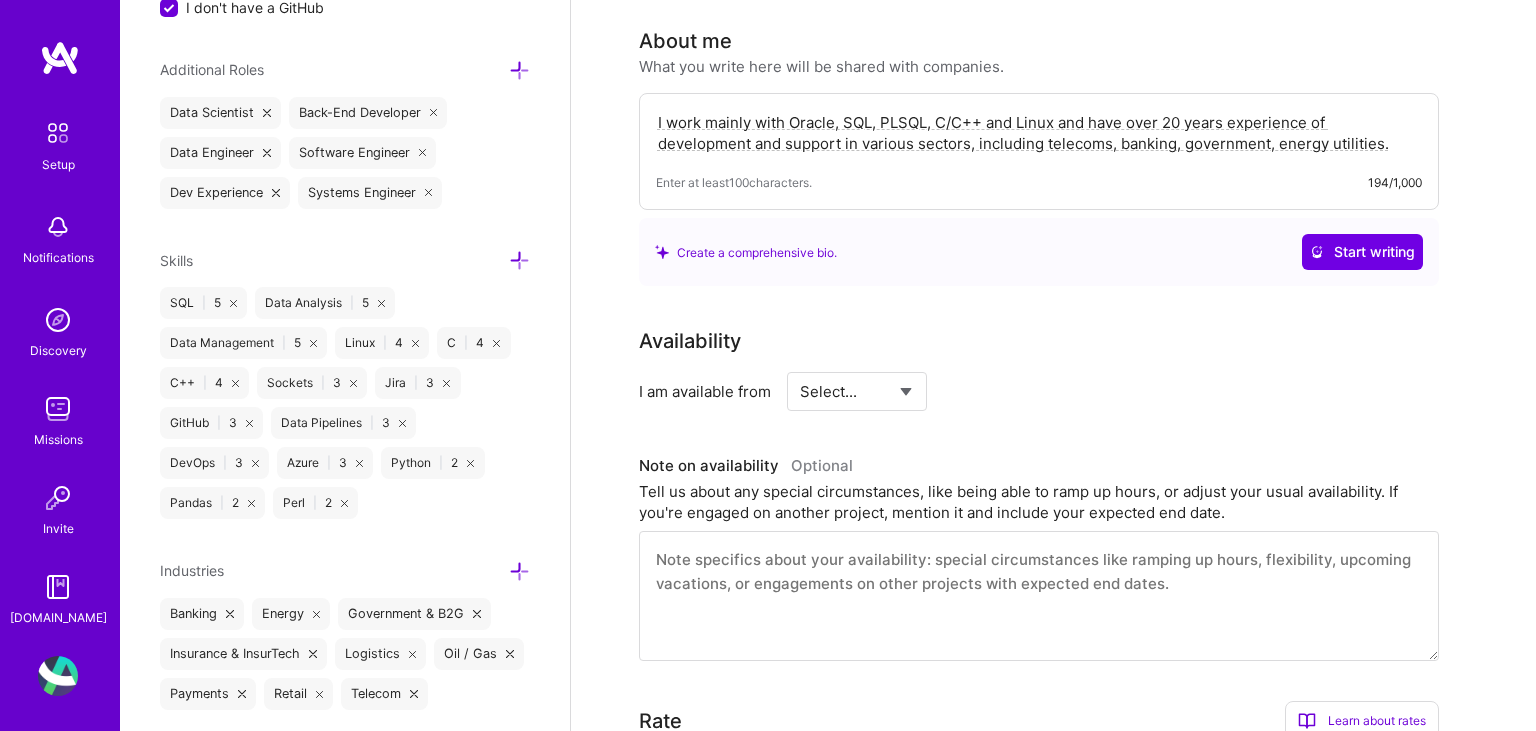click on "I work mainly with Oracle, SQL, PLSQL, C/C++ and Linux and have over 20 years experience of development and support in various sectors, including telecoms, banking, government, energy utilities." at bounding box center (1039, 133) 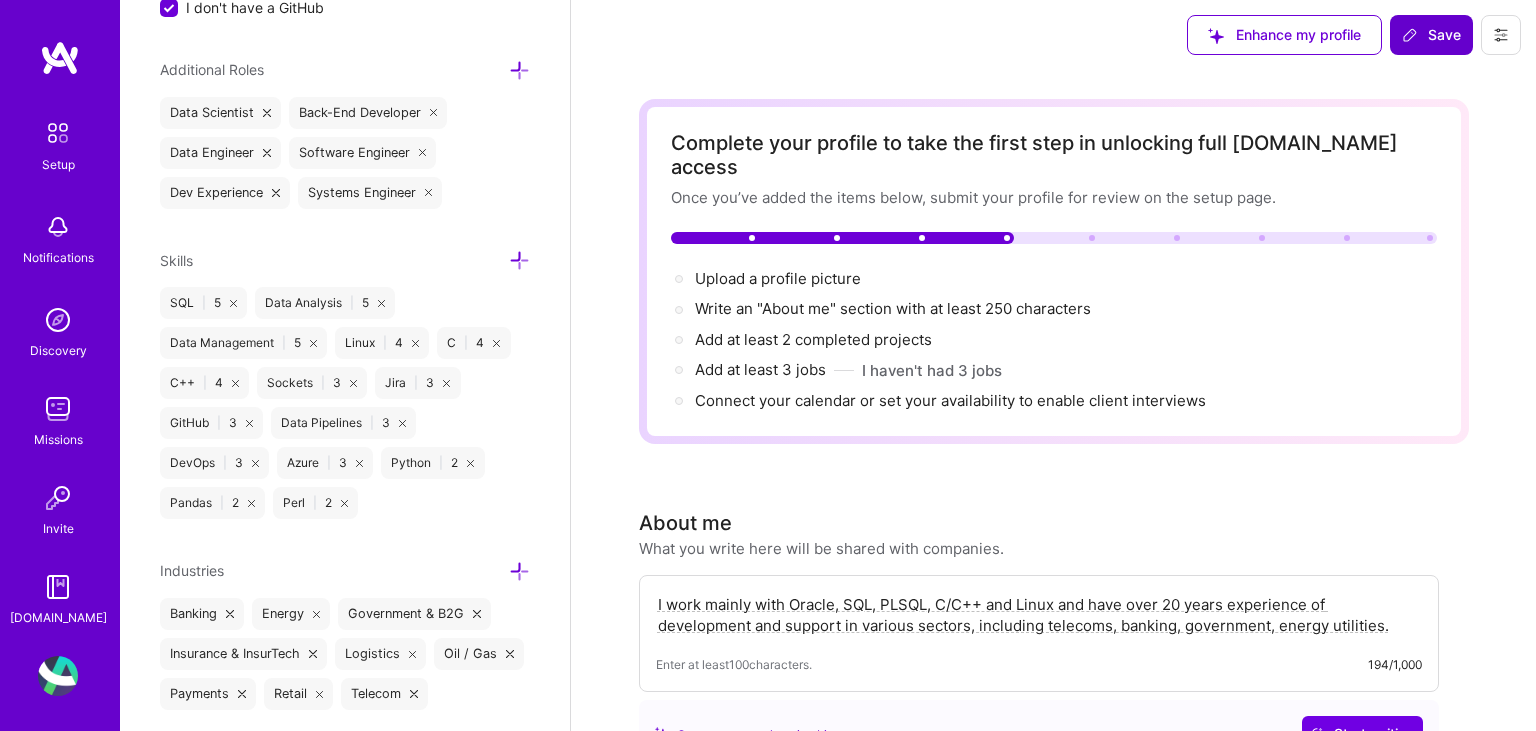 scroll, scrollTop: 0, scrollLeft: 0, axis: both 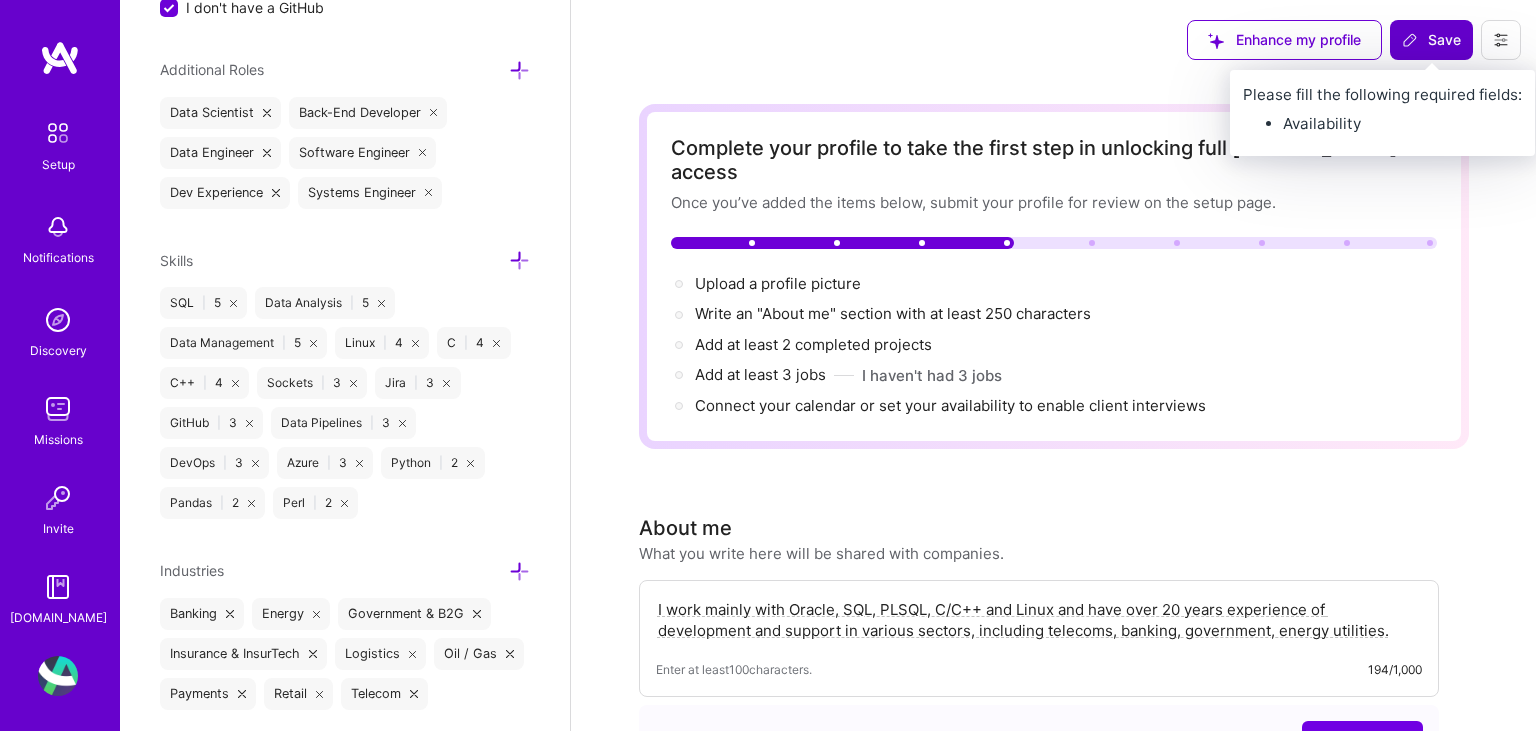 type on "I work mainly with Oracle, SQL, PLSQL, C/C++ and Linux and have over 20 years experience of development and support in various sectors, including telecoms, banking, government, energy utilities." 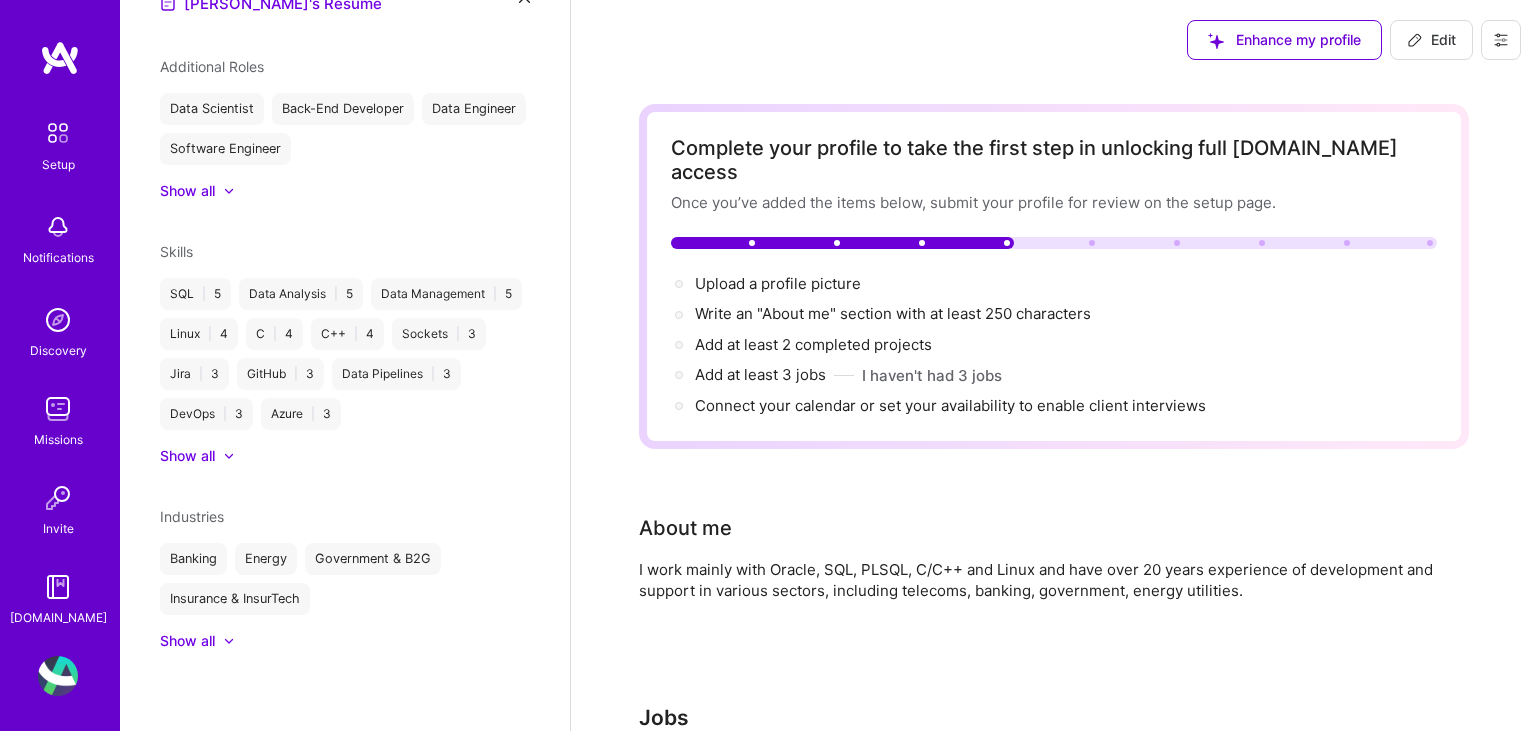 scroll, scrollTop: 557, scrollLeft: 0, axis: vertical 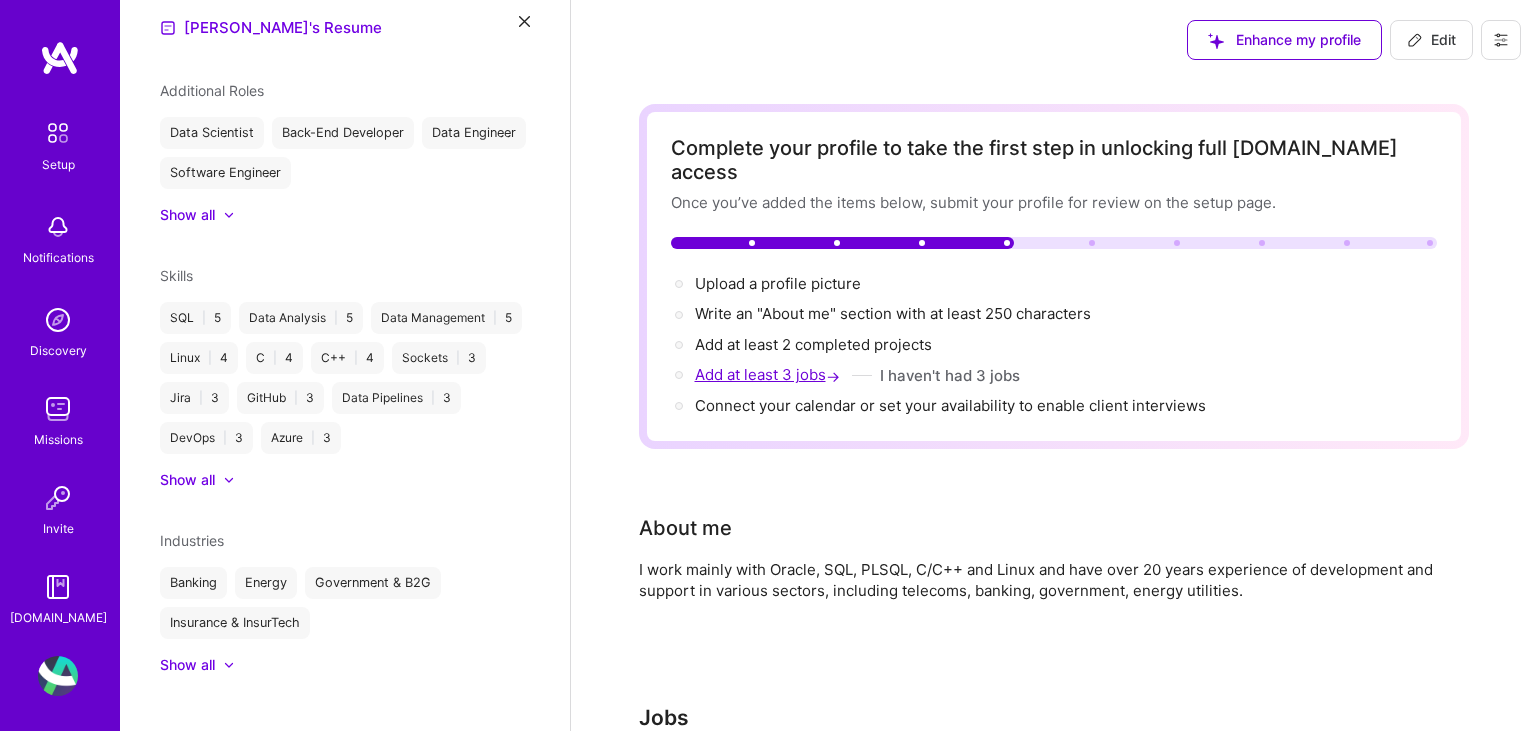 click on "Add at least 3 jobs  →" at bounding box center (769, 374) 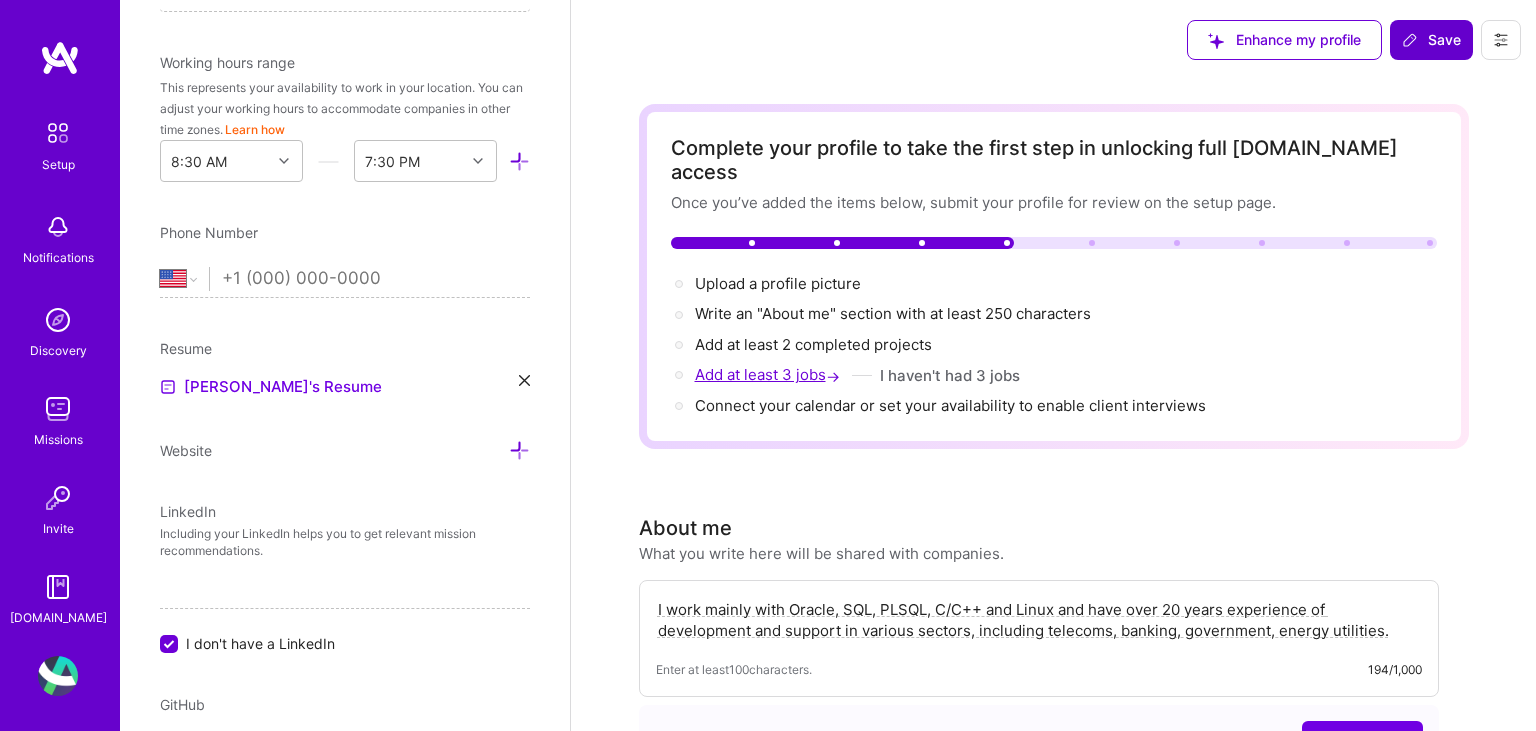 scroll, scrollTop: 736, scrollLeft: 0, axis: vertical 